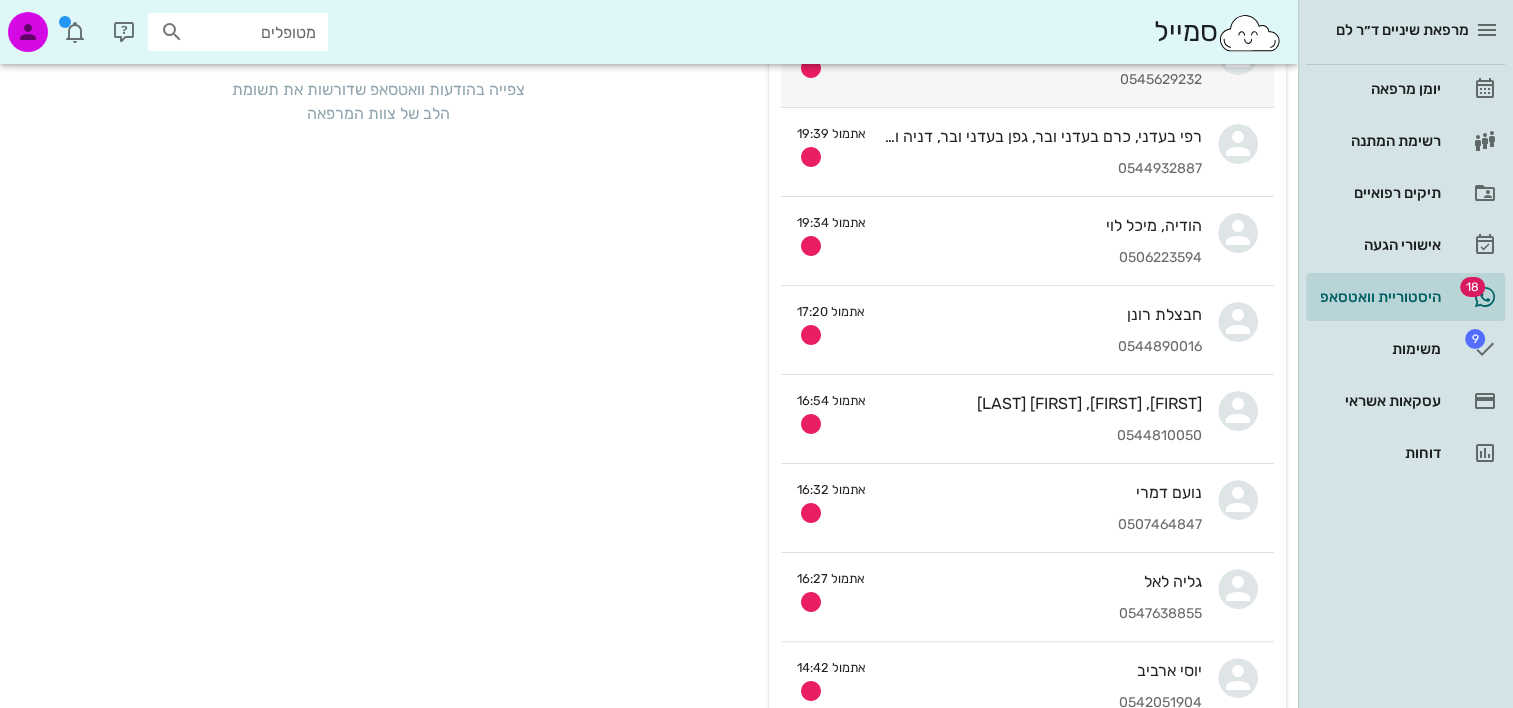 scroll, scrollTop: 0, scrollLeft: 0, axis: both 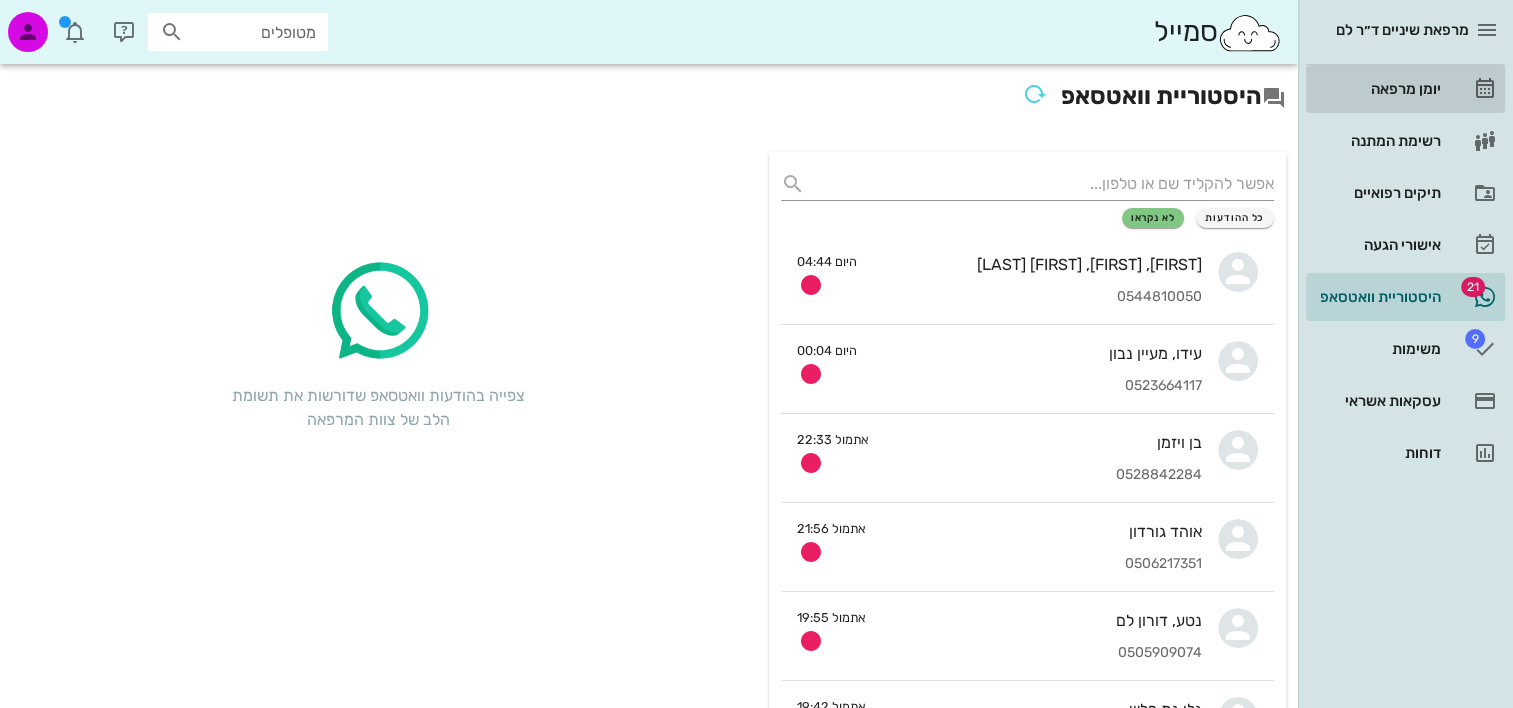 click on "יומן מרפאה" at bounding box center (1377, 89) 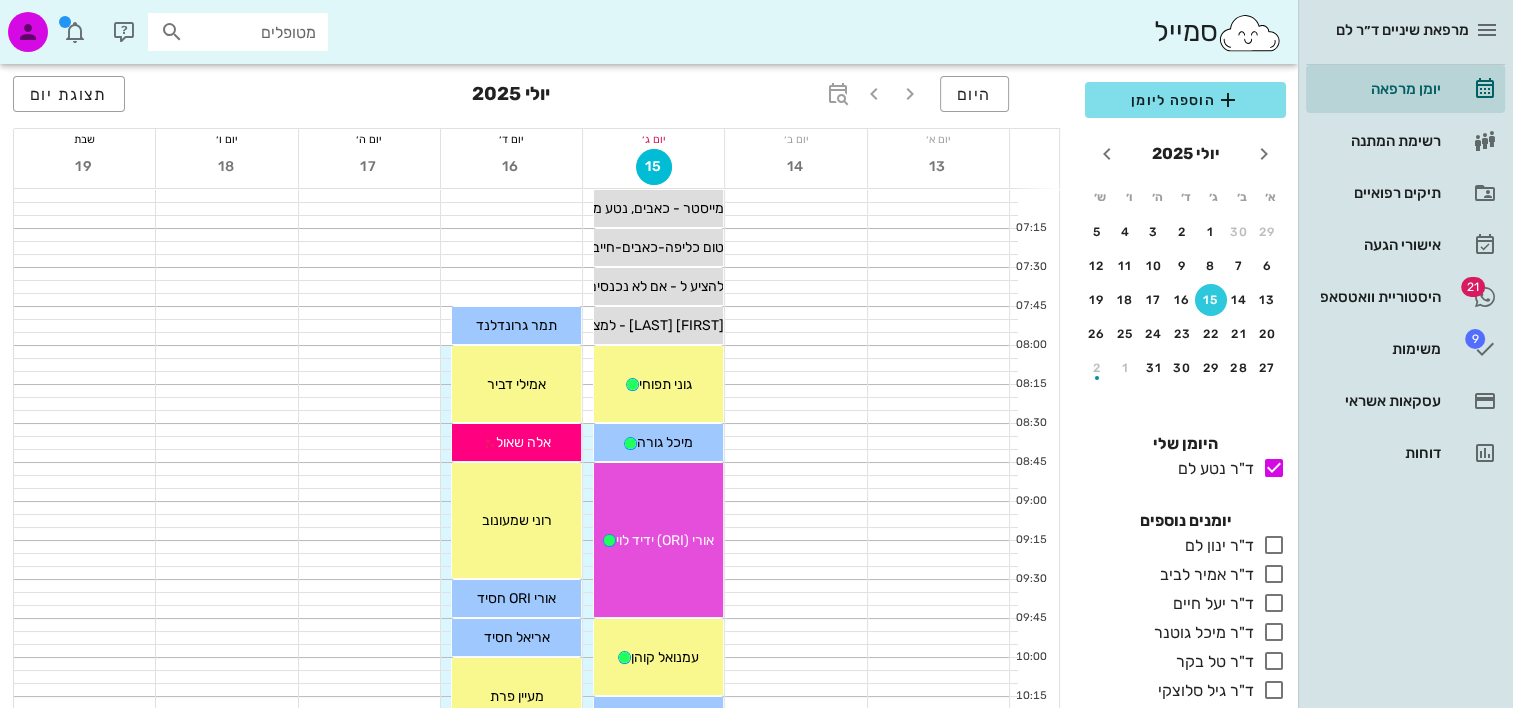 scroll, scrollTop: 200, scrollLeft: 0, axis: vertical 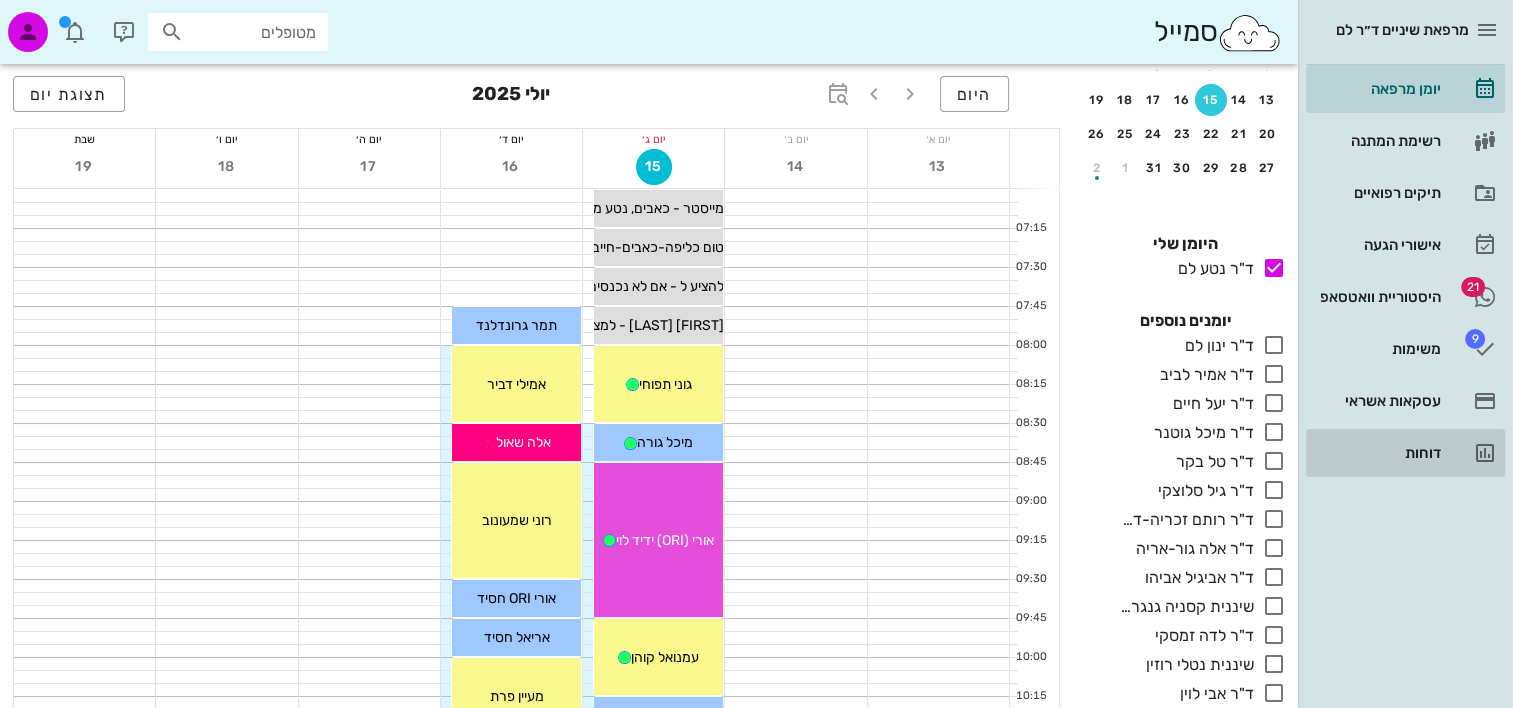 click on "דוחות" at bounding box center [1377, 453] 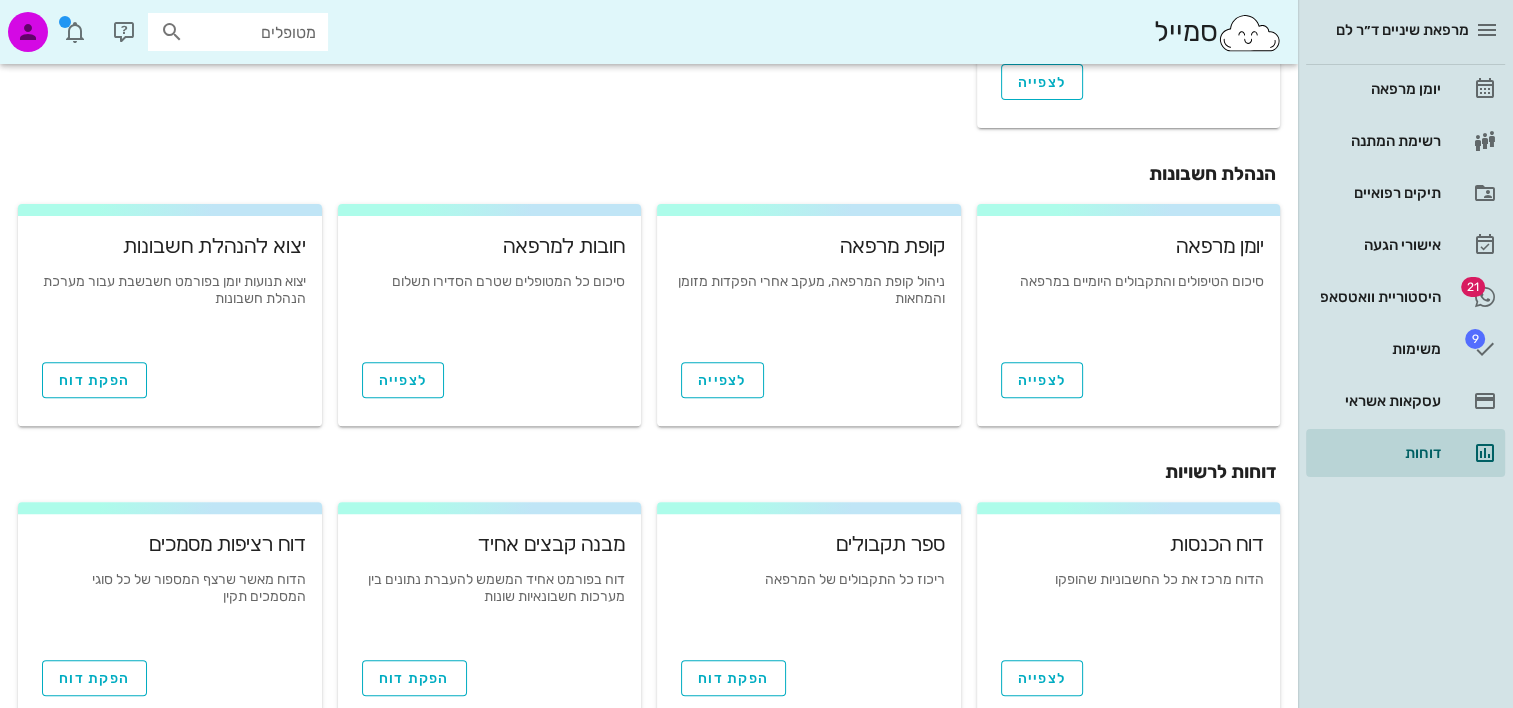 scroll, scrollTop: 770, scrollLeft: 0, axis: vertical 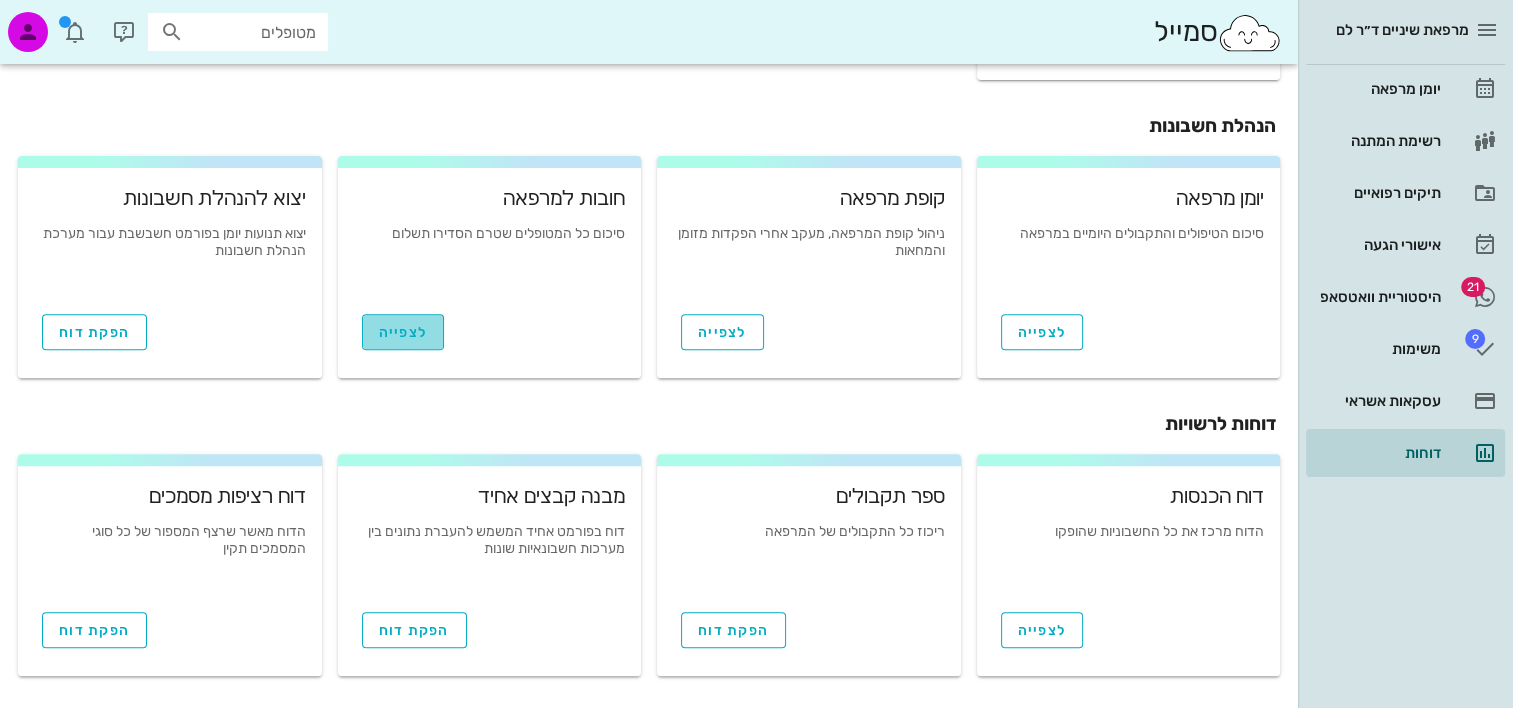 click on "לצפייה" at bounding box center [403, 332] 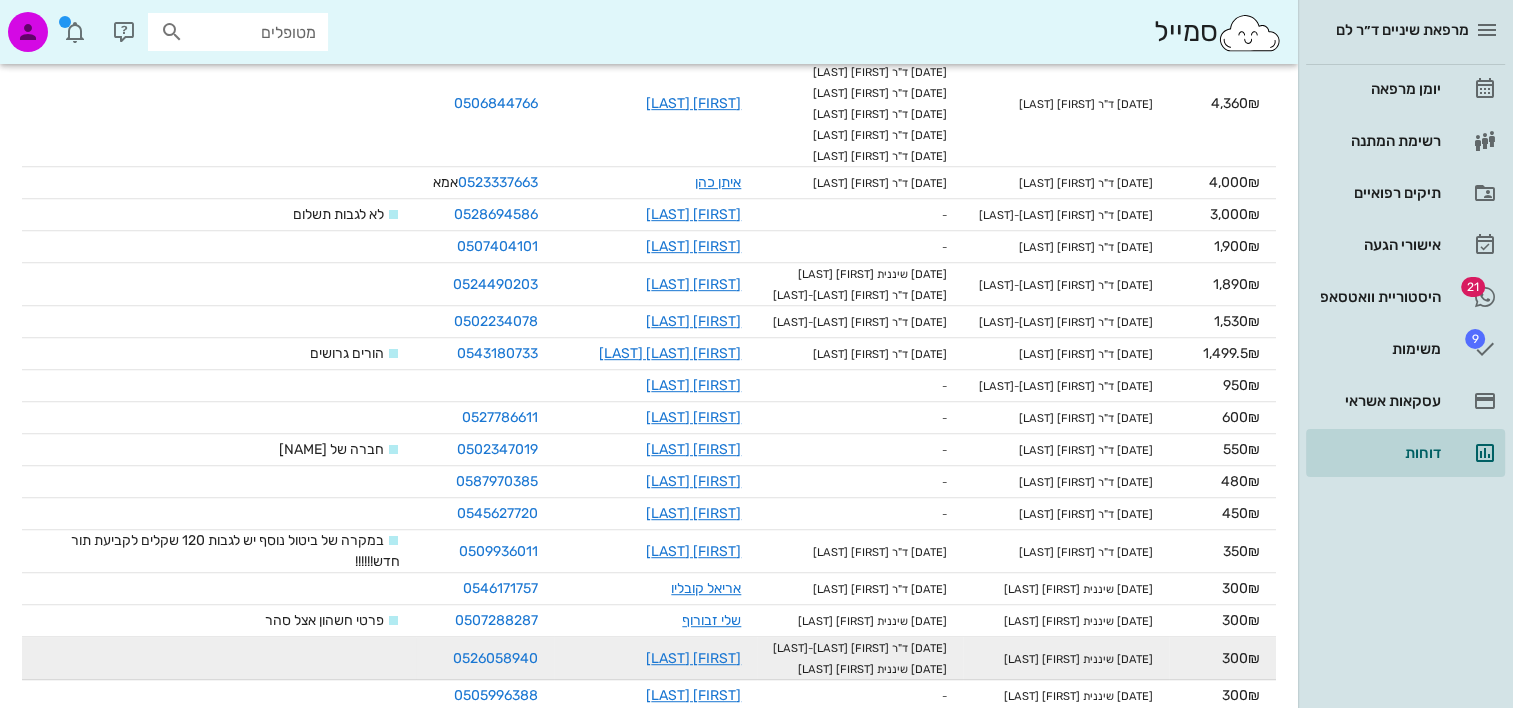 scroll, scrollTop: 1000, scrollLeft: 0, axis: vertical 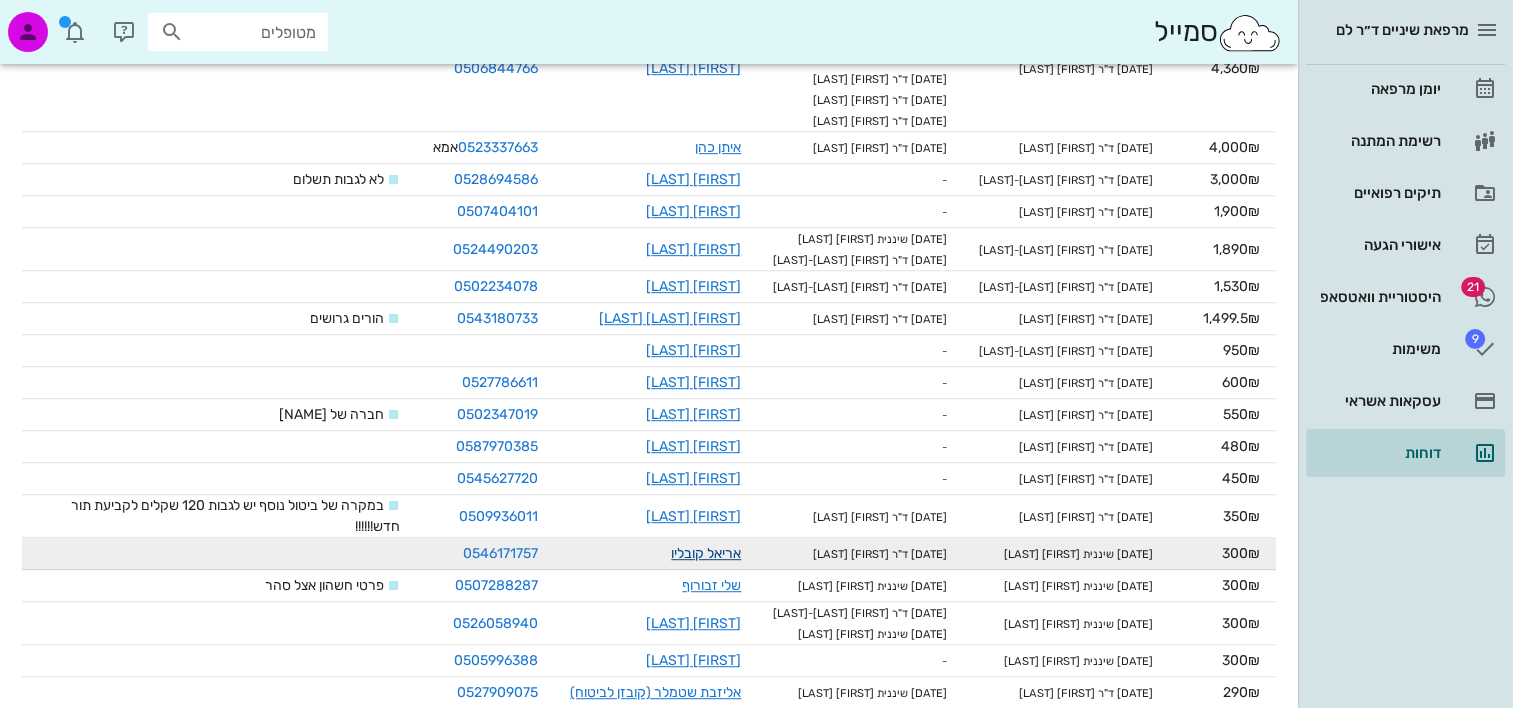 drag, startPoint x: 707, startPoint y: 551, endPoint x: 689, endPoint y: 559, distance: 19.697716 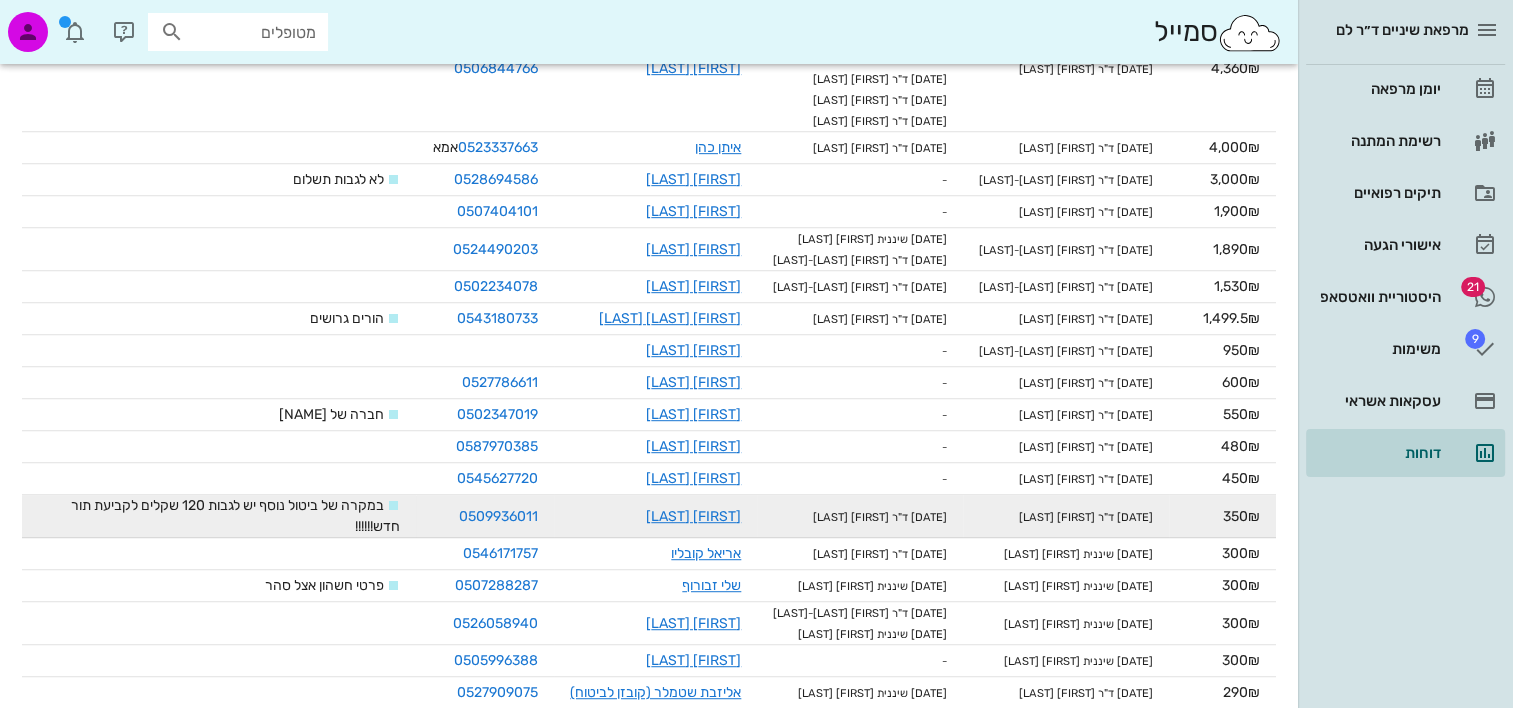 scroll, scrollTop: 1100, scrollLeft: 0, axis: vertical 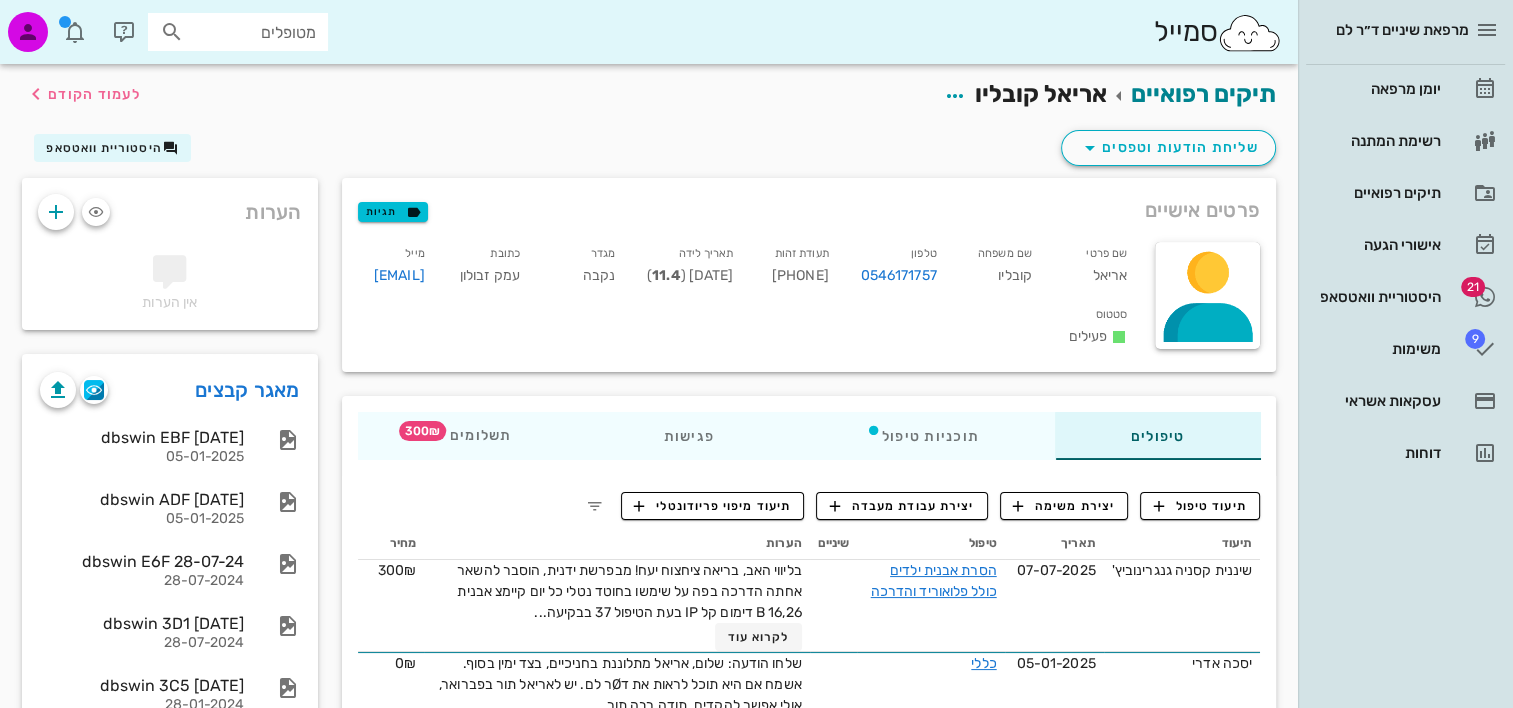 click on "מטופלים" at bounding box center [252, 32] 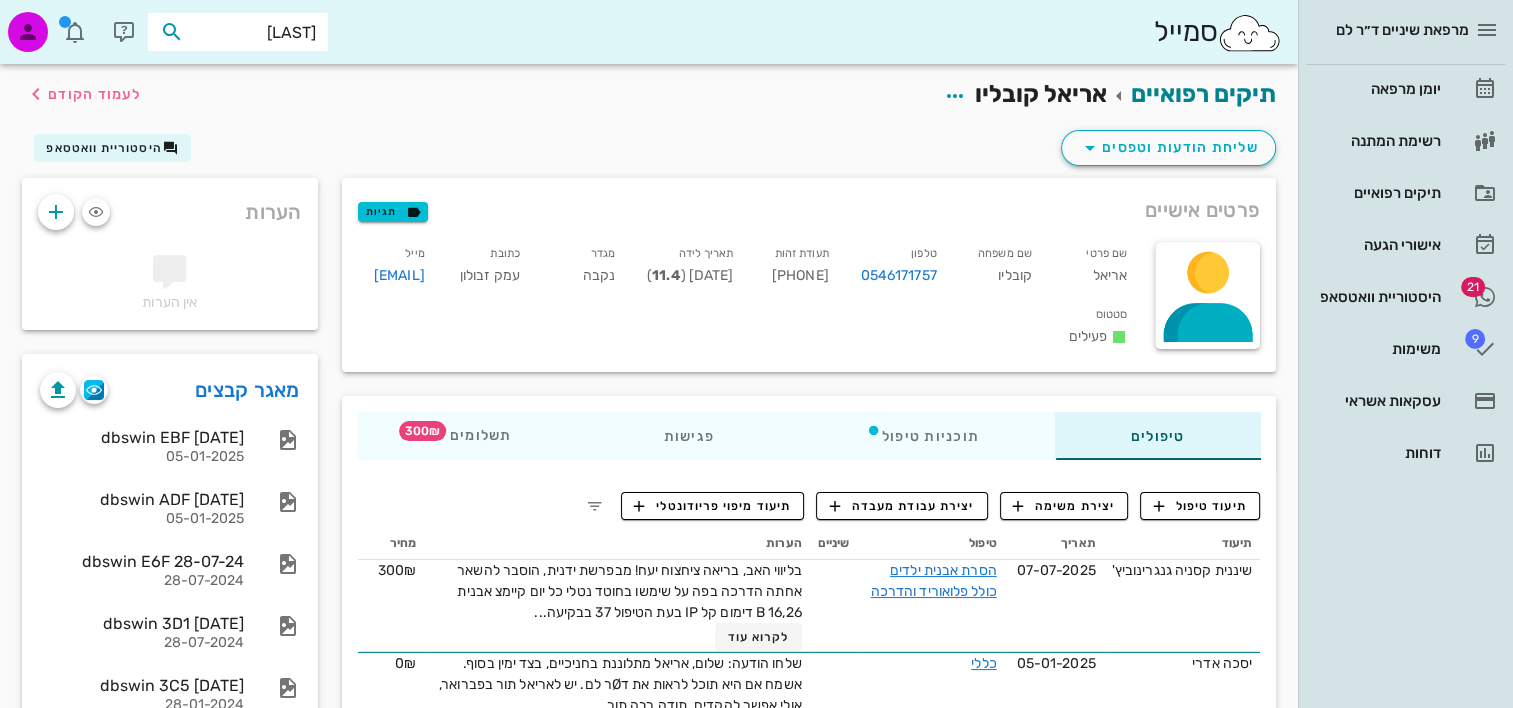 type on "קובליו" 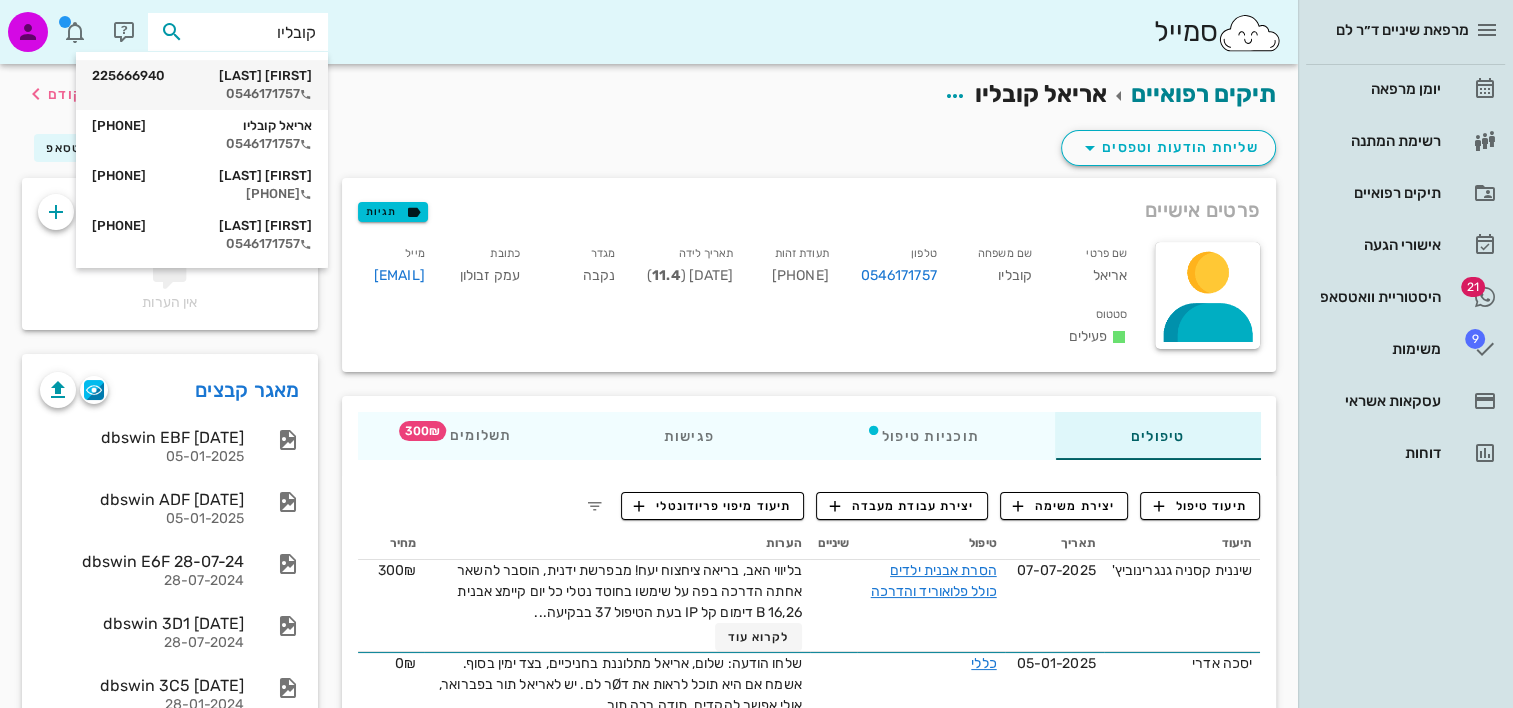 drag, startPoint x: 280, startPoint y: 84, endPoint x: 250, endPoint y: 88, distance: 30.265491 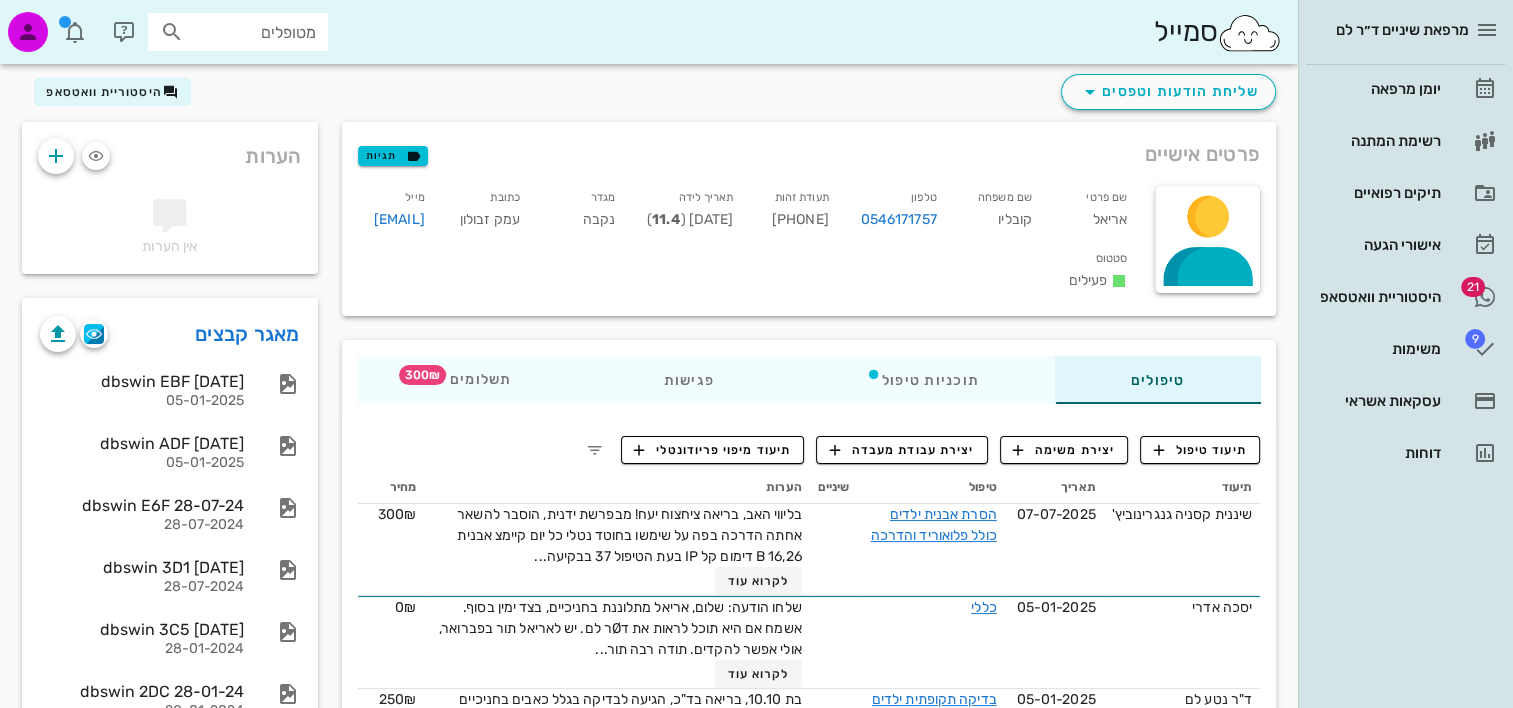 scroll, scrollTop: 100, scrollLeft: 0, axis: vertical 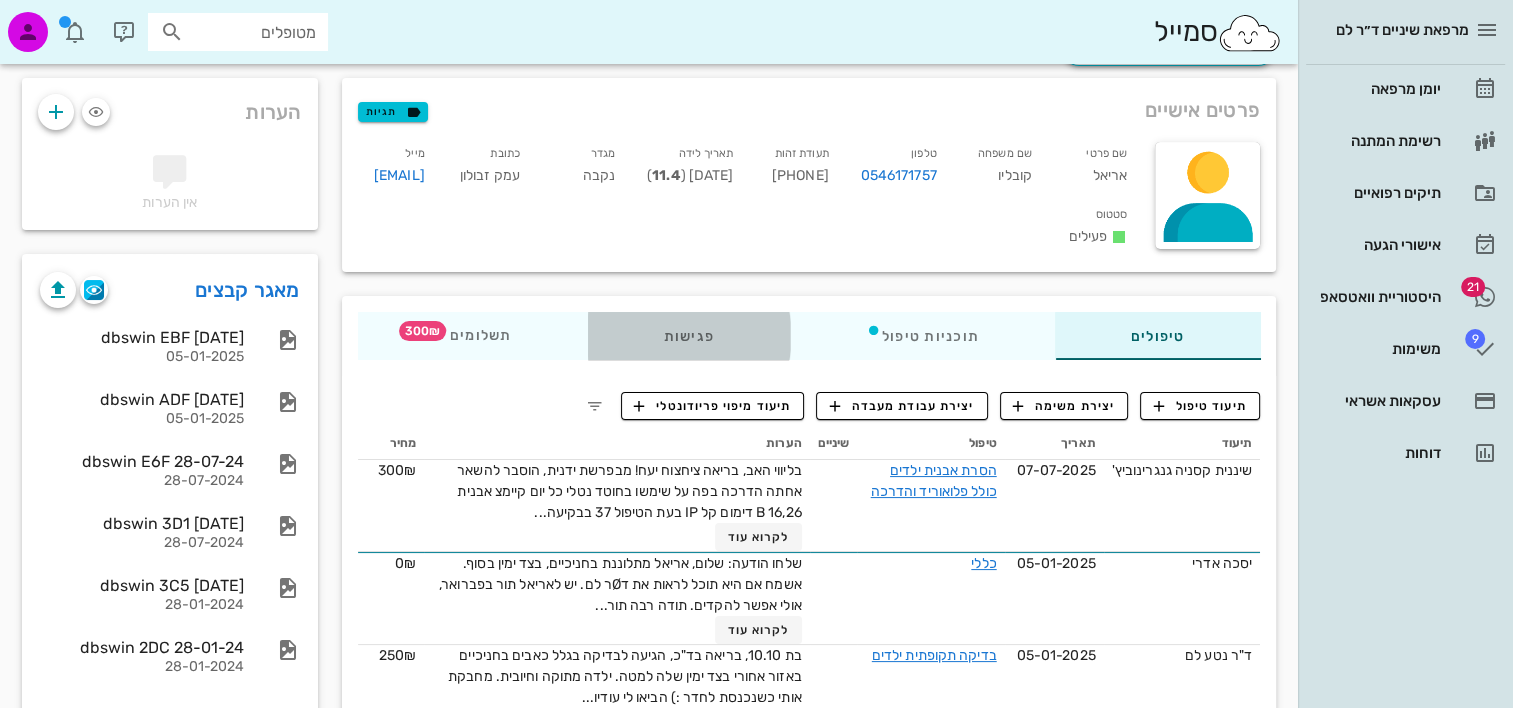 click on "פגישות" at bounding box center [688, 336] 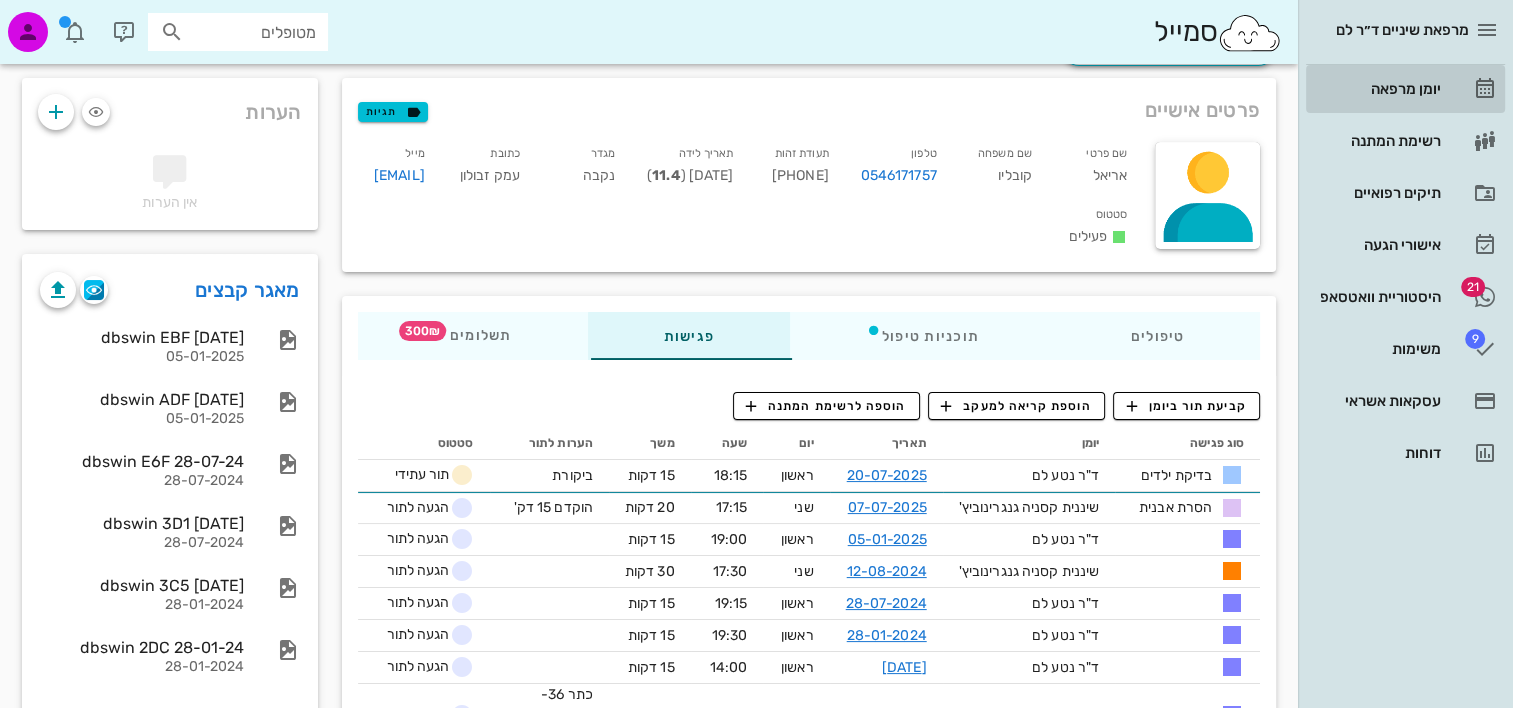drag, startPoint x: 875, startPoint y: 505, endPoint x: 1392, endPoint y: 90, distance: 662.9585 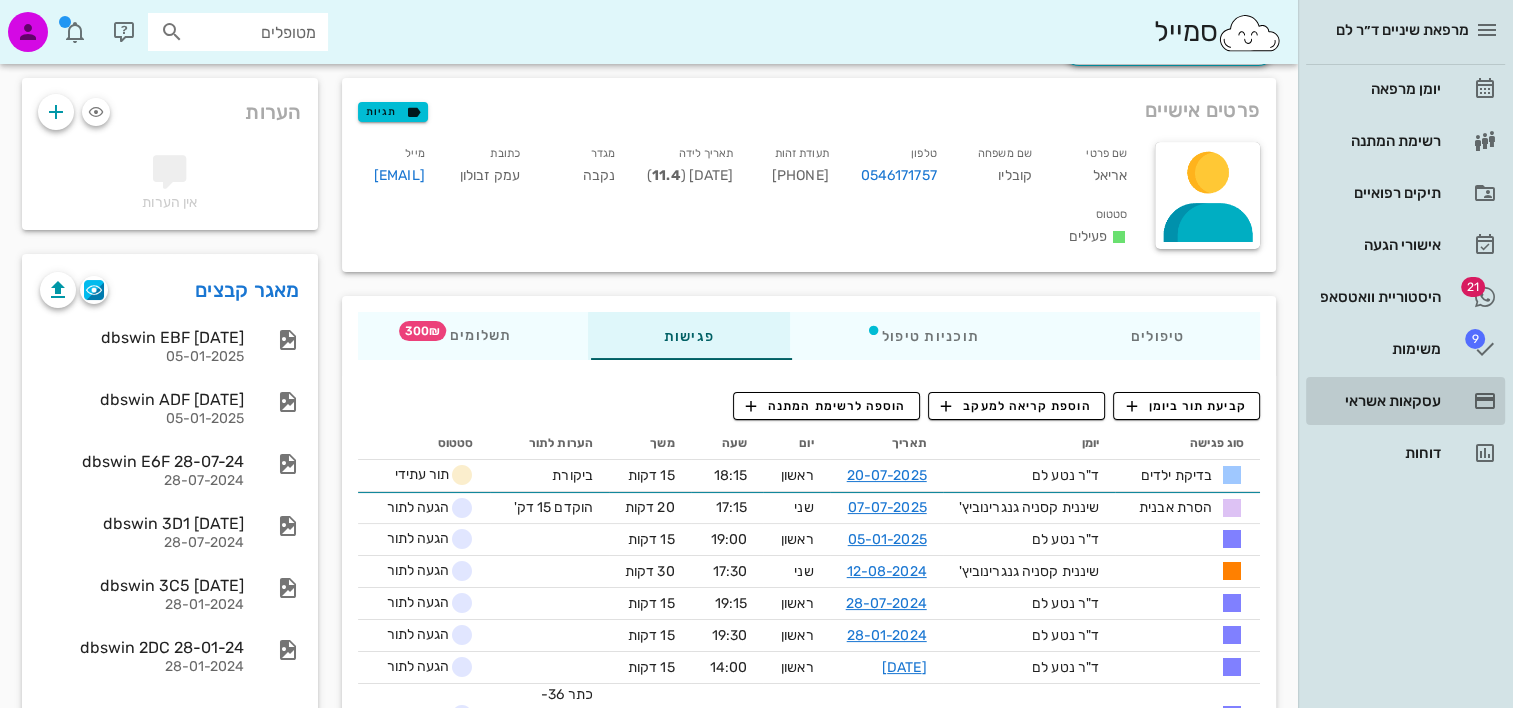 click on "עסקאות אשראי" at bounding box center [1377, 401] 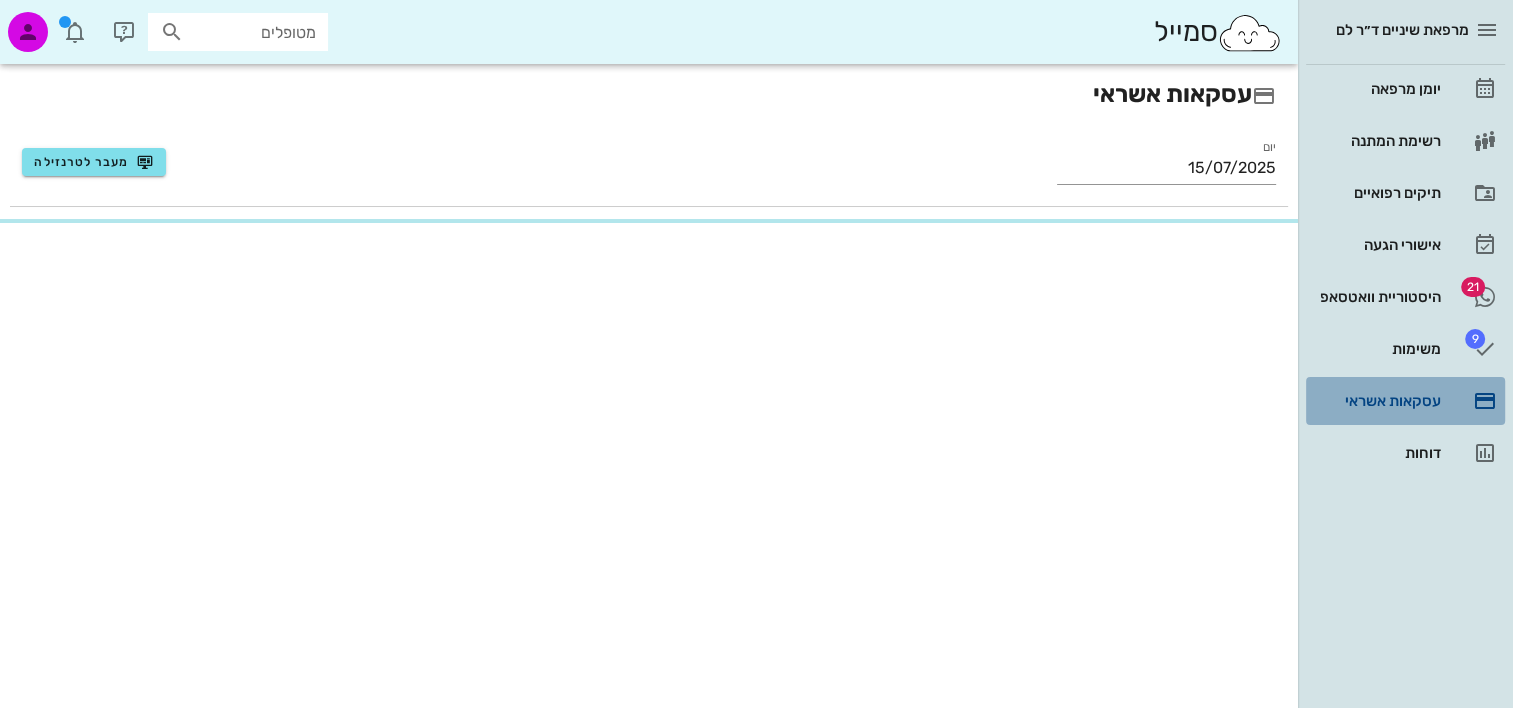scroll, scrollTop: 0, scrollLeft: 0, axis: both 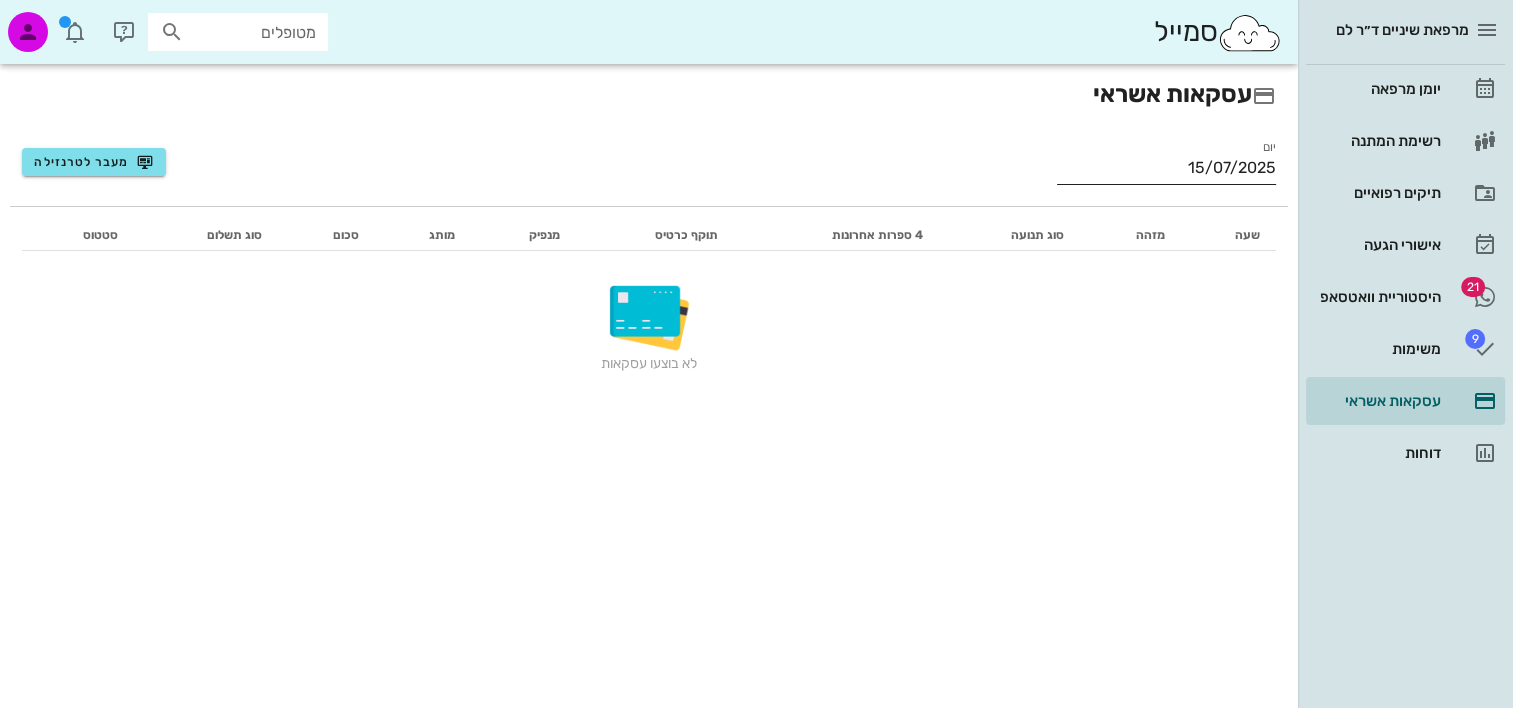click on "יום 15/07/2025" at bounding box center (1166, 179) 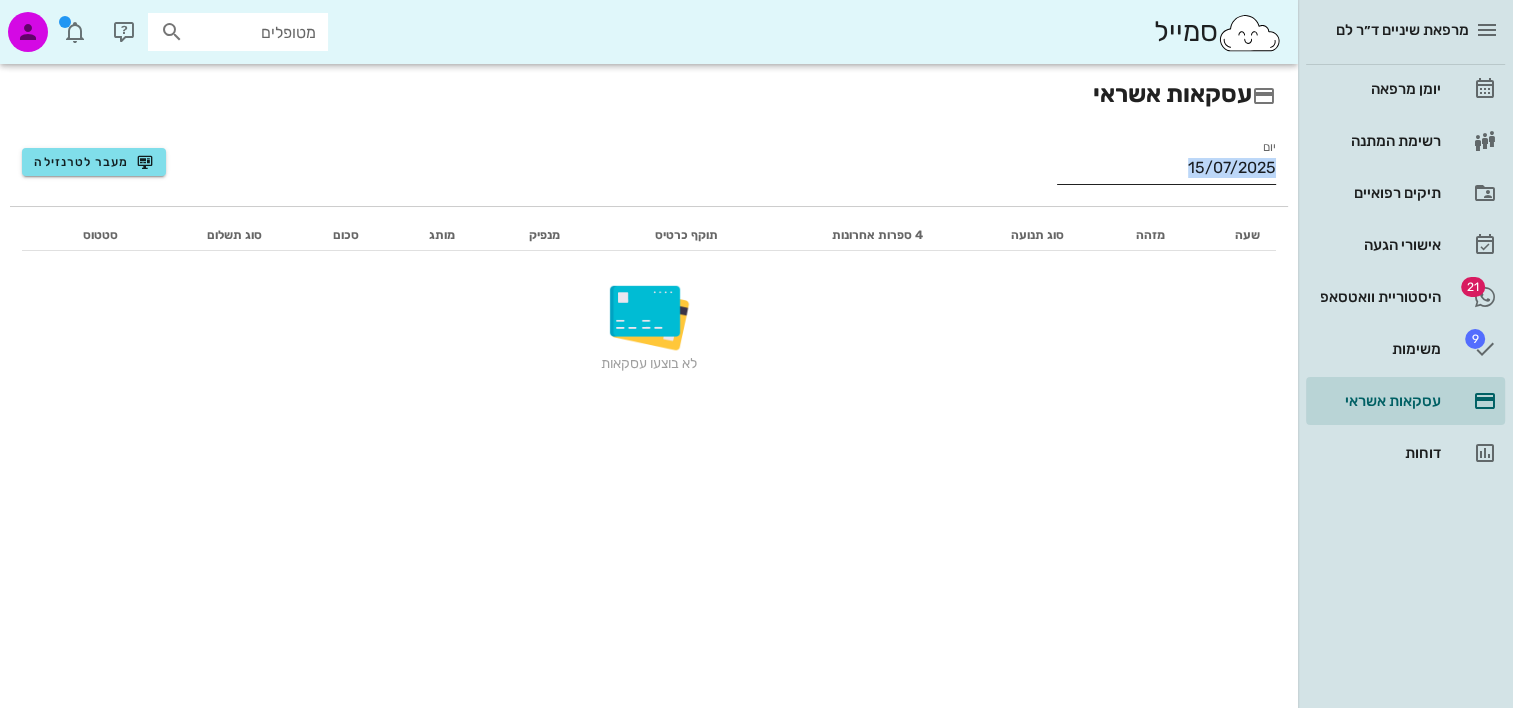 drag, startPoint x: 1196, startPoint y: 187, endPoint x: 1201, endPoint y: 177, distance: 11.18034 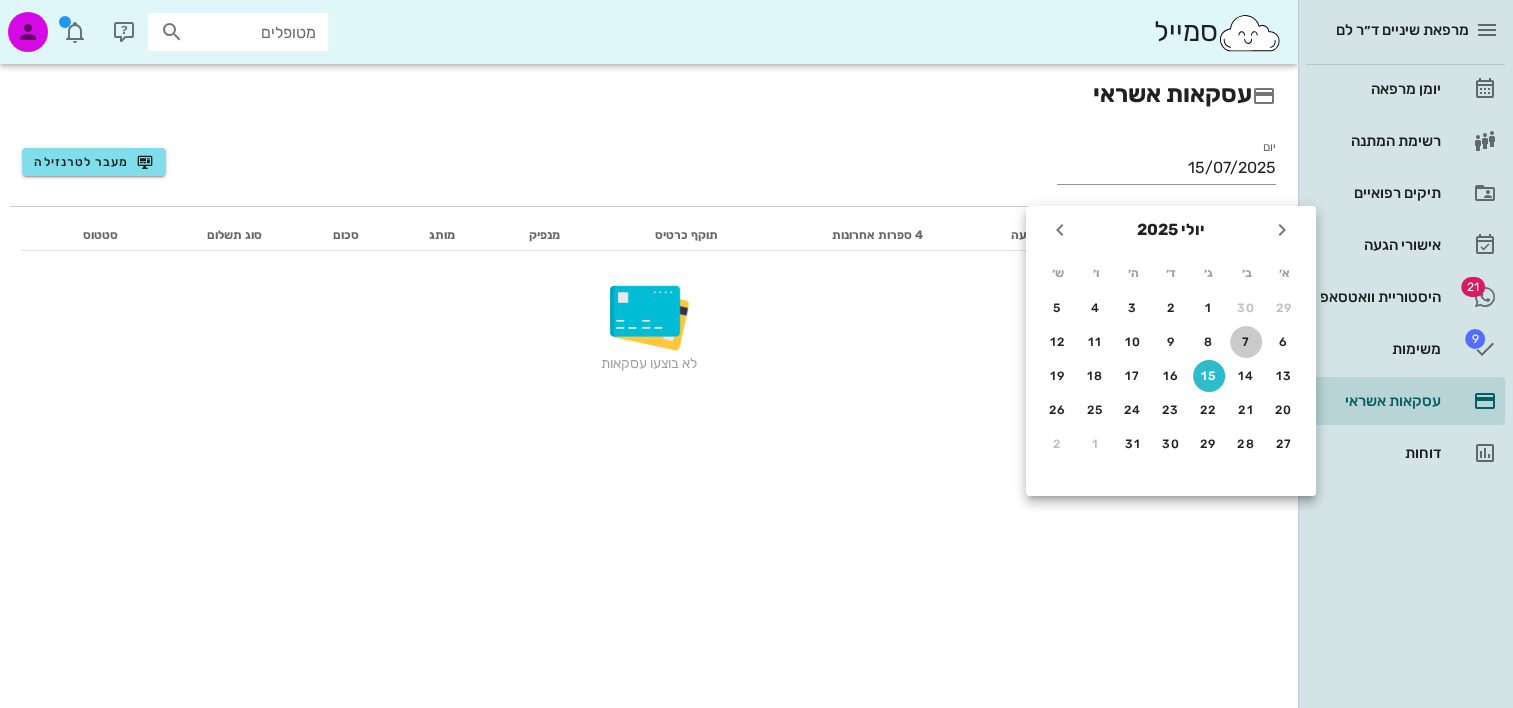 click on "7" at bounding box center (1246, 342) 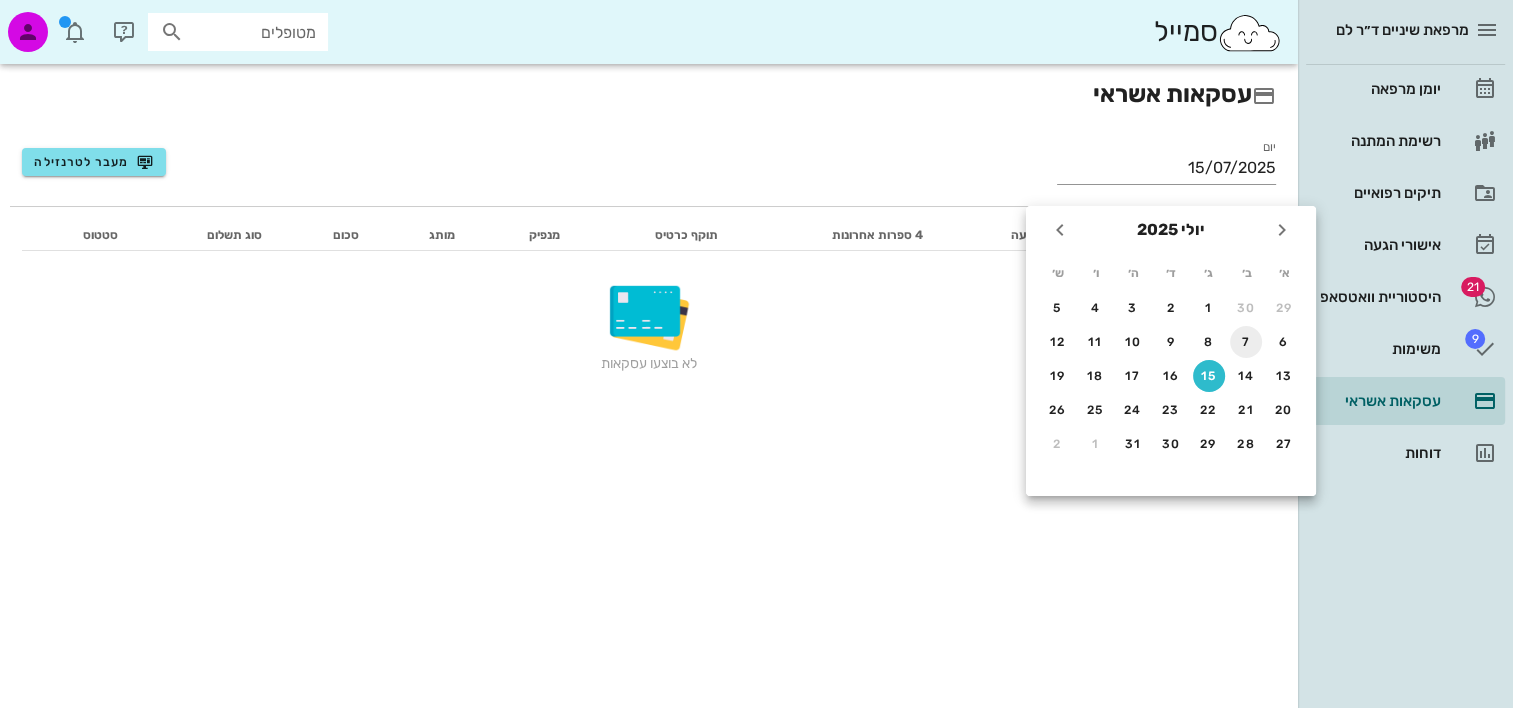 type on "07/07/2025" 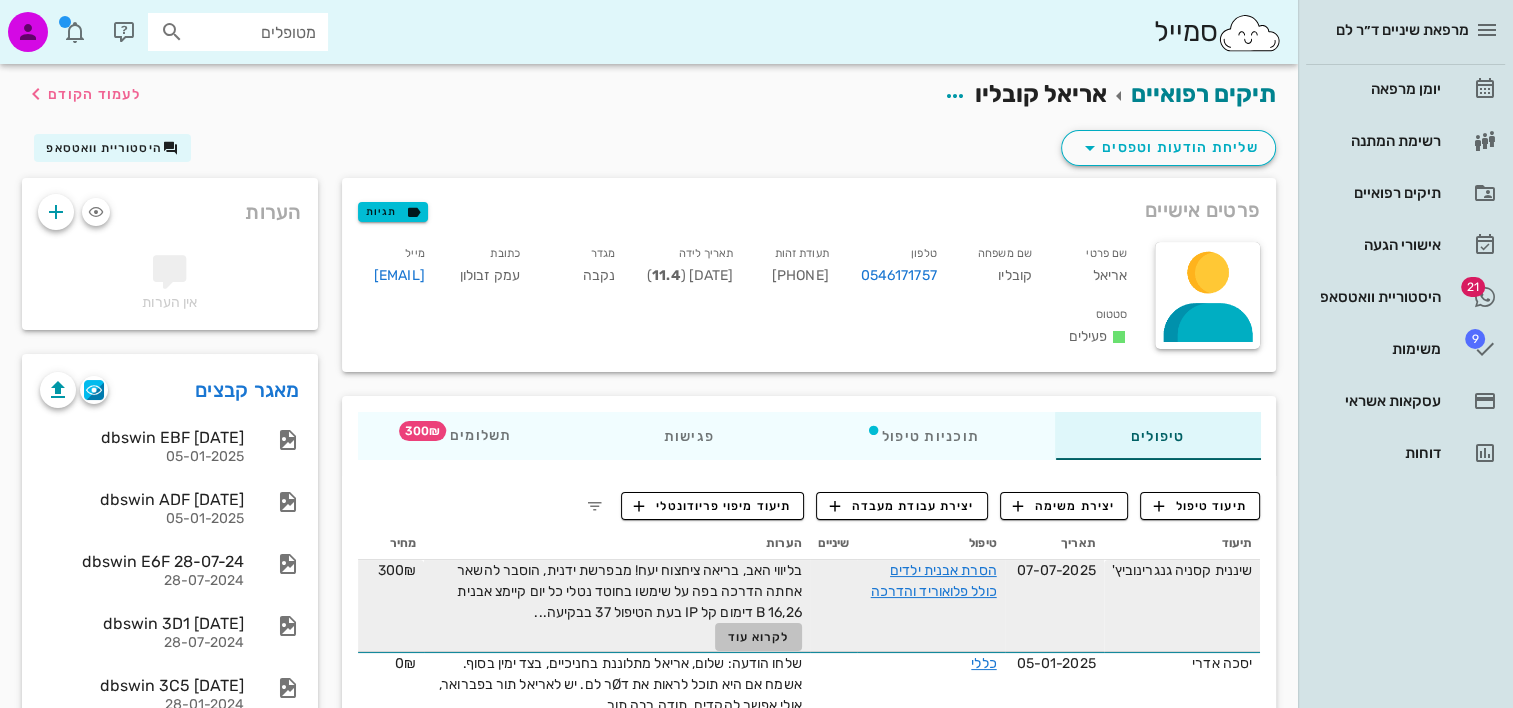 click on "לקרוא עוד" at bounding box center [759, 637] 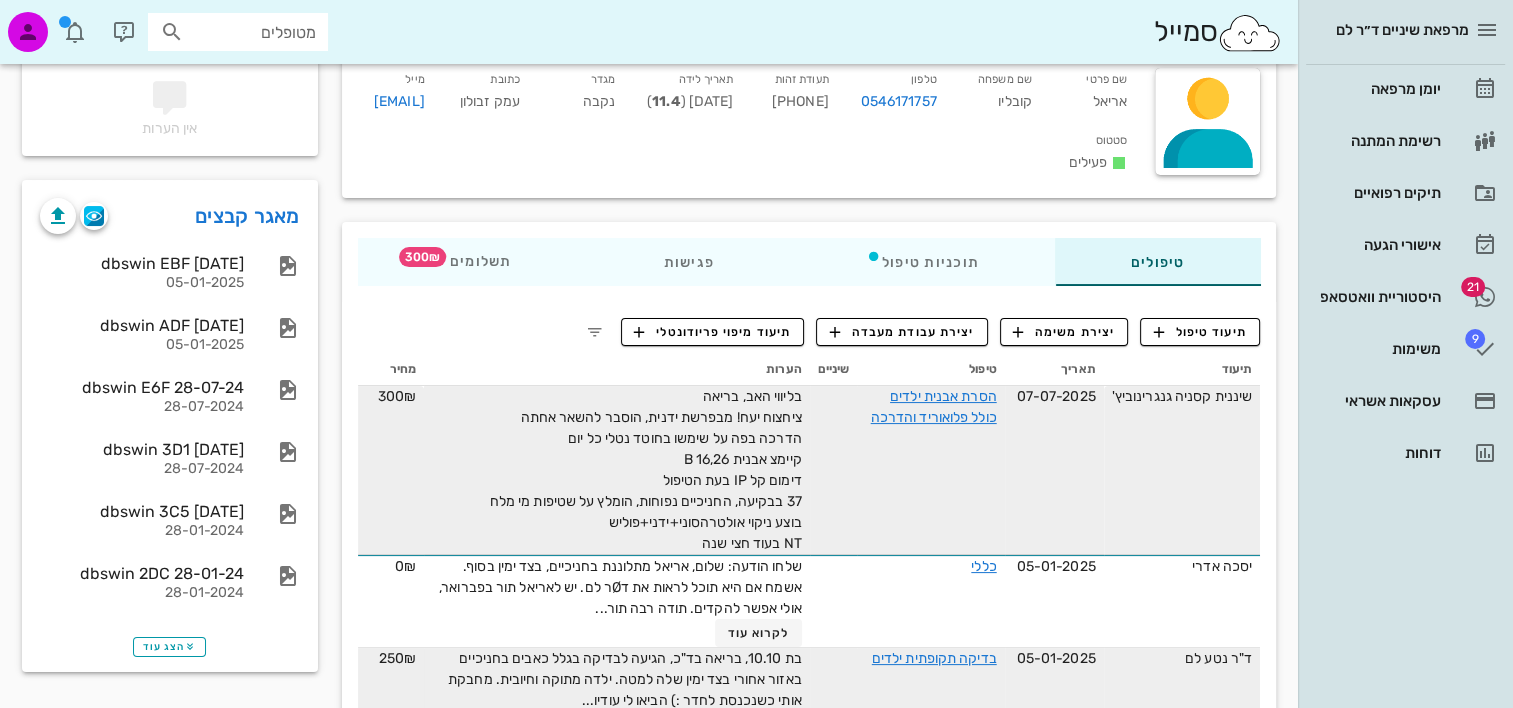 scroll, scrollTop: 200, scrollLeft: 0, axis: vertical 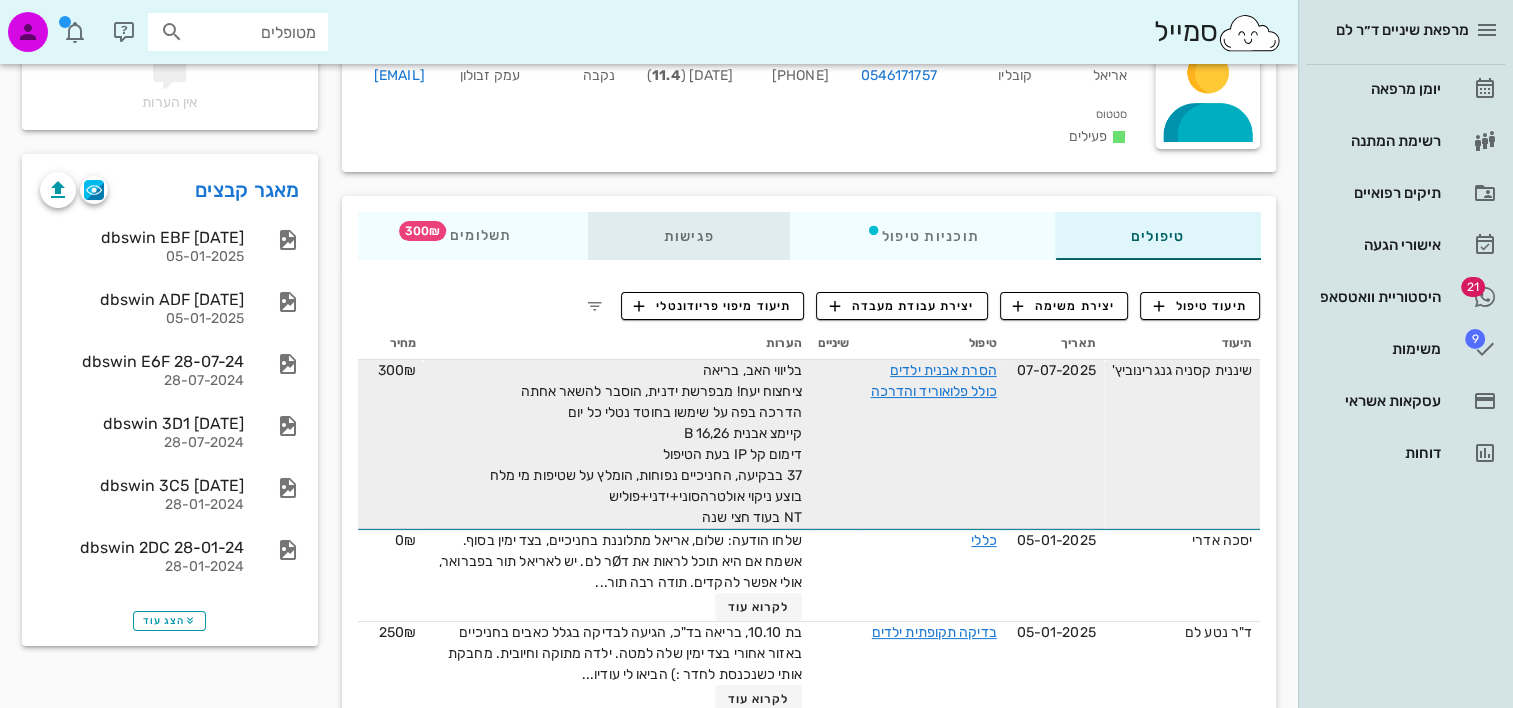 click on "פגישות" at bounding box center (688, 236) 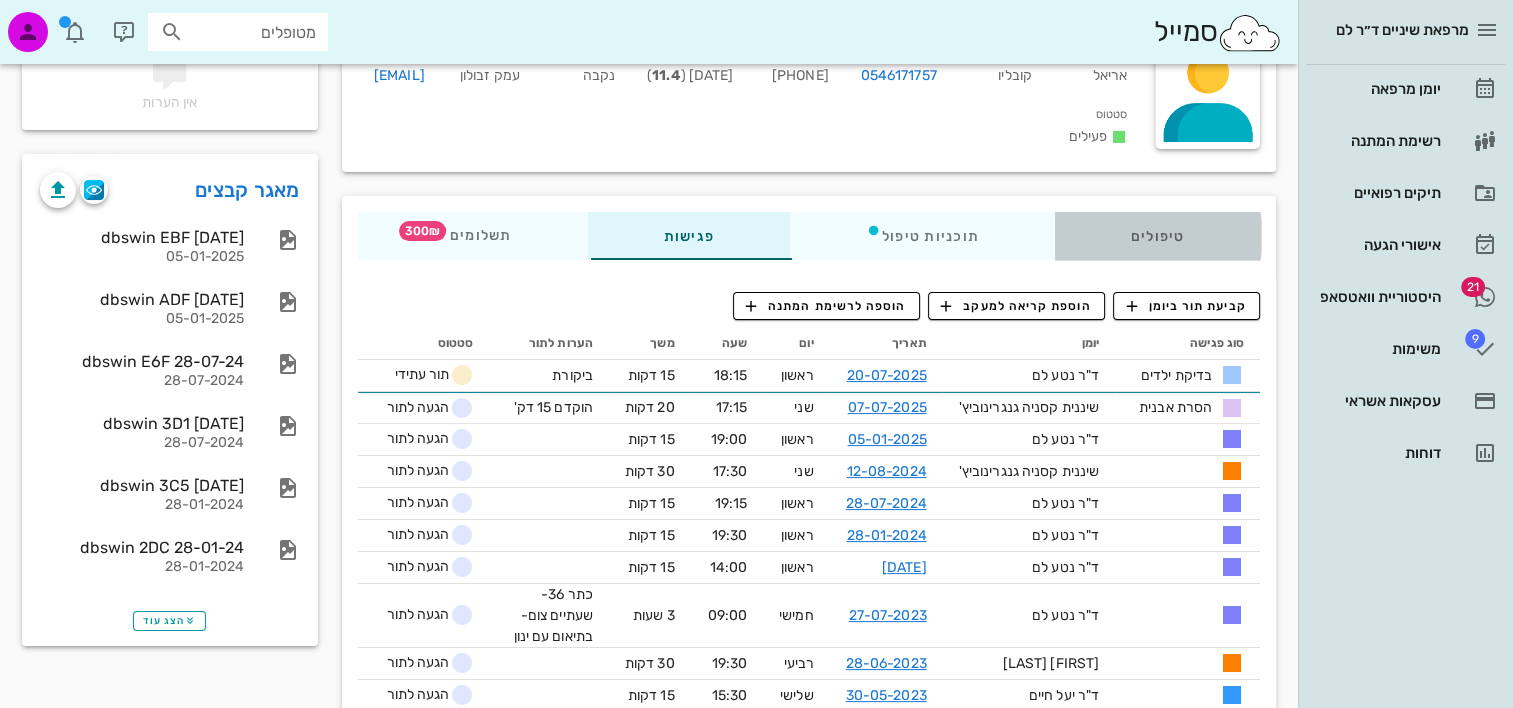 click on "טיפולים" at bounding box center (1157, 236) 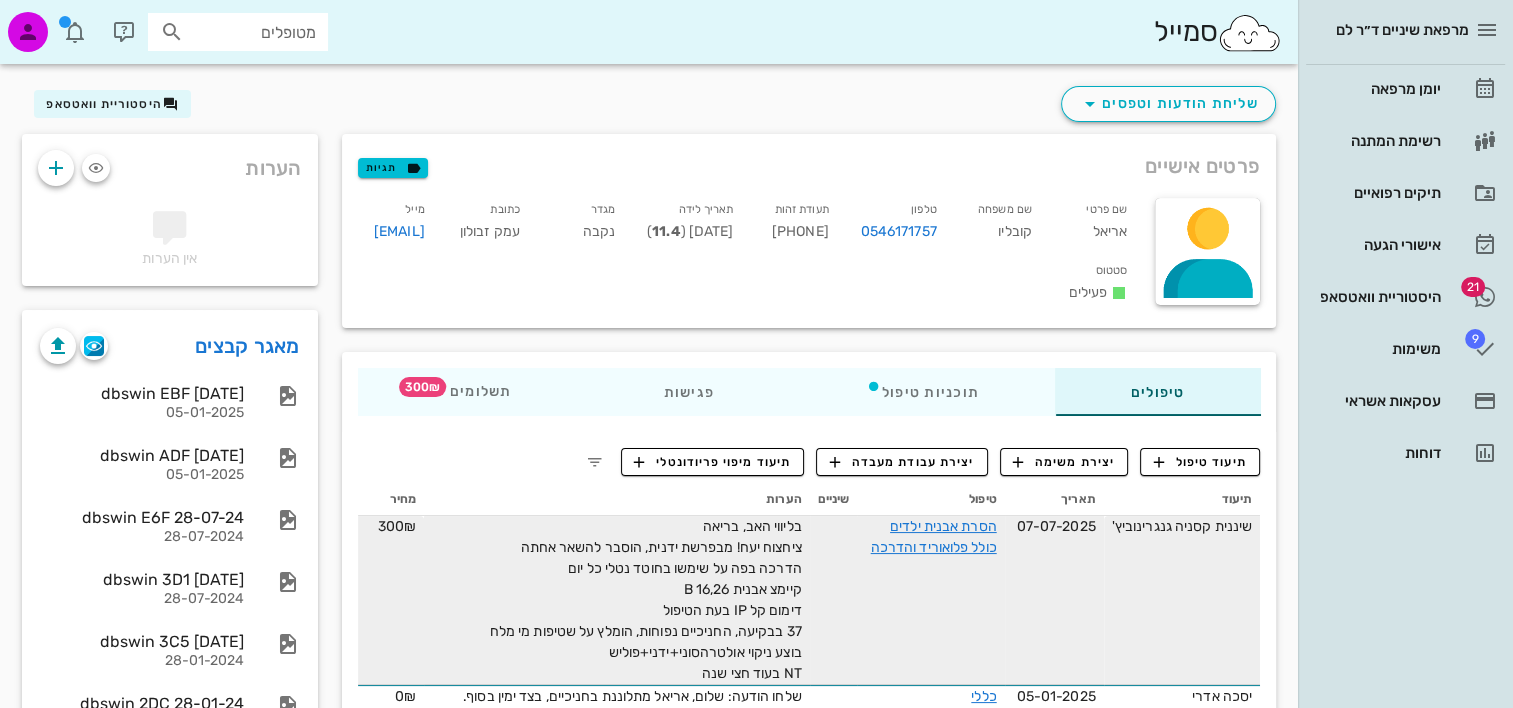 scroll, scrollTop: 0, scrollLeft: 0, axis: both 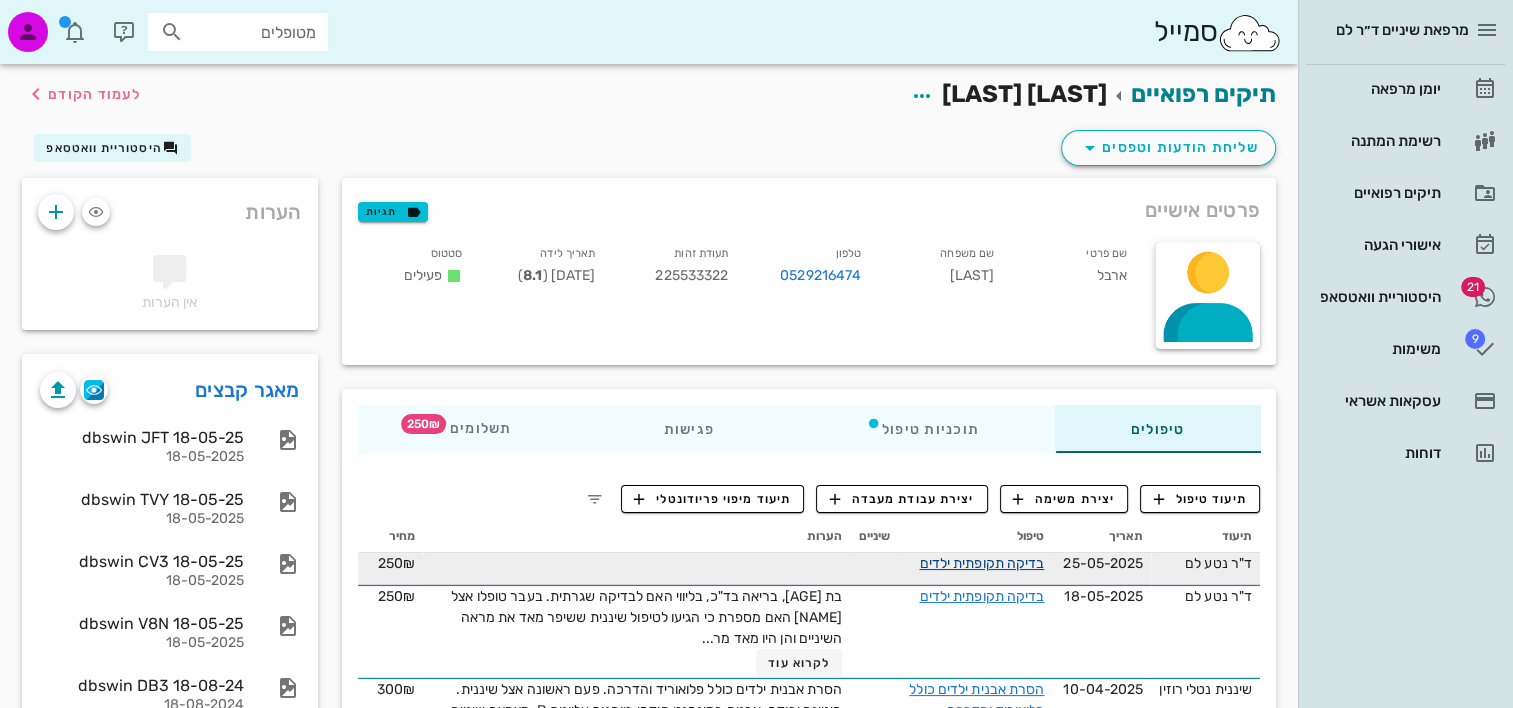 click on "בדיקה תקופתית ילדים" at bounding box center [981, 563] 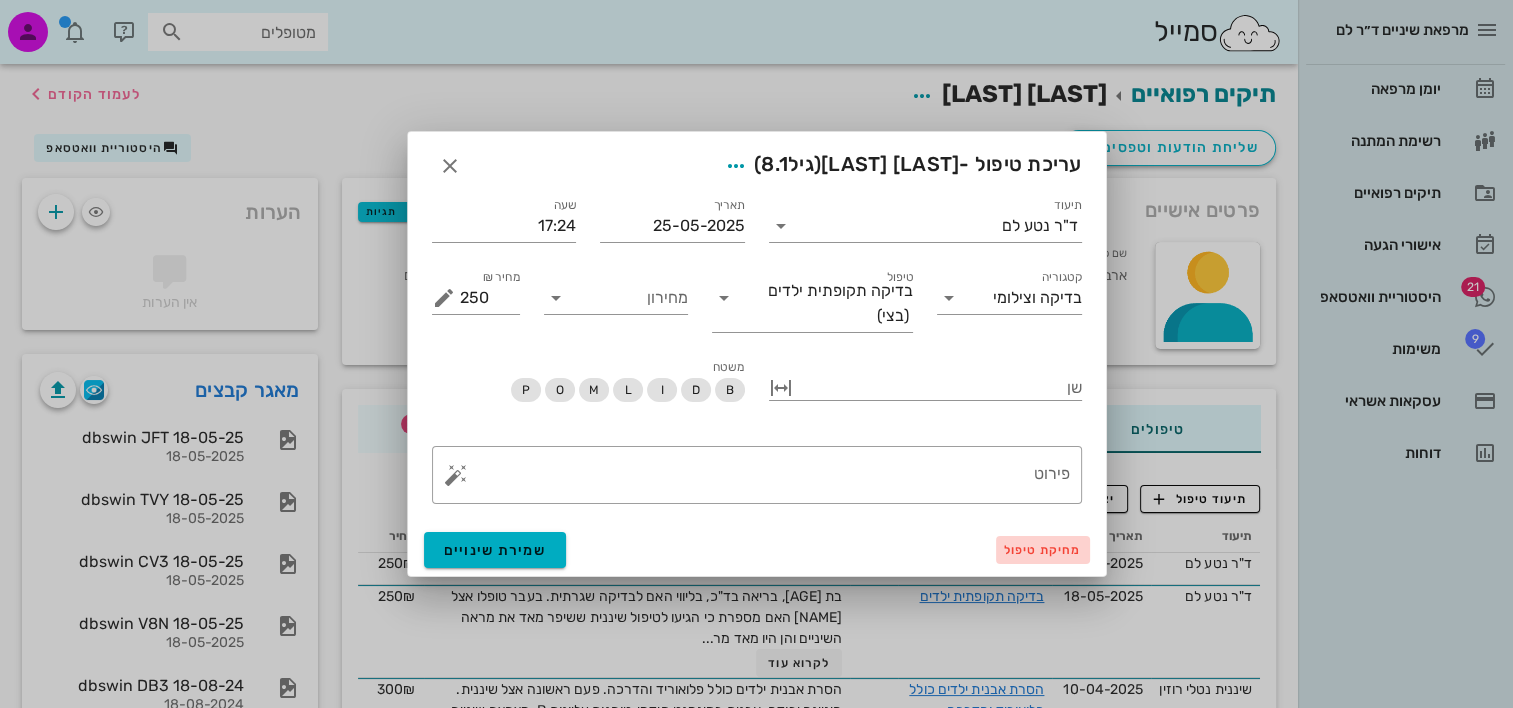 click on "מחיקת טיפול" at bounding box center [1043, 550] 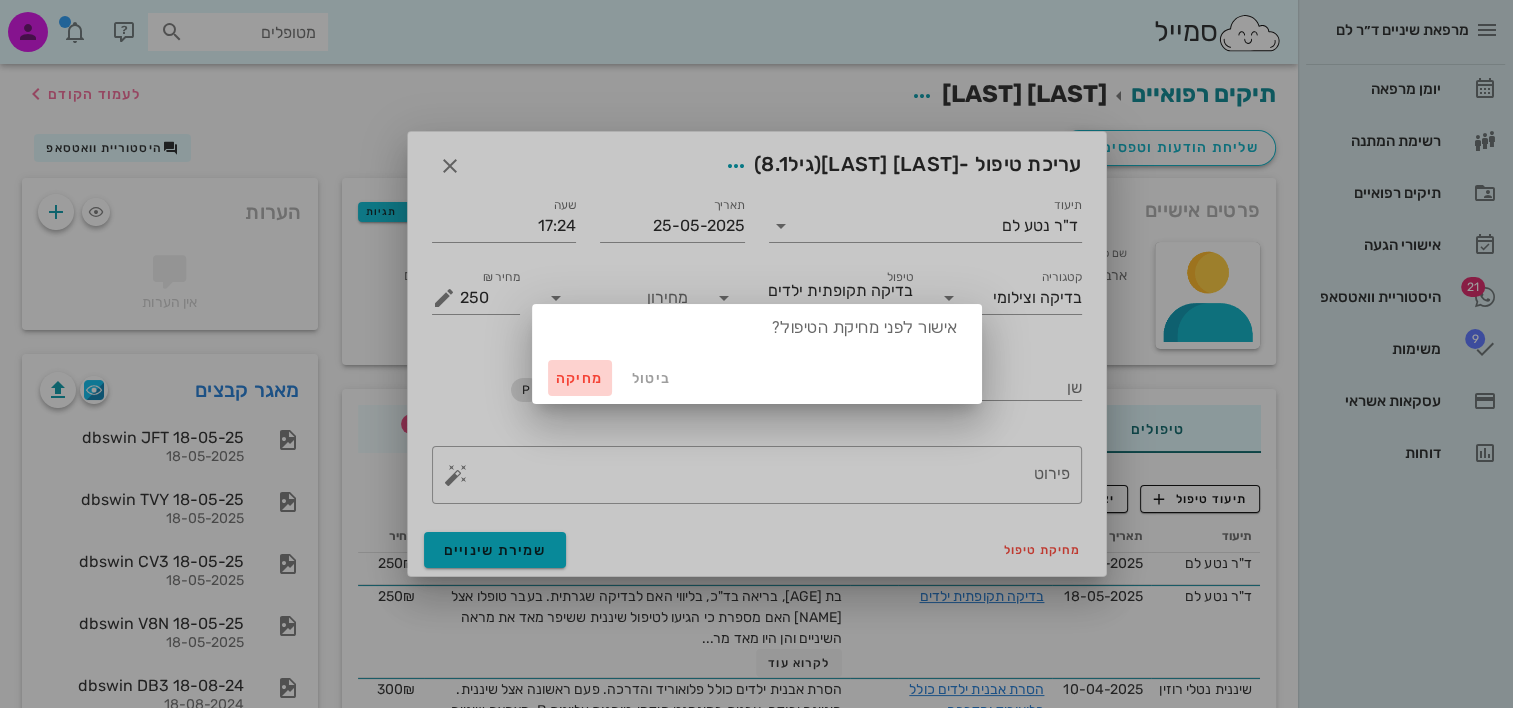 click on "מחיקה" at bounding box center (580, 378) 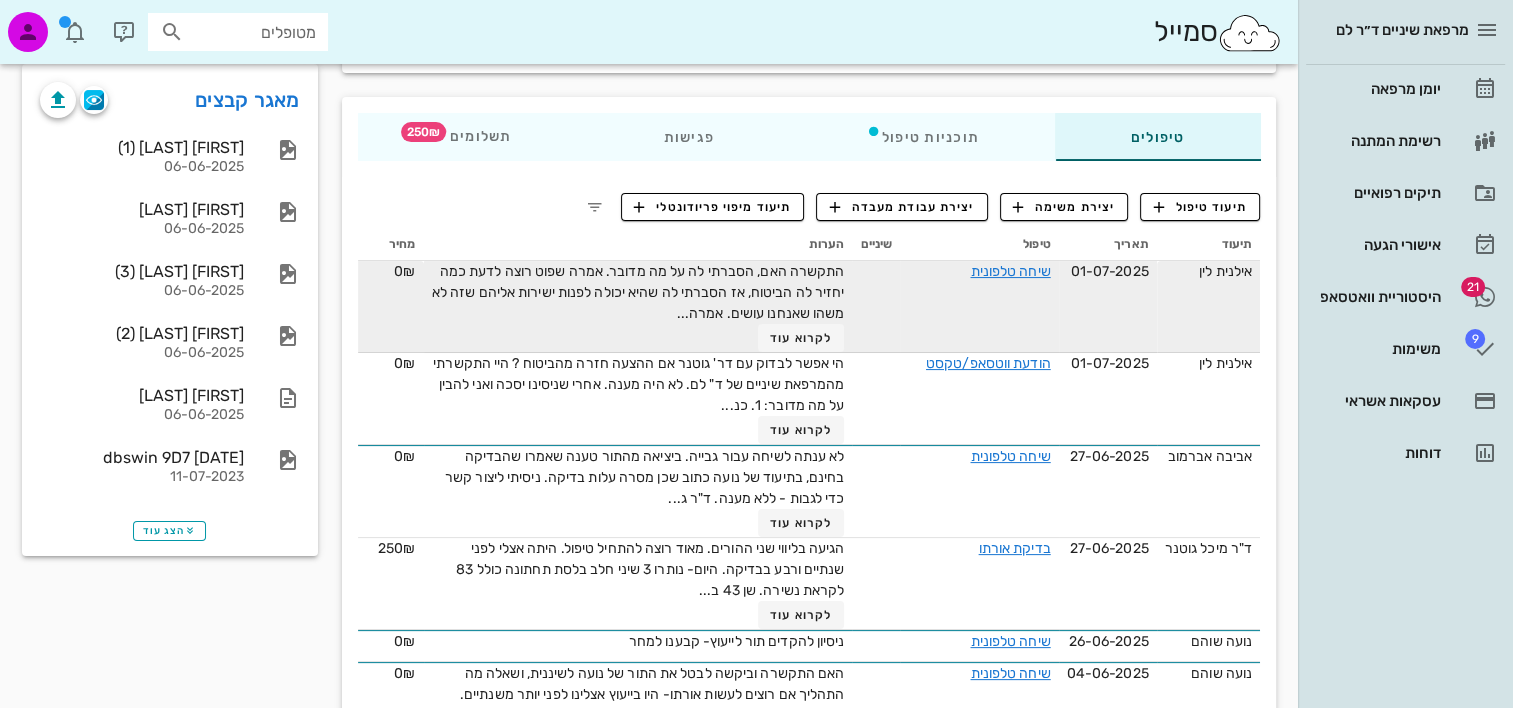 scroll, scrollTop: 300, scrollLeft: 0, axis: vertical 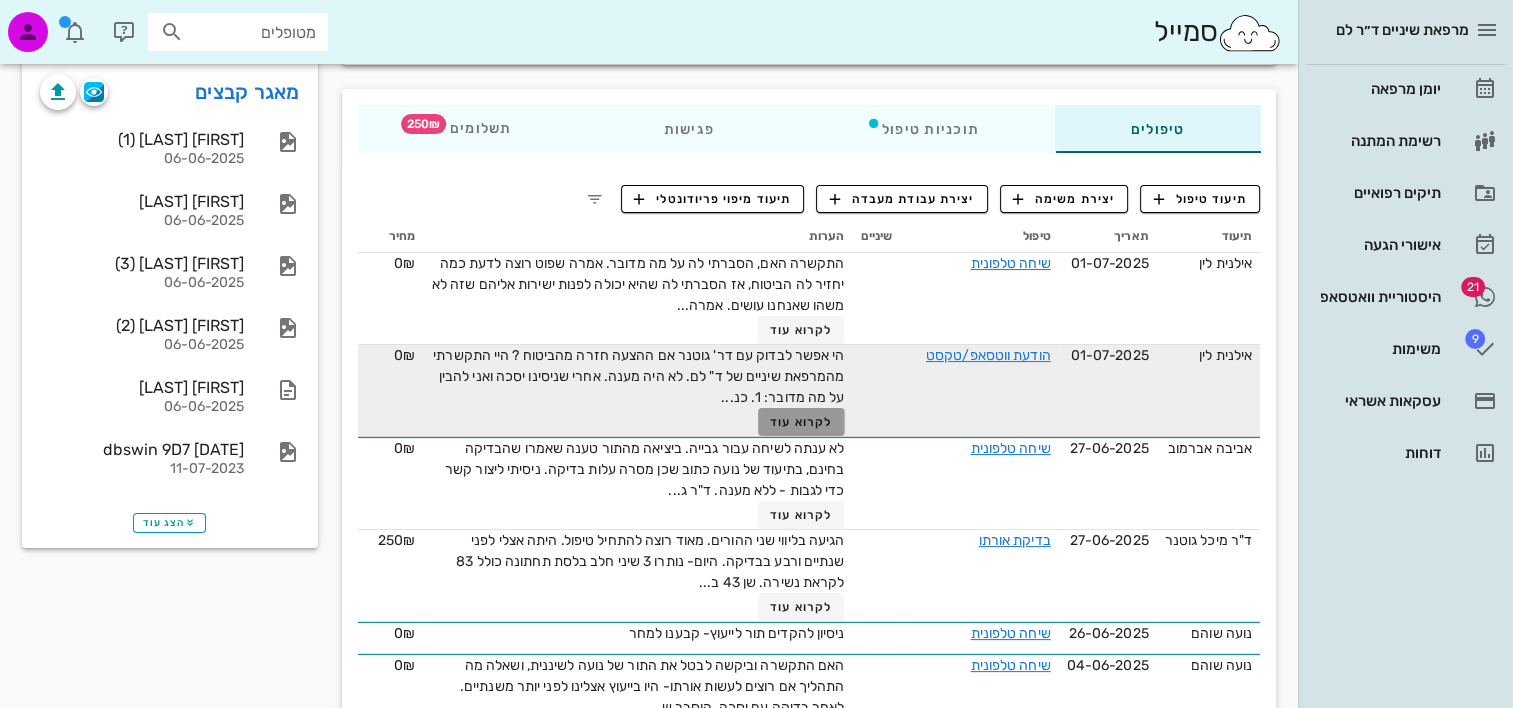 click on "לקרוא עוד" at bounding box center [801, 422] 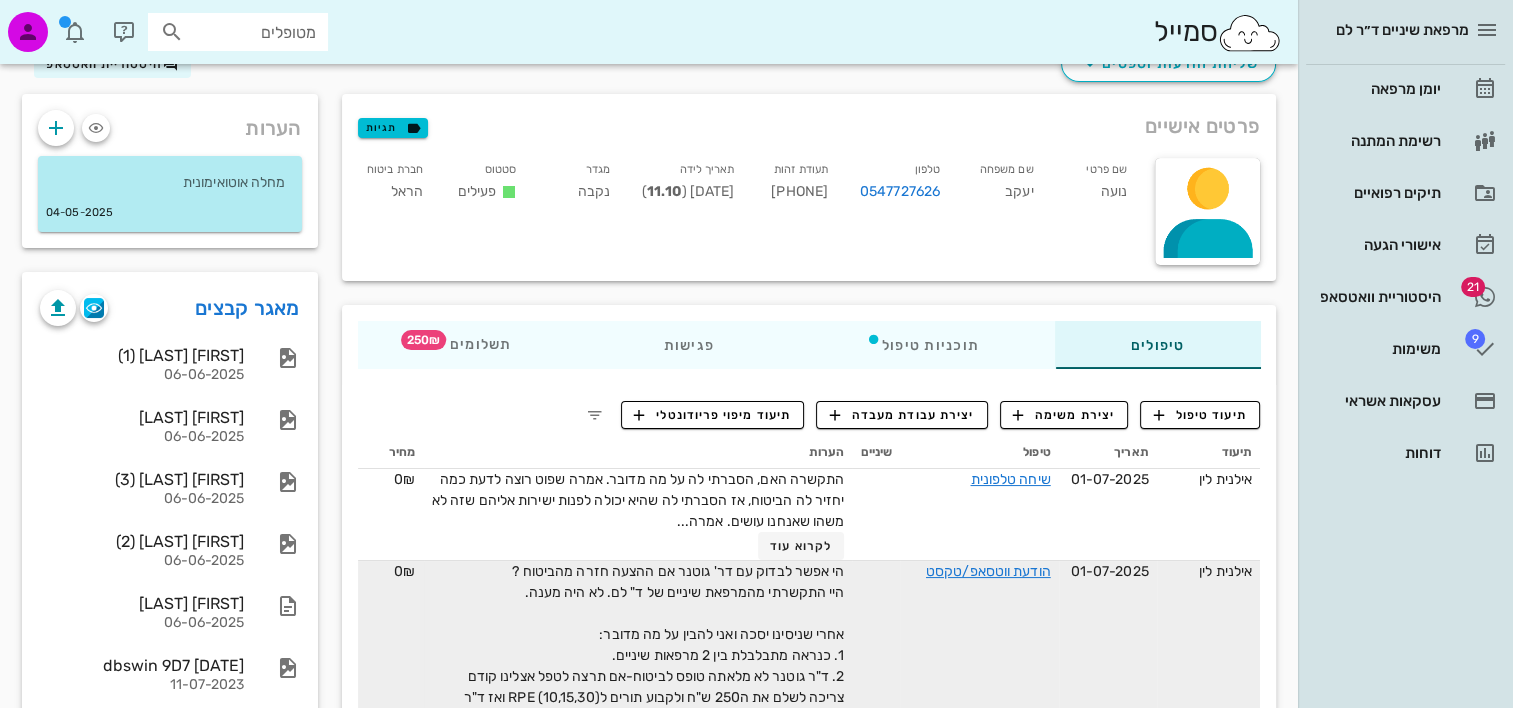 scroll, scrollTop: 0, scrollLeft: 0, axis: both 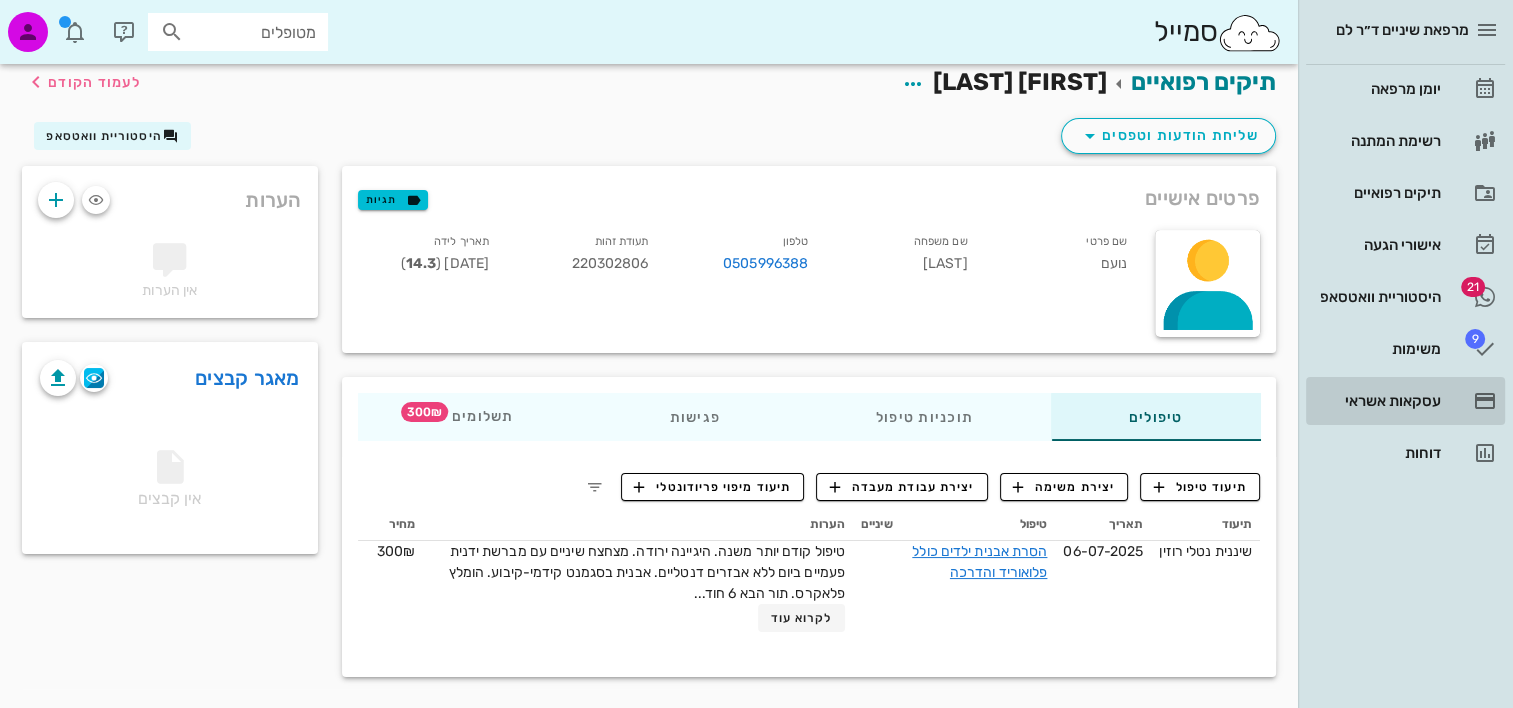 click on "עסקאות אשראי" at bounding box center [1377, 401] 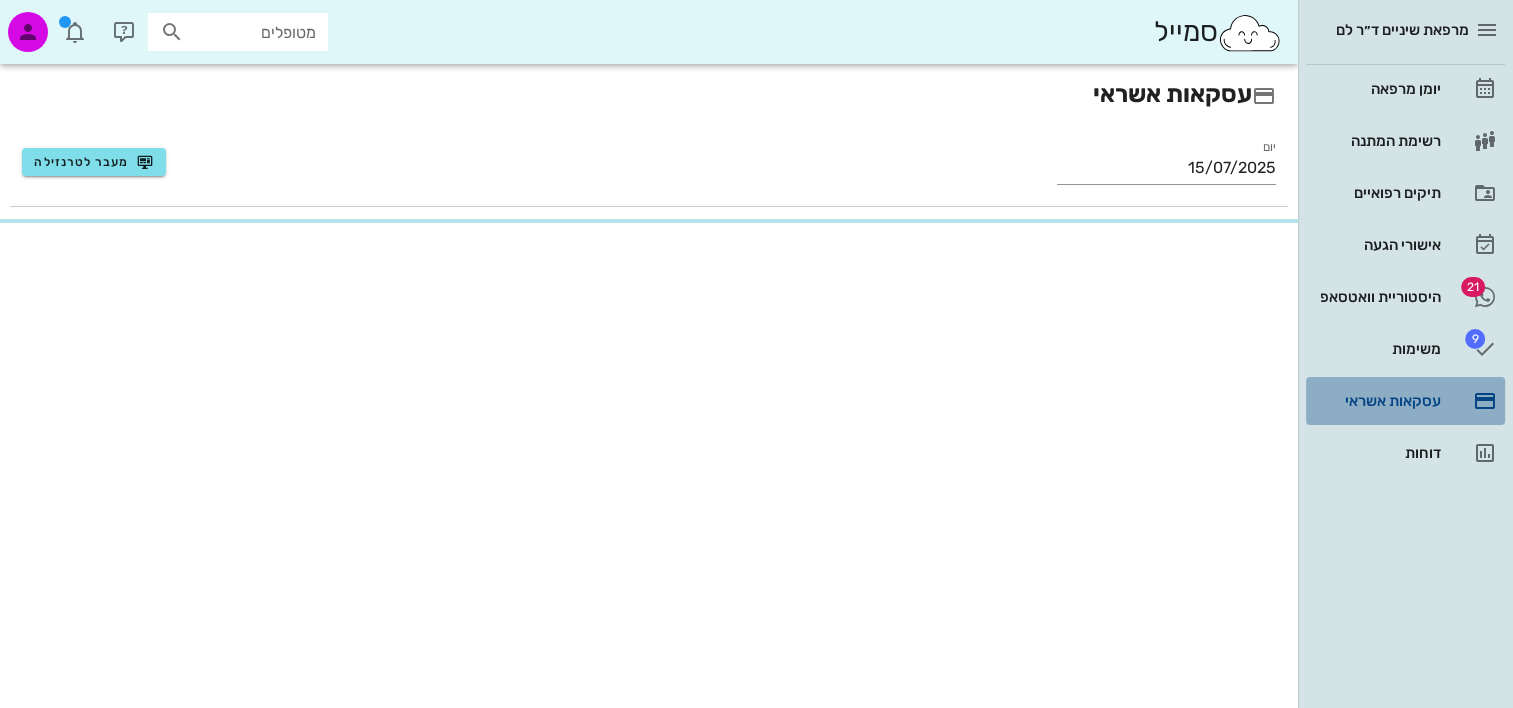 scroll, scrollTop: 0, scrollLeft: 0, axis: both 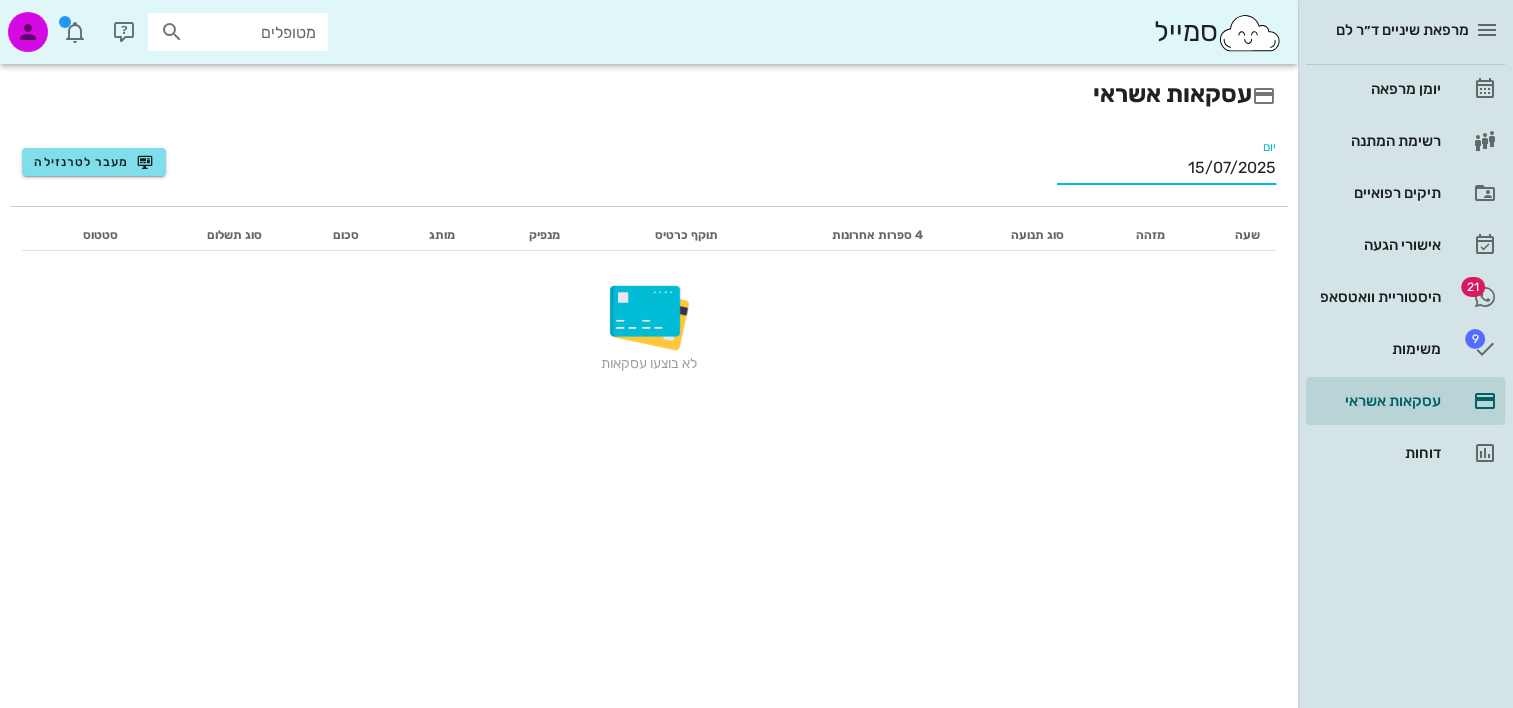 click on "15/07/2025" at bounding box center [1166, 168] 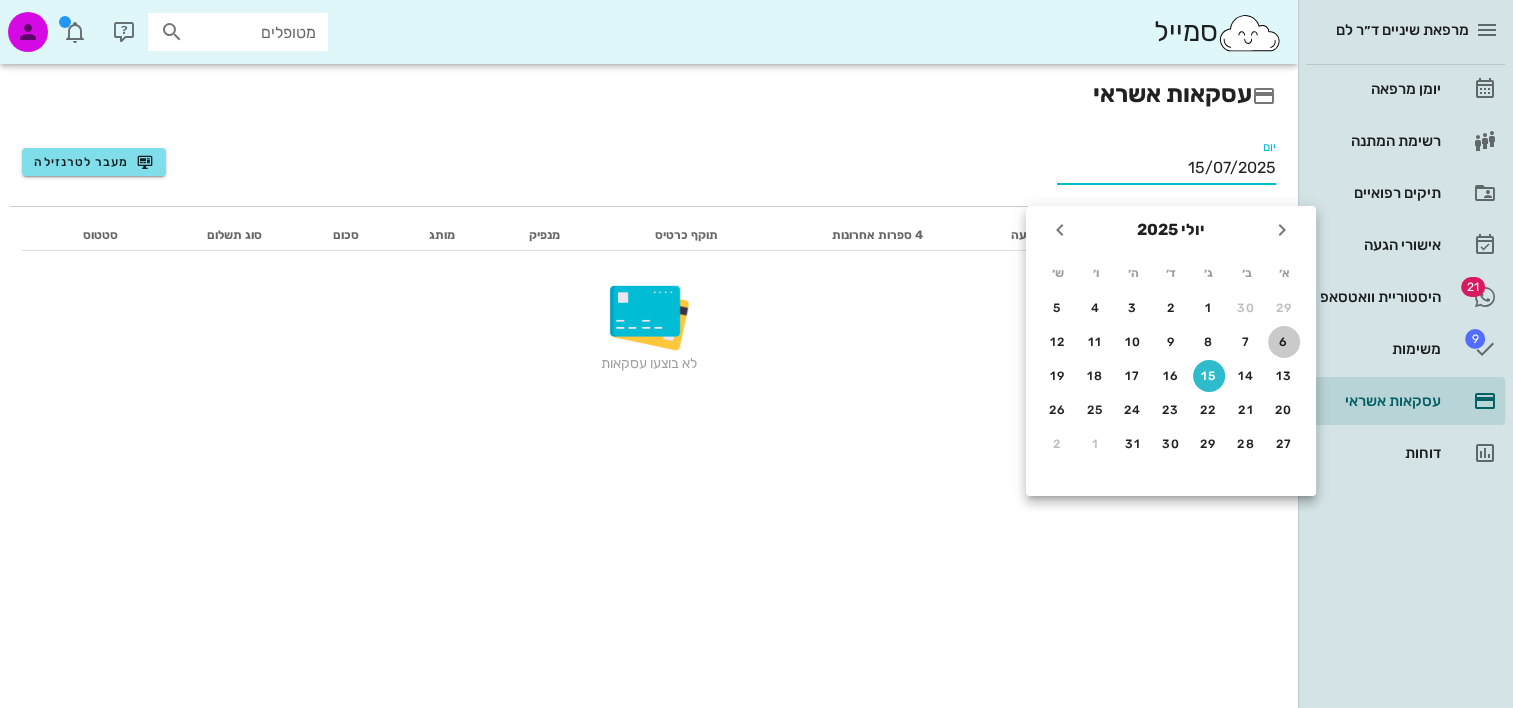 click on "6" at bounding box center (1284, 342) 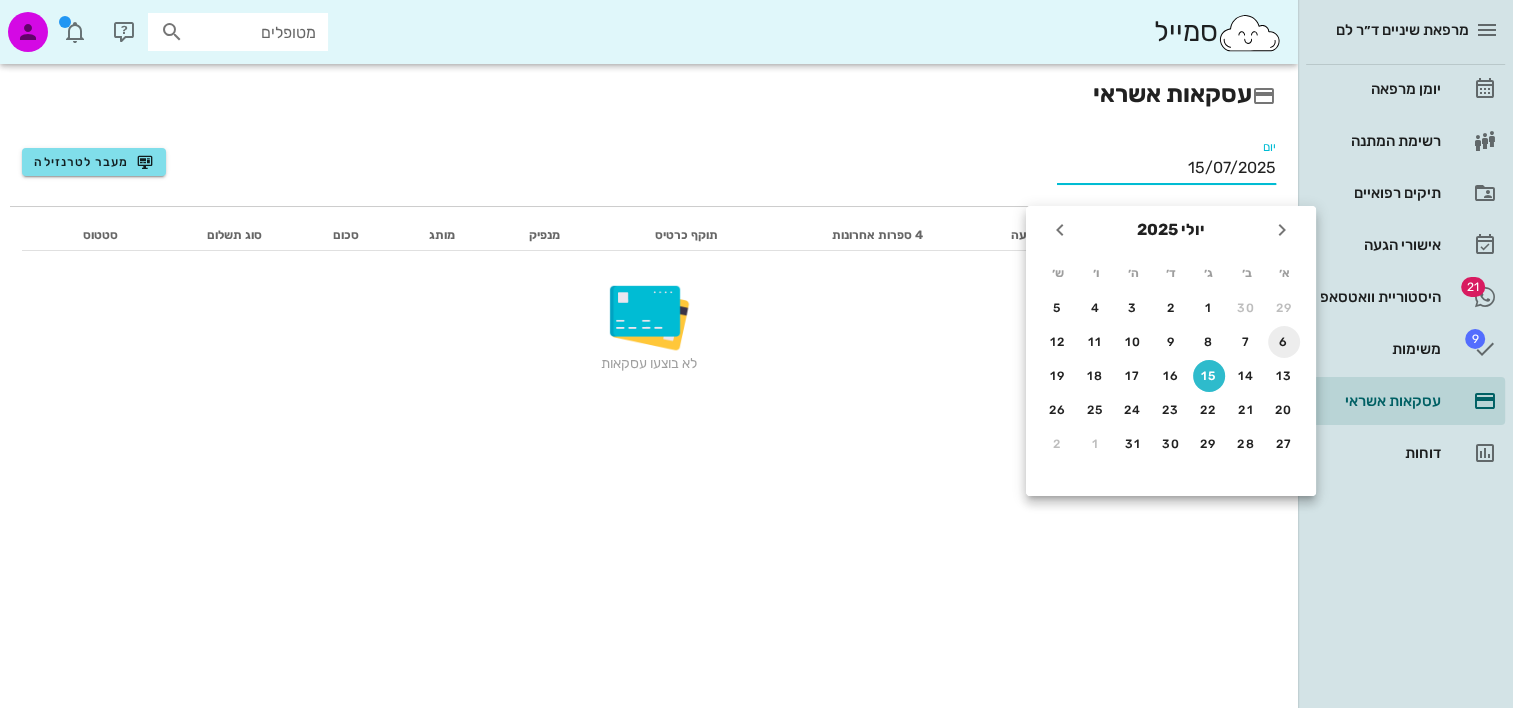 type on "06/07/2025" 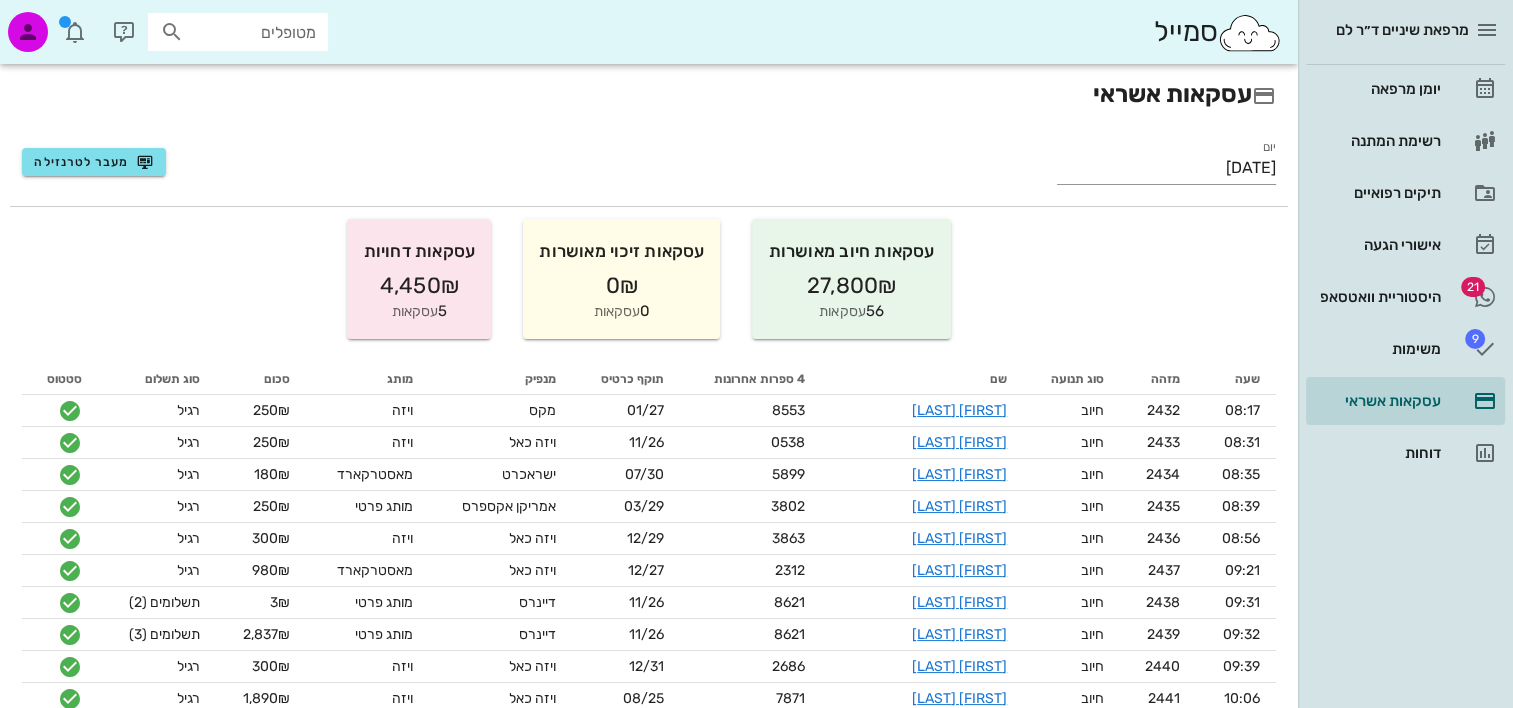 scroll, scrollTop: 632, scrollLeft: 0, axis: vertical 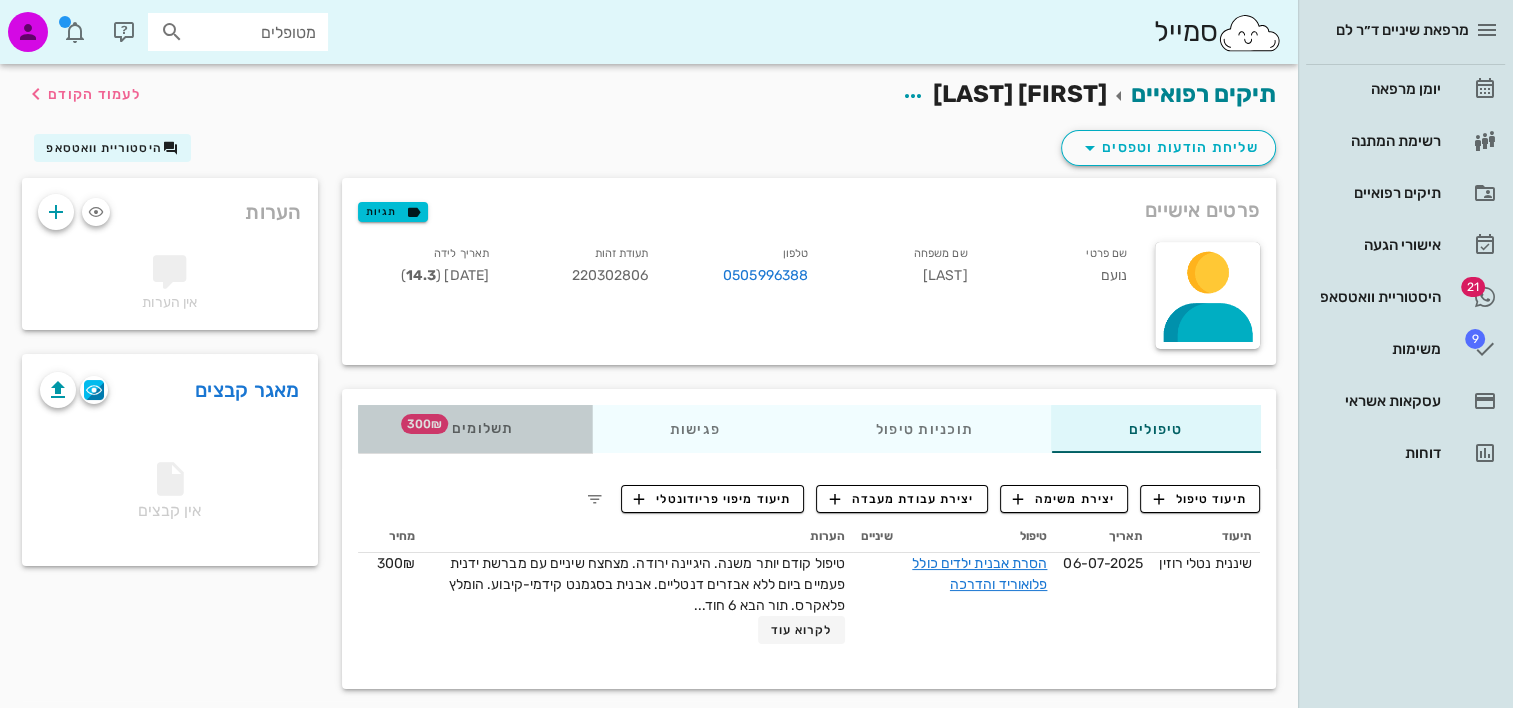 click on "תשלומים
300₪" at bounding box center (475, 429) 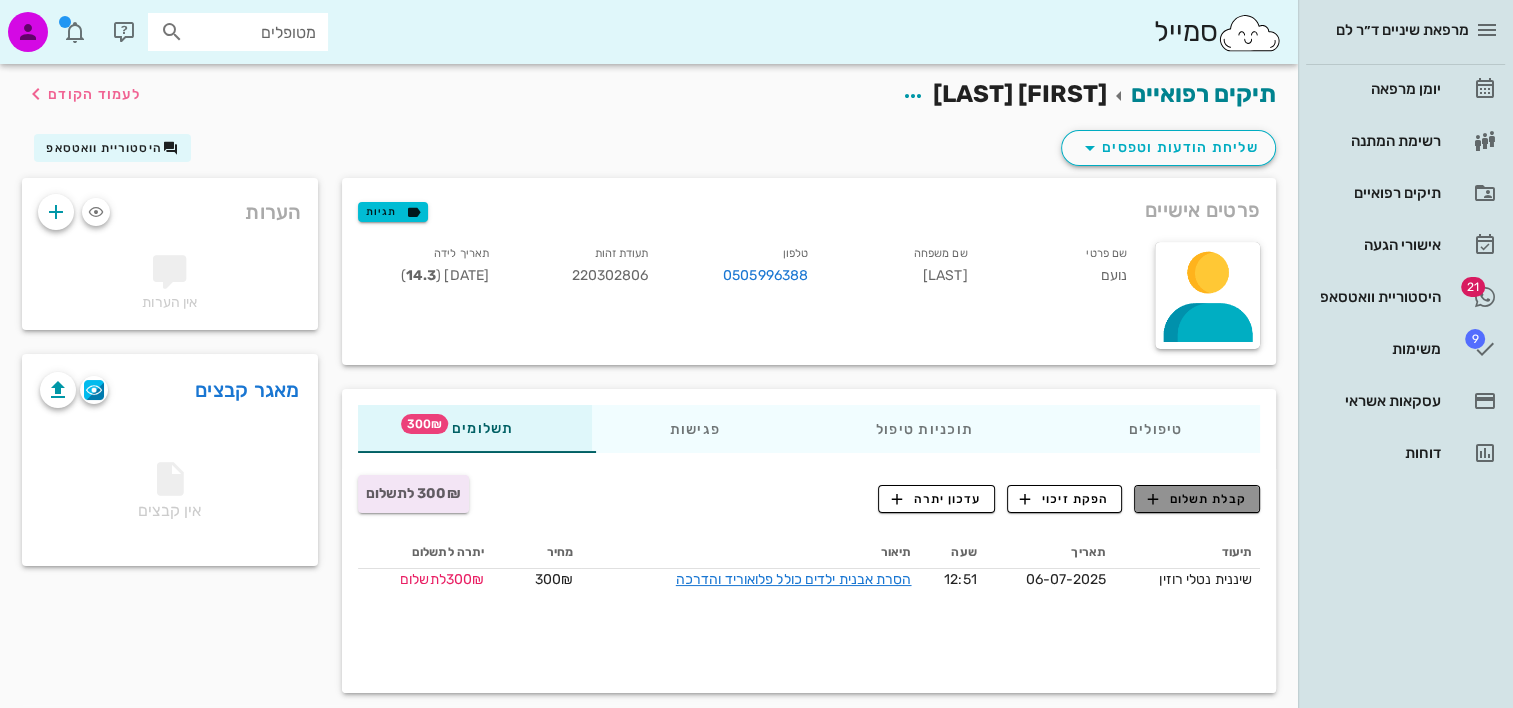 click on "קבלת תשלום" at bounding box center (1197, 499) 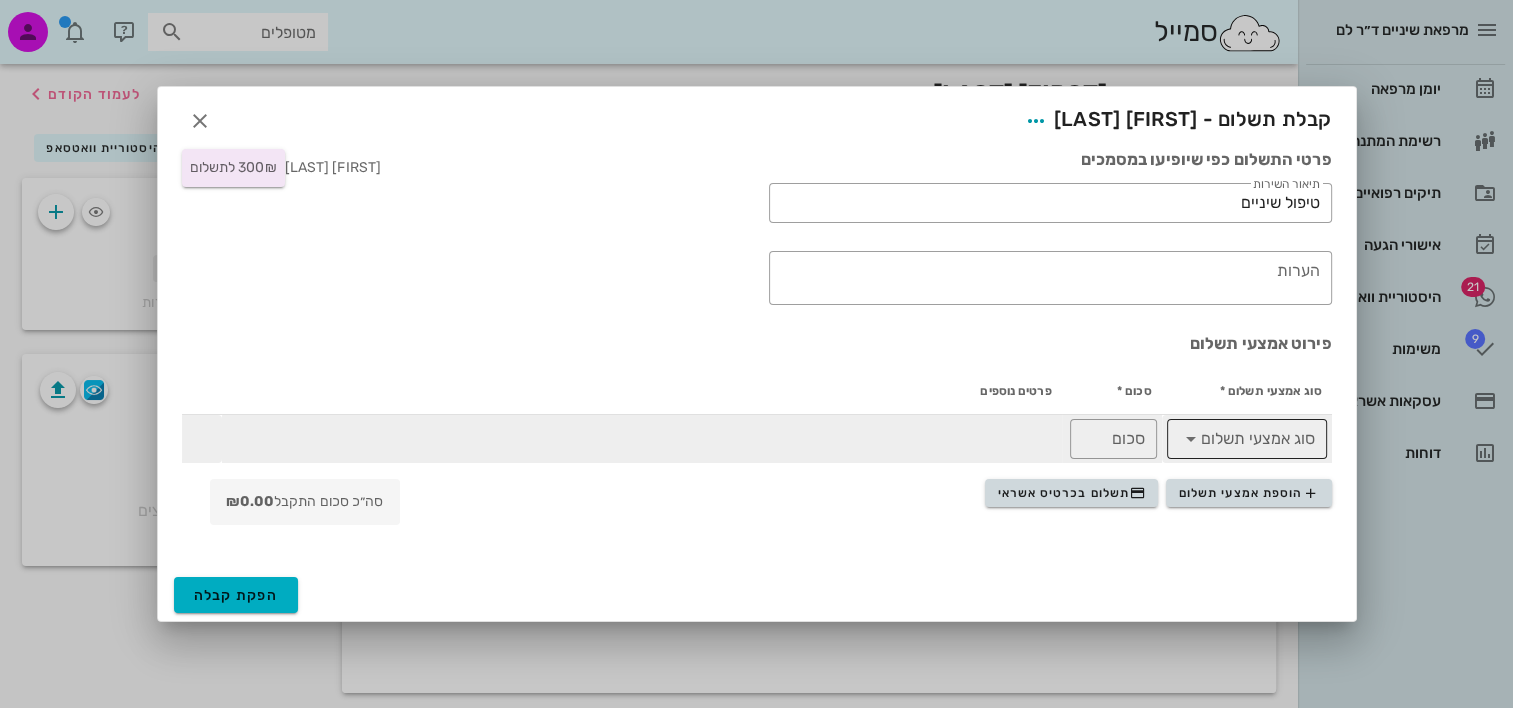 click on "סוג אמצעי תשלום" at bounding box center (1261, 439) 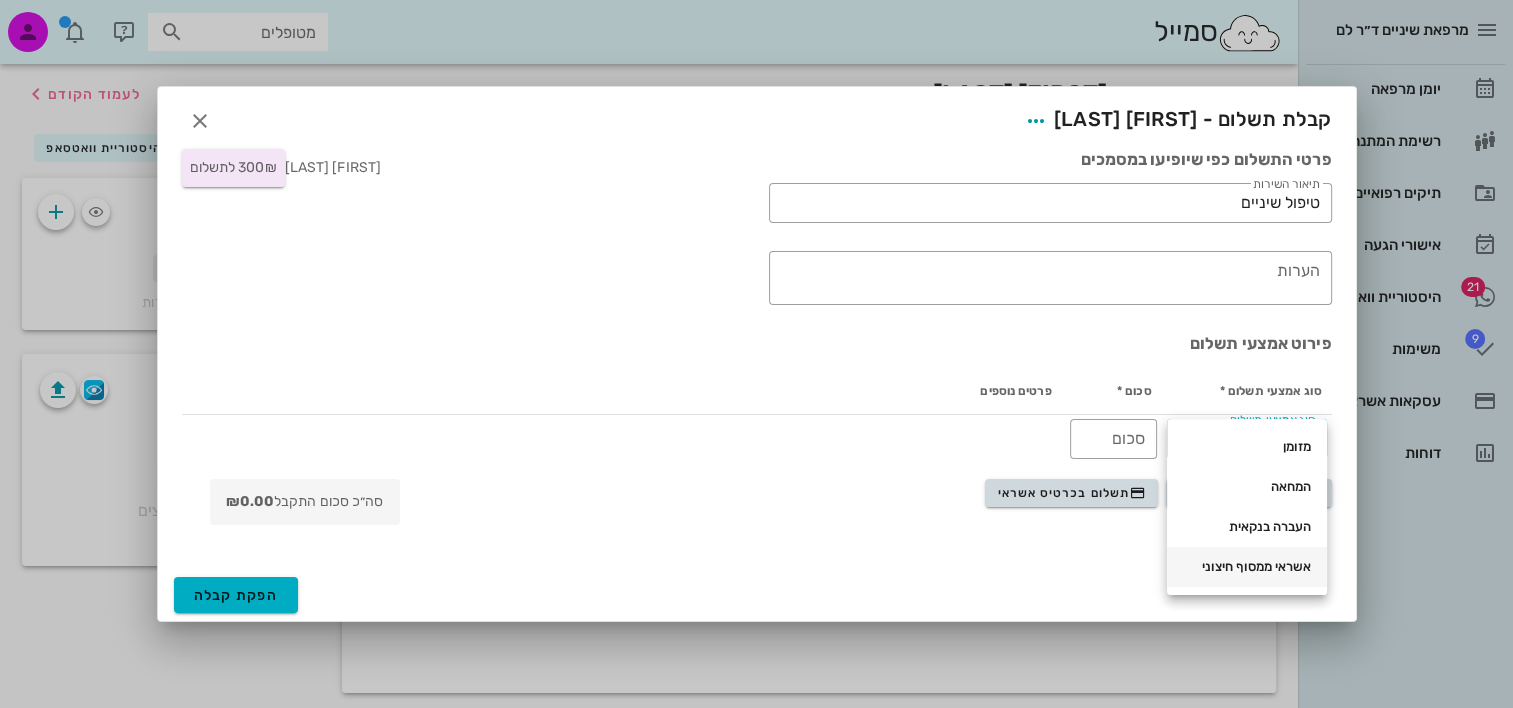 click on "אשראי ממסוף חיצוני" at bounding box center [1247, 567] 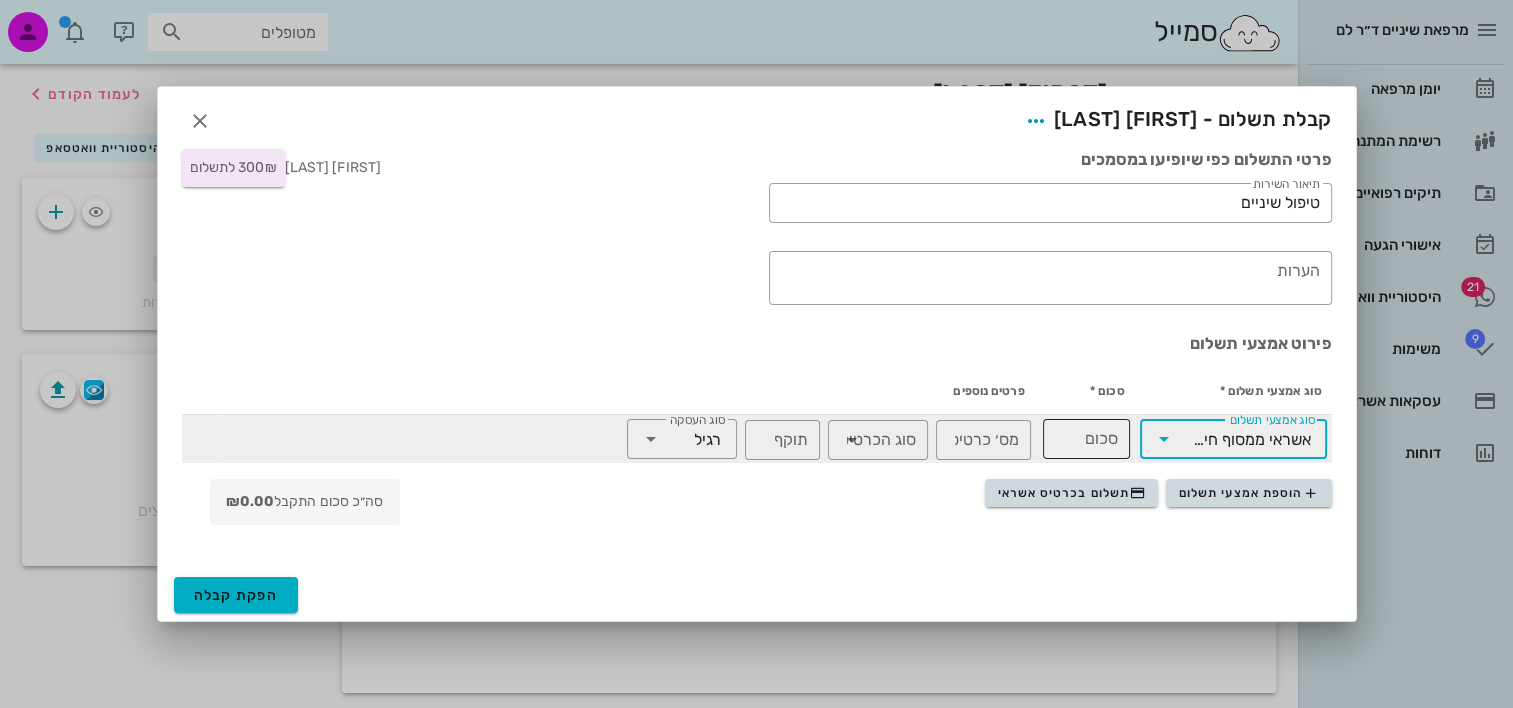 click on "סכום" at bounding box center [1086, 439] 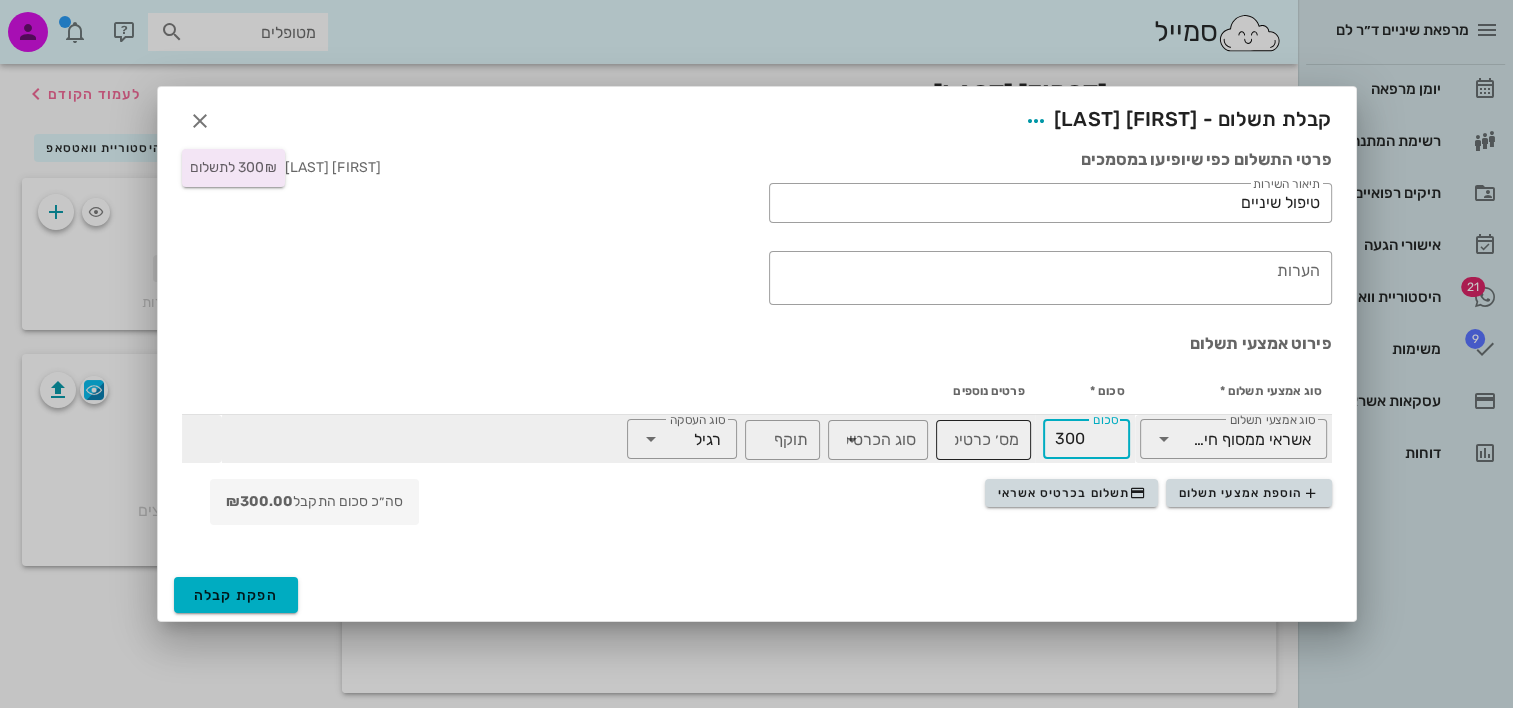 type on "300" 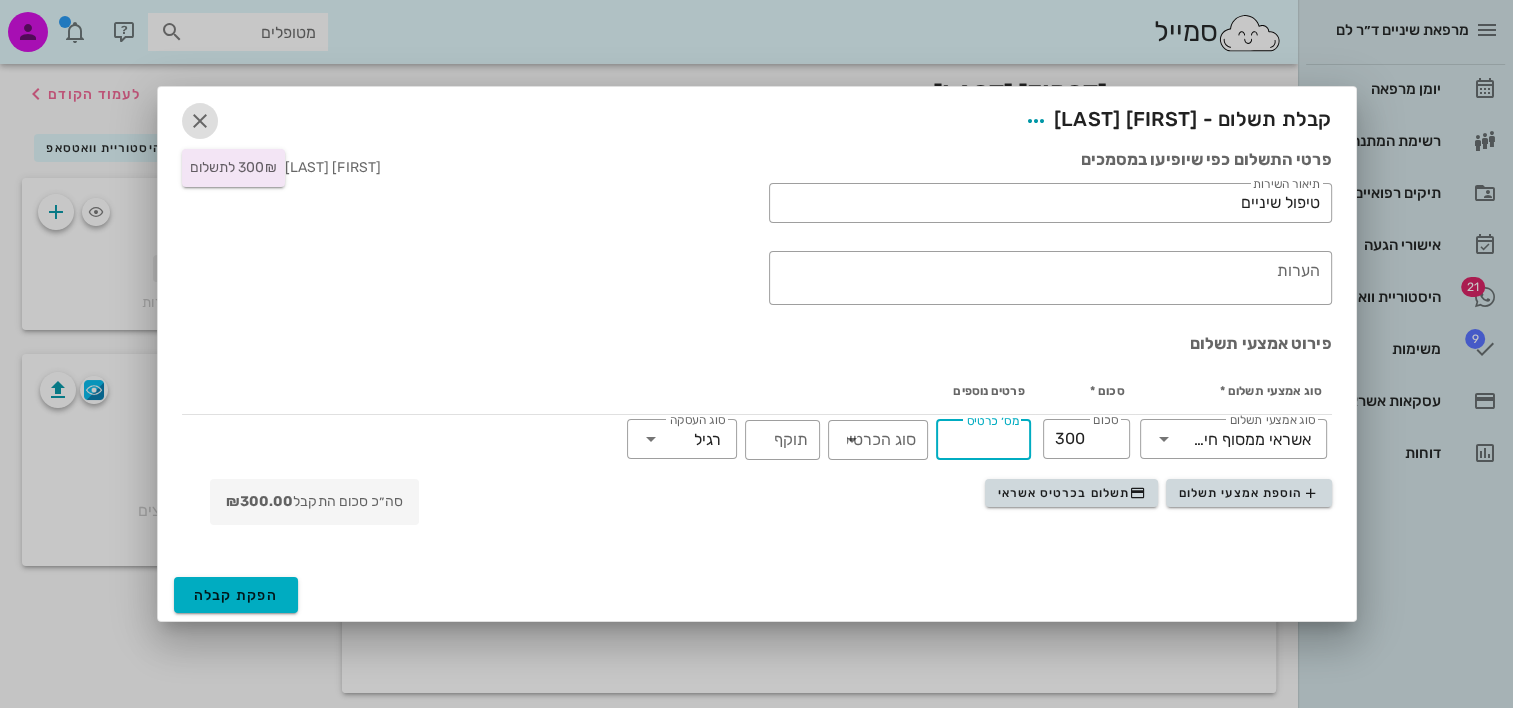 click at bounding box center [200, 121] 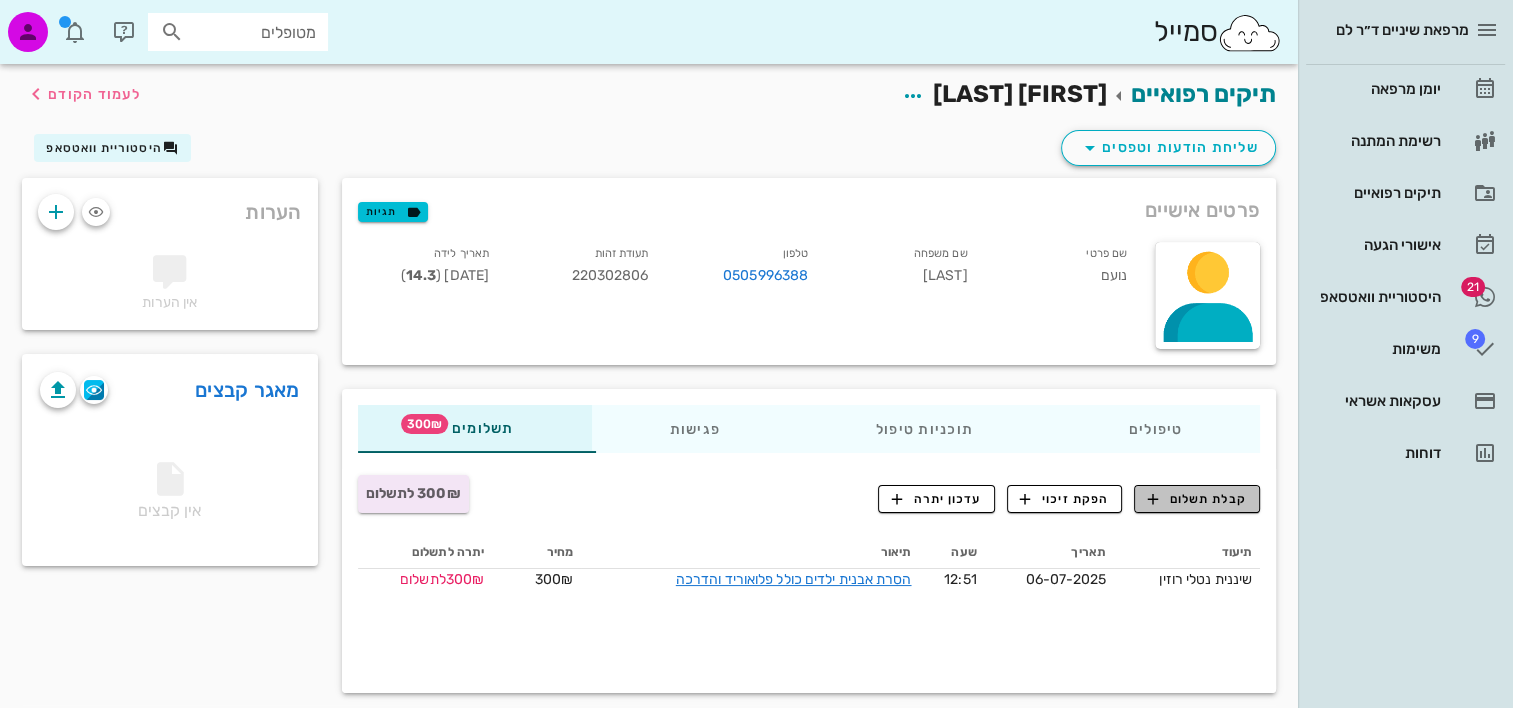 click on "קבלת תשלום" at bounding box center [1197, 499] 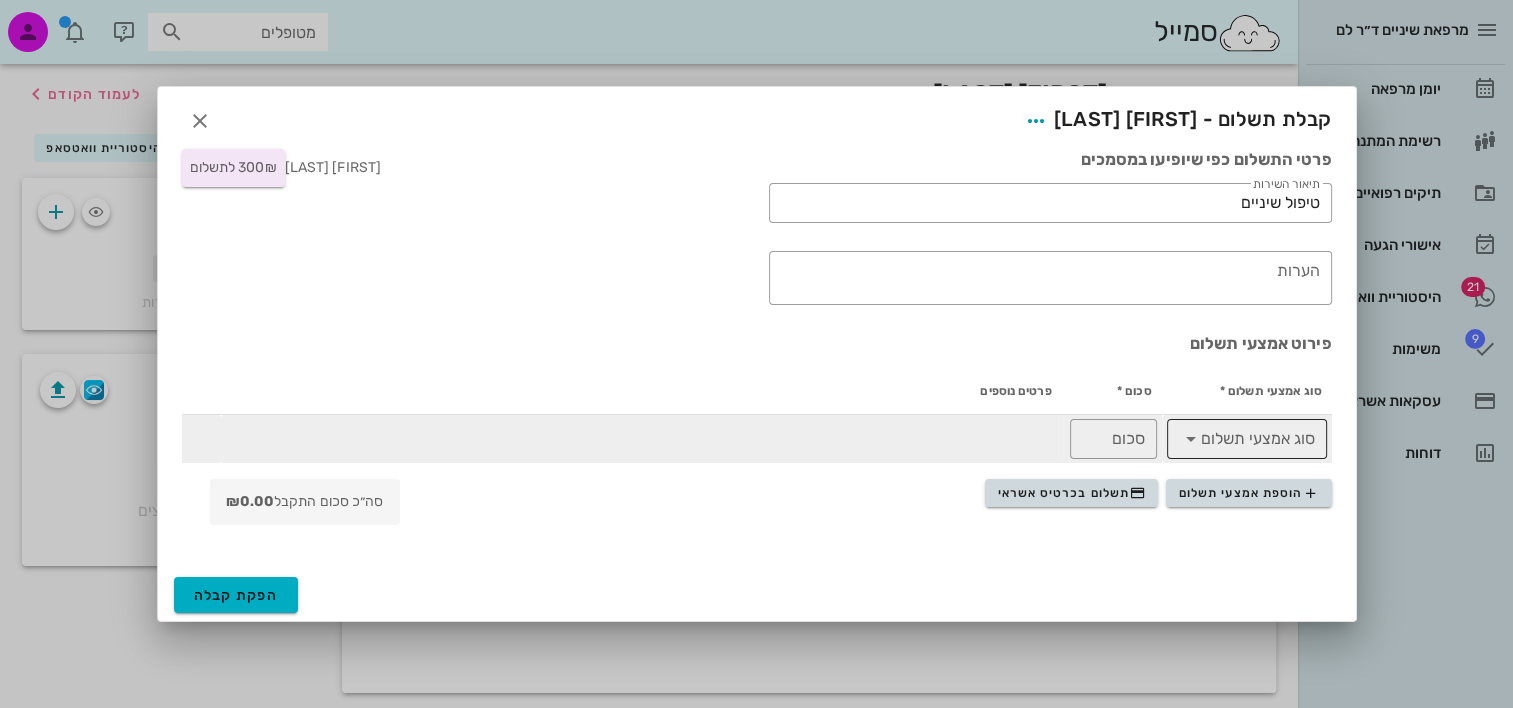 click on "סוג אמצעי תשלום" at bounding box center (1261, 439) 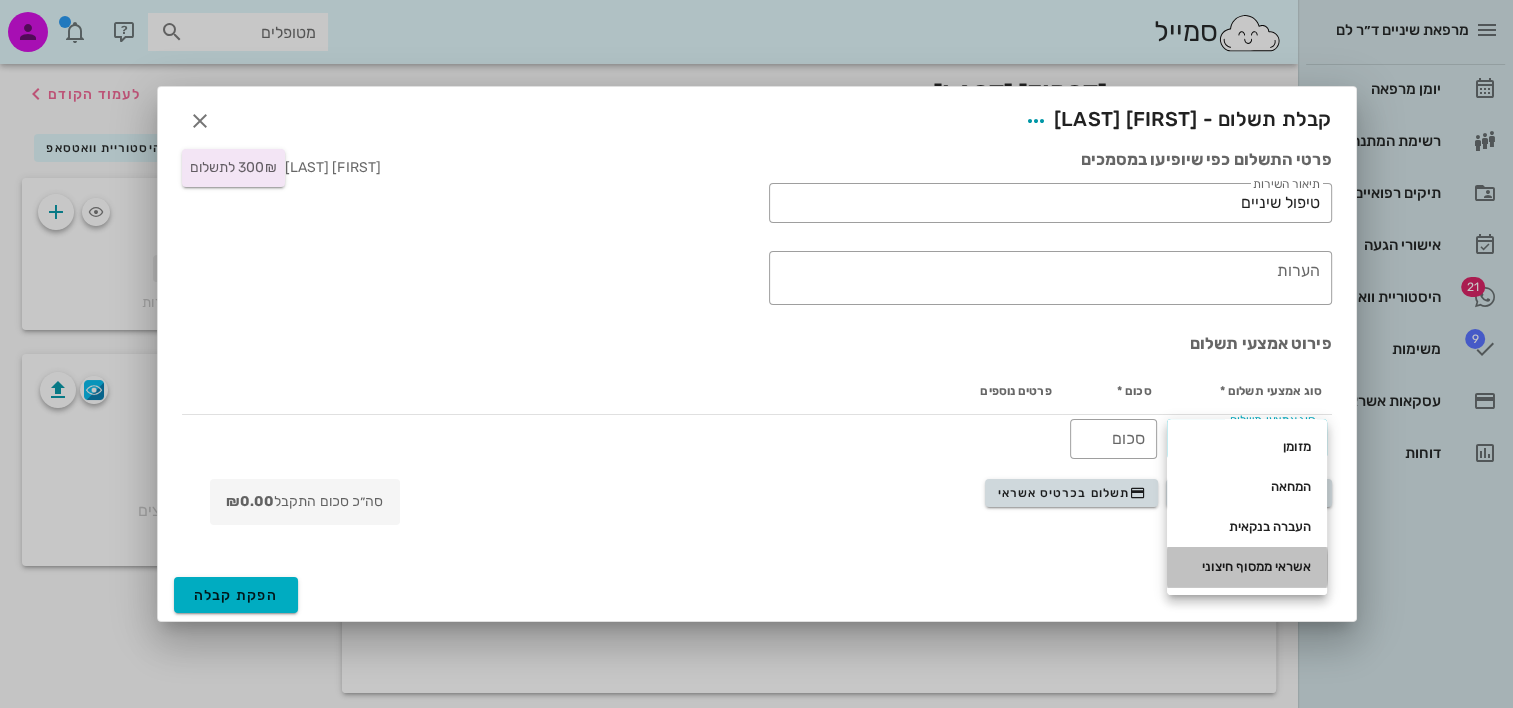 click on "אשראי ממסוף חיצוני" at bounding box center (1247, 567) 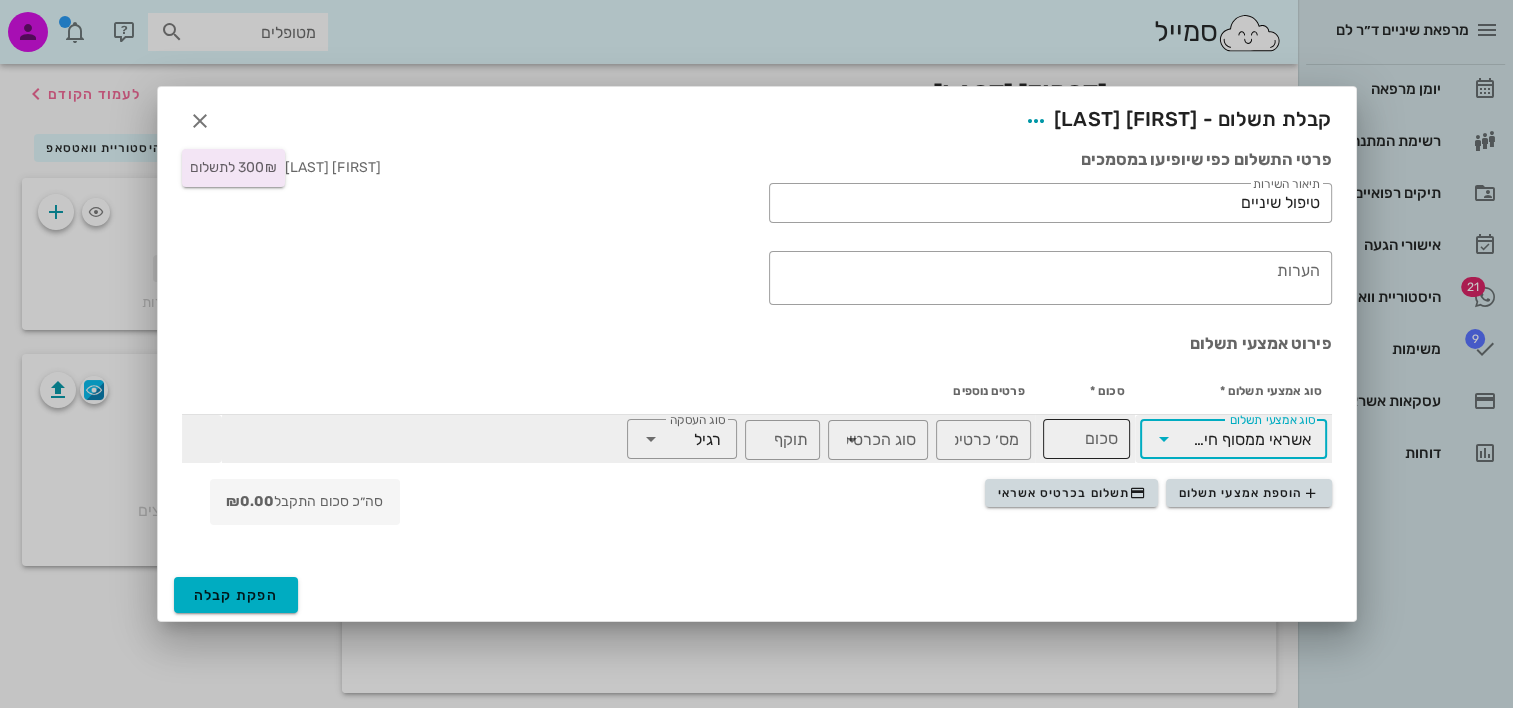 click on "סכום" at bounding box center (1086, 439) 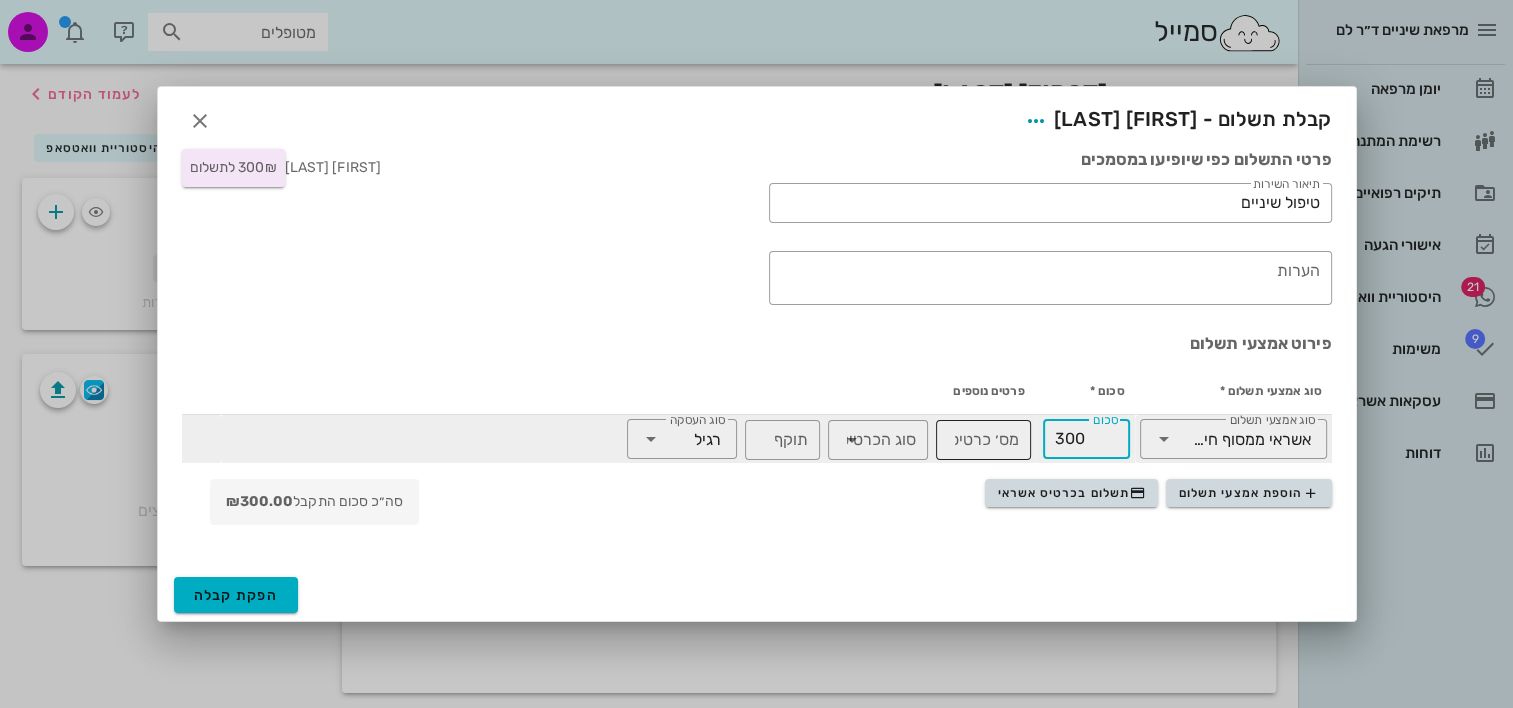 type on "300" 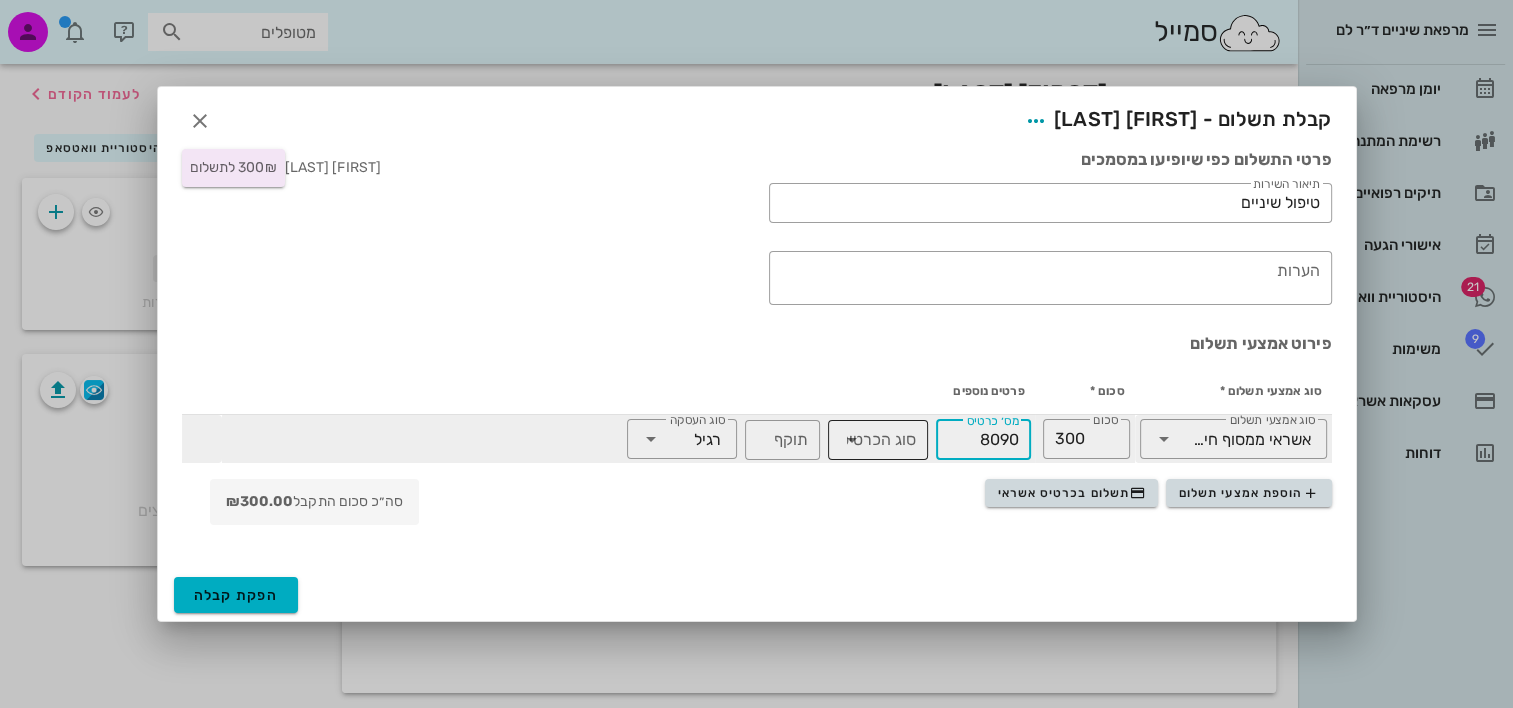 type on "8090" 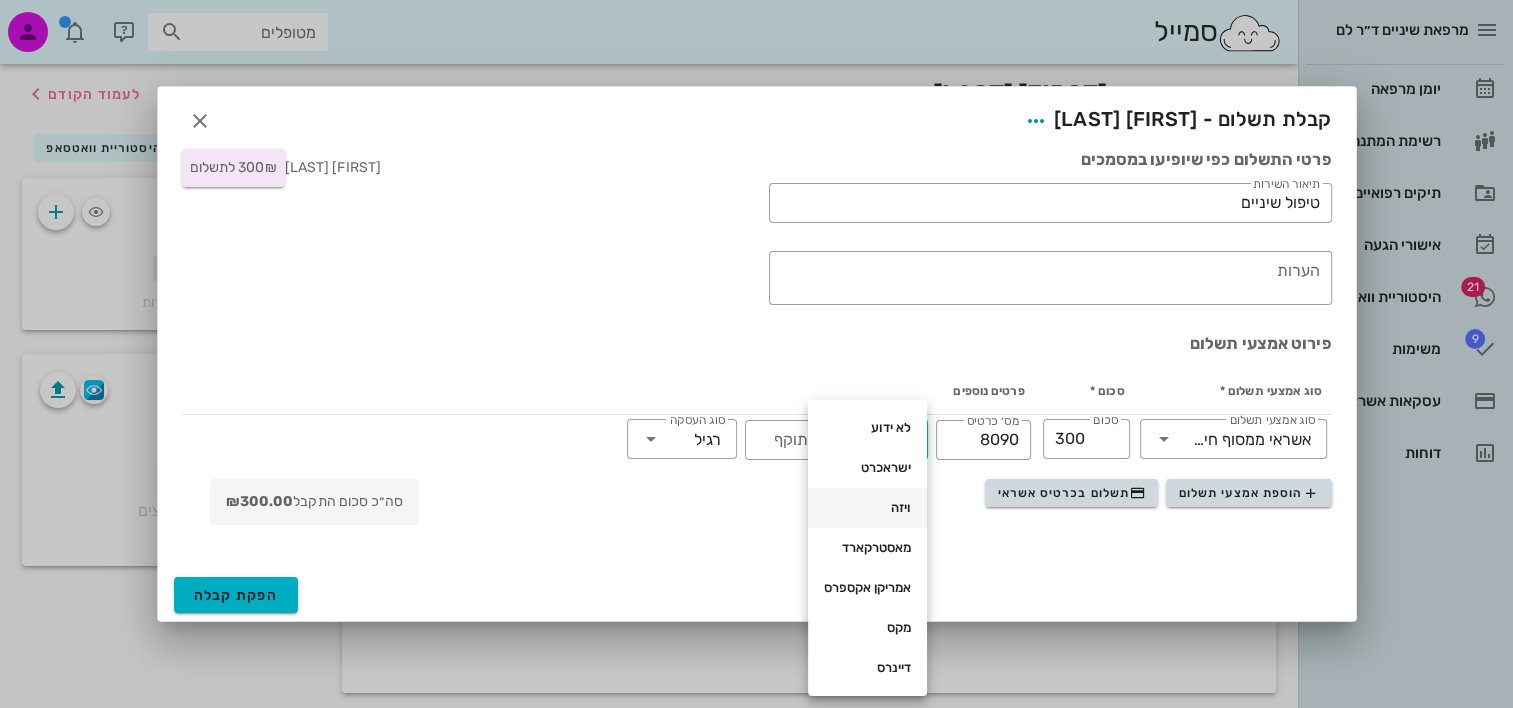click on "ויזה" at bounding box center (867, 508) 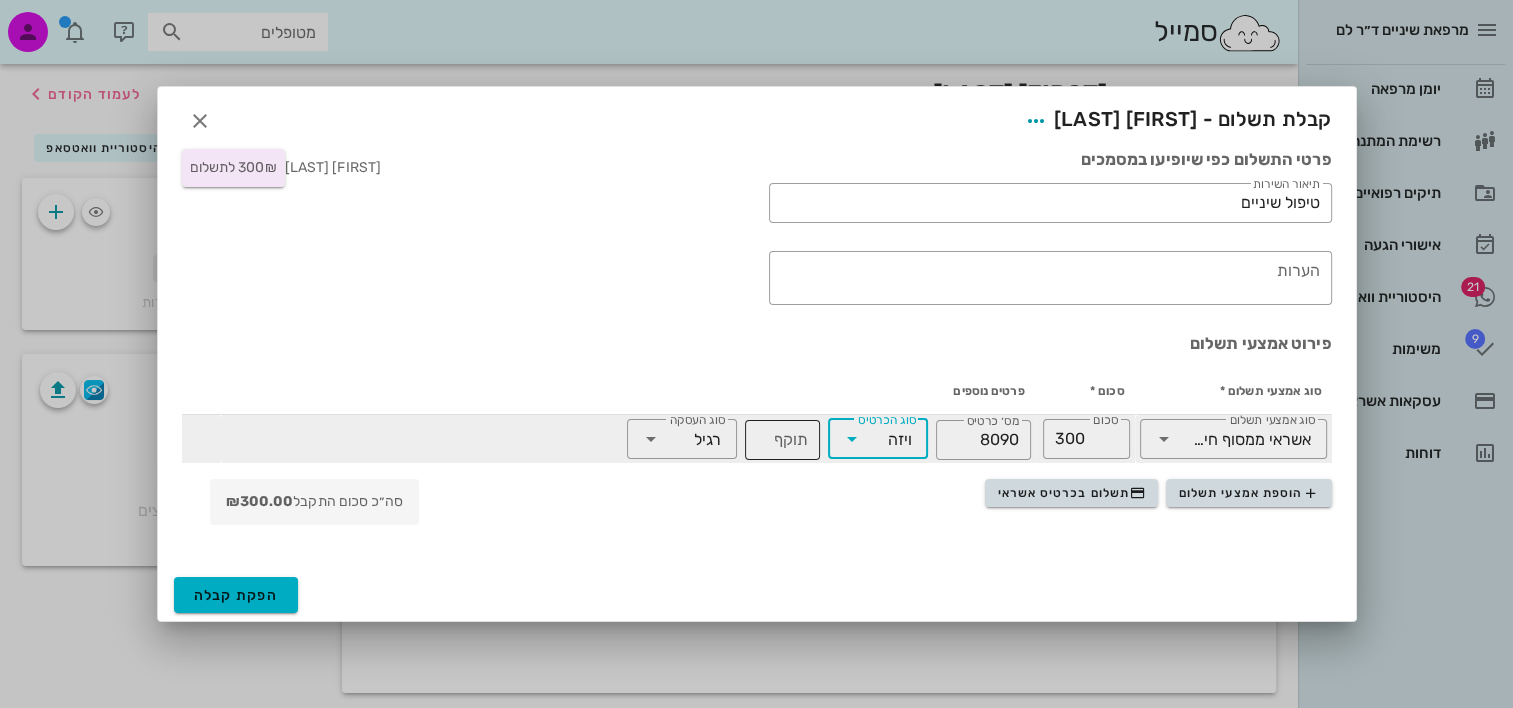 click on "תוקף" at bounding box center (782, 440) 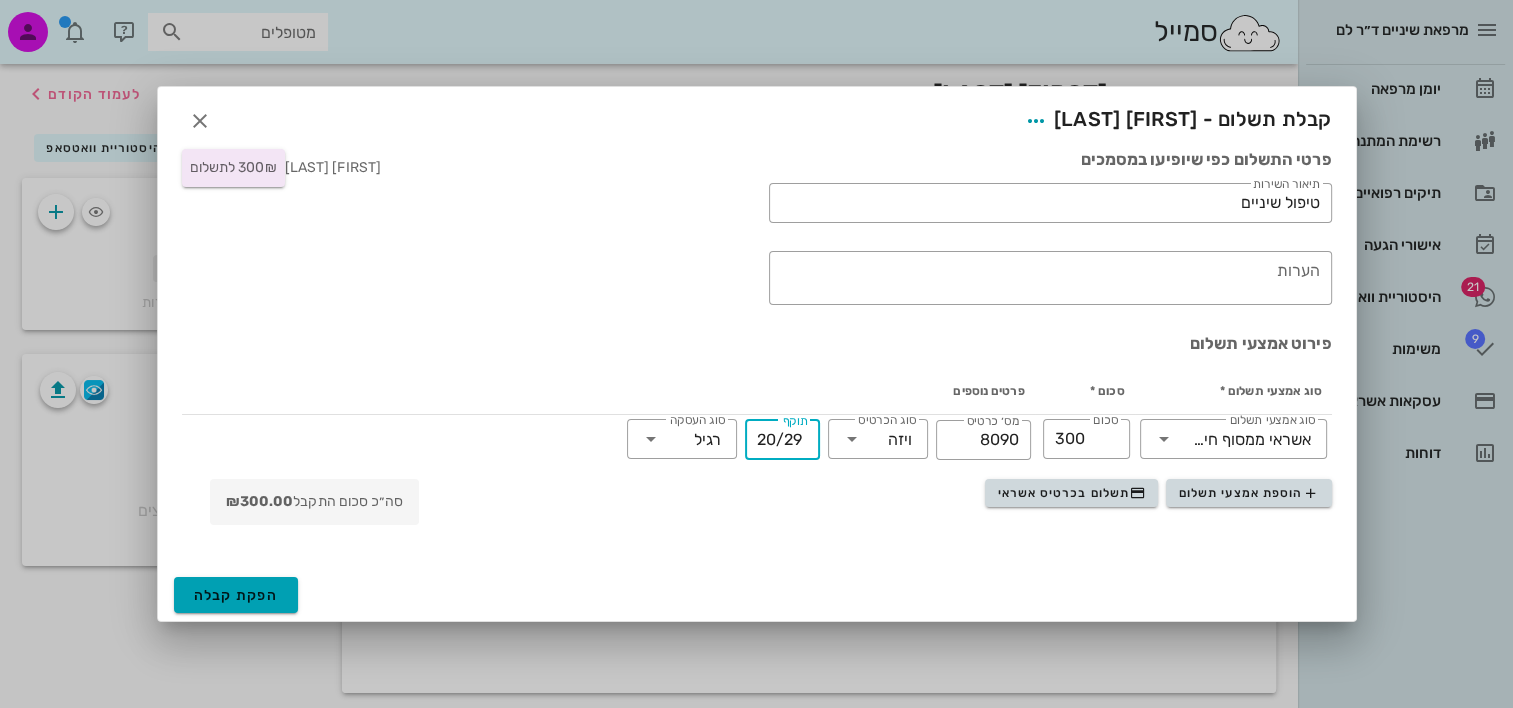 type on "20/29" 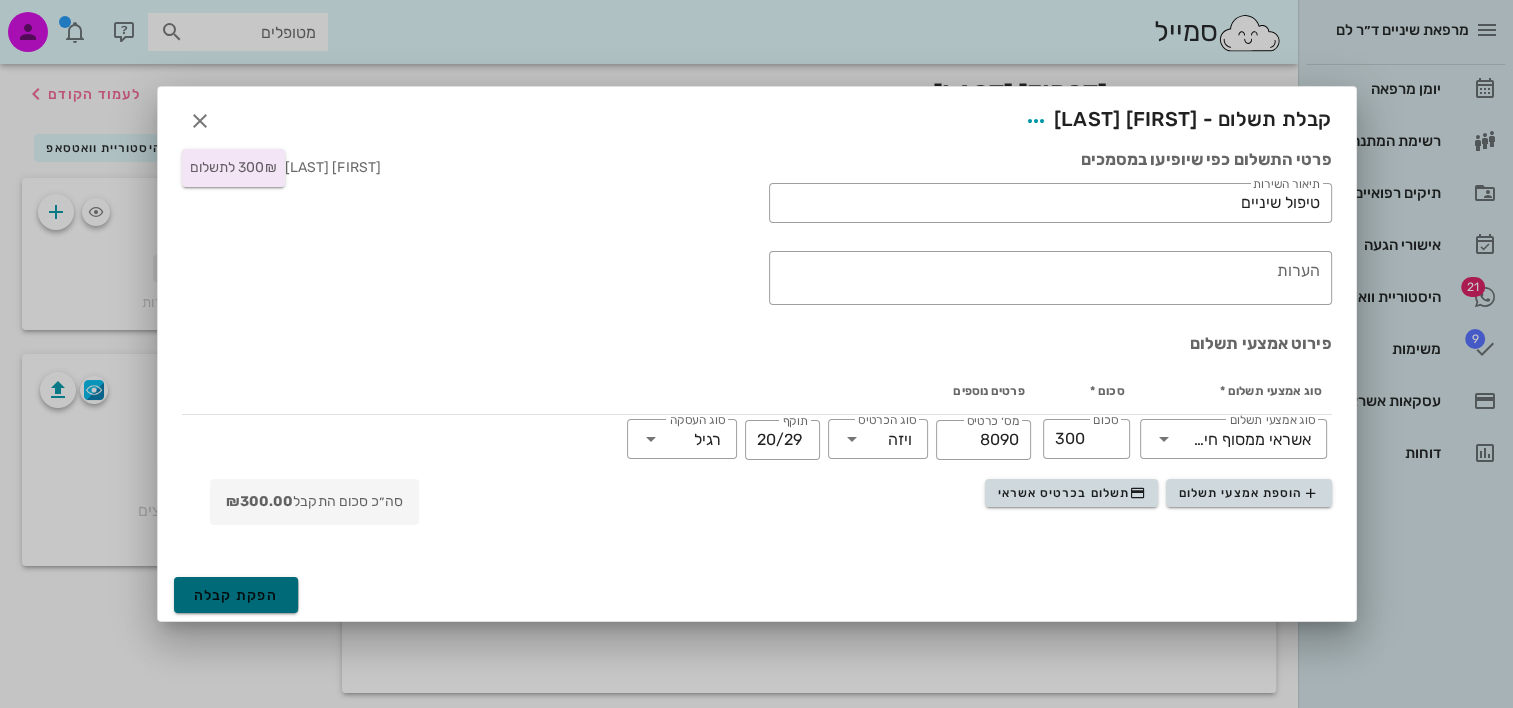 click on "הפקת קבלה" at bounding box center (236, 595) 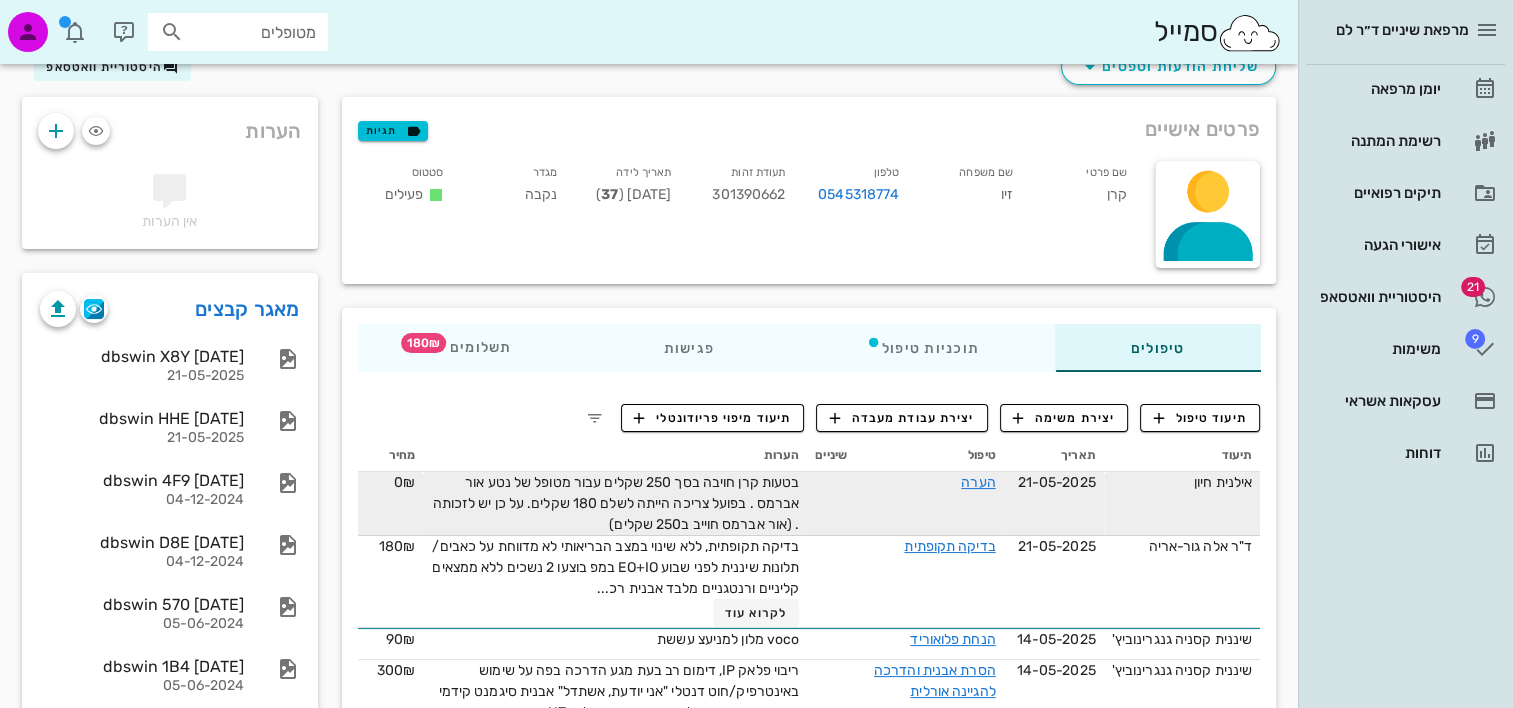scroll, scrollTop: 200, scrollLeft: 0, axis: vertical 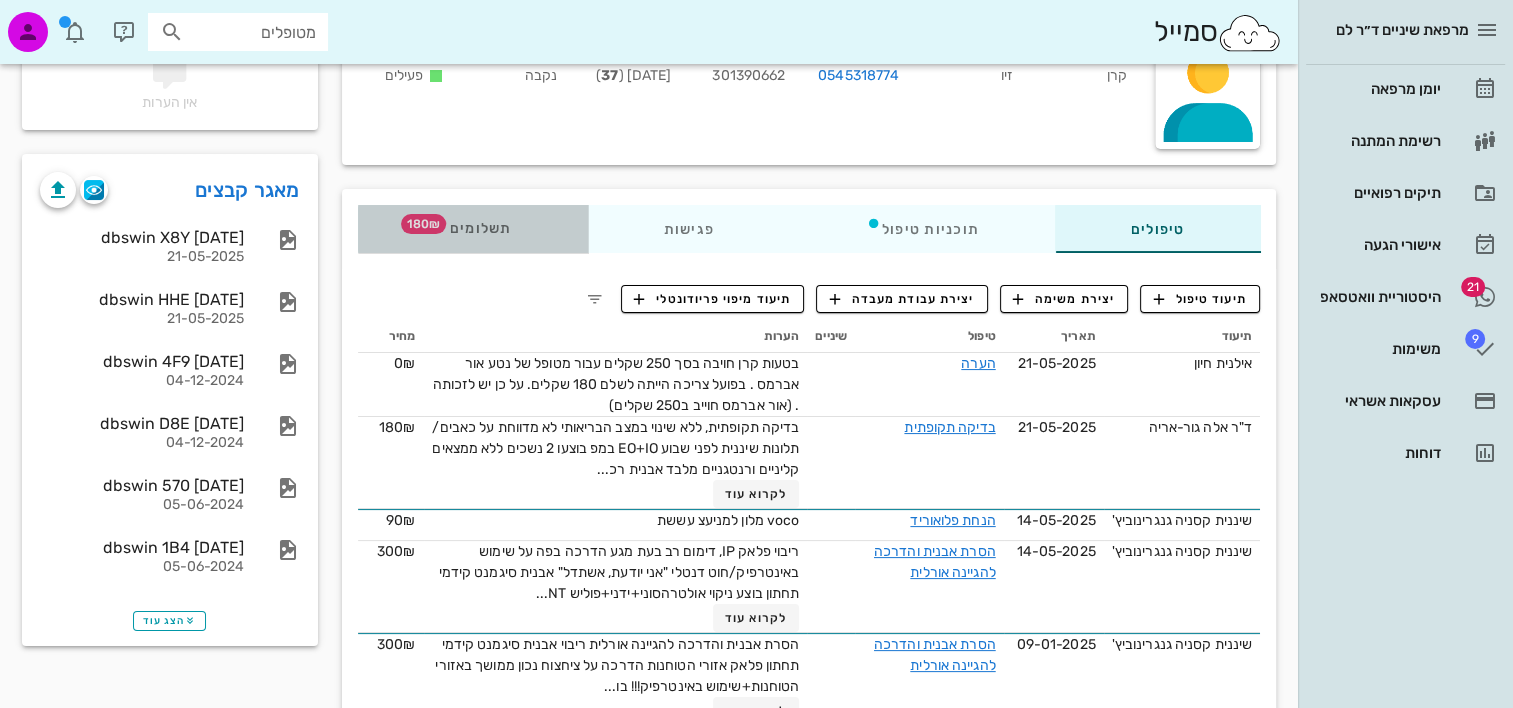 click on "תשלומים
180₪" at bounding box center [472, 229] 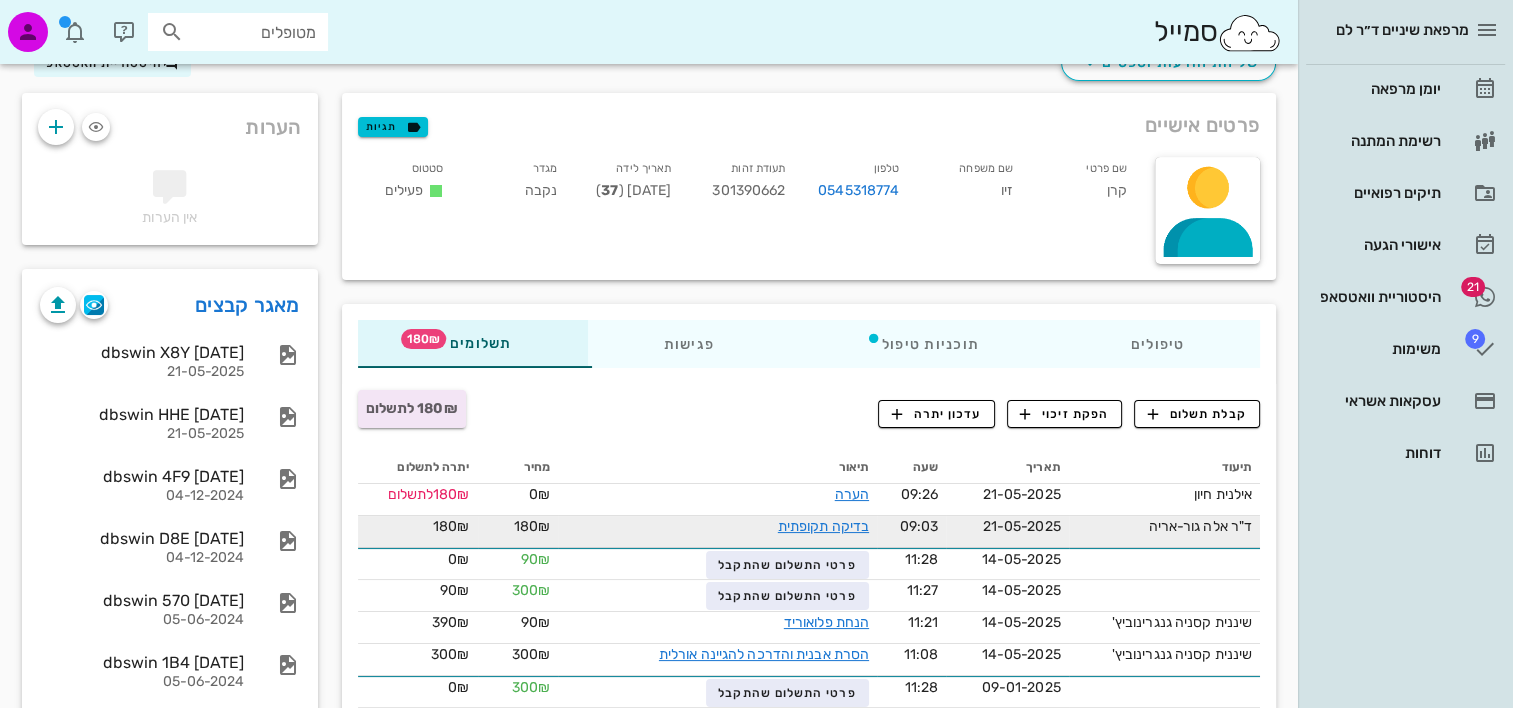 scroll, scrollTop: 0, scrollLeft: 0, axis: both 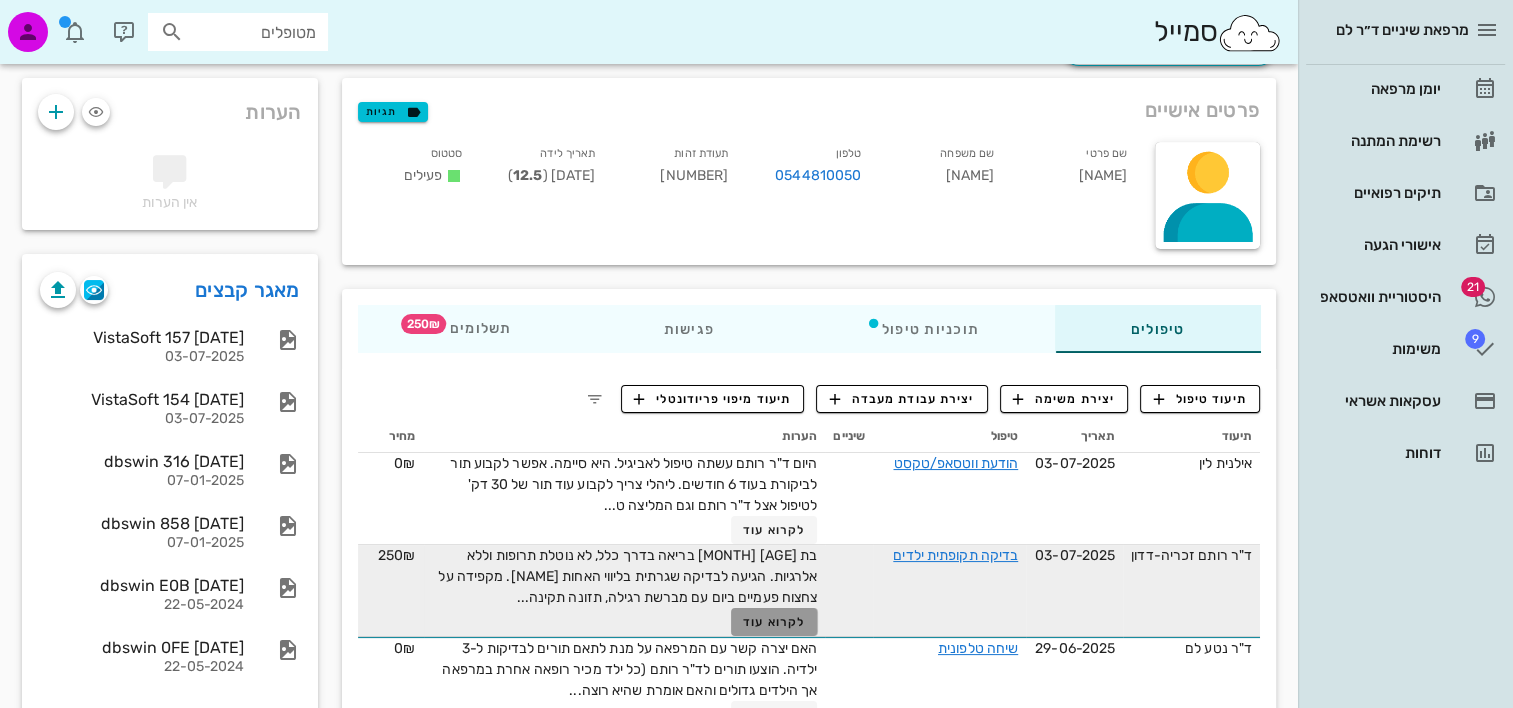 click on "לקרוא עוד" at bounding box center [774, 622] 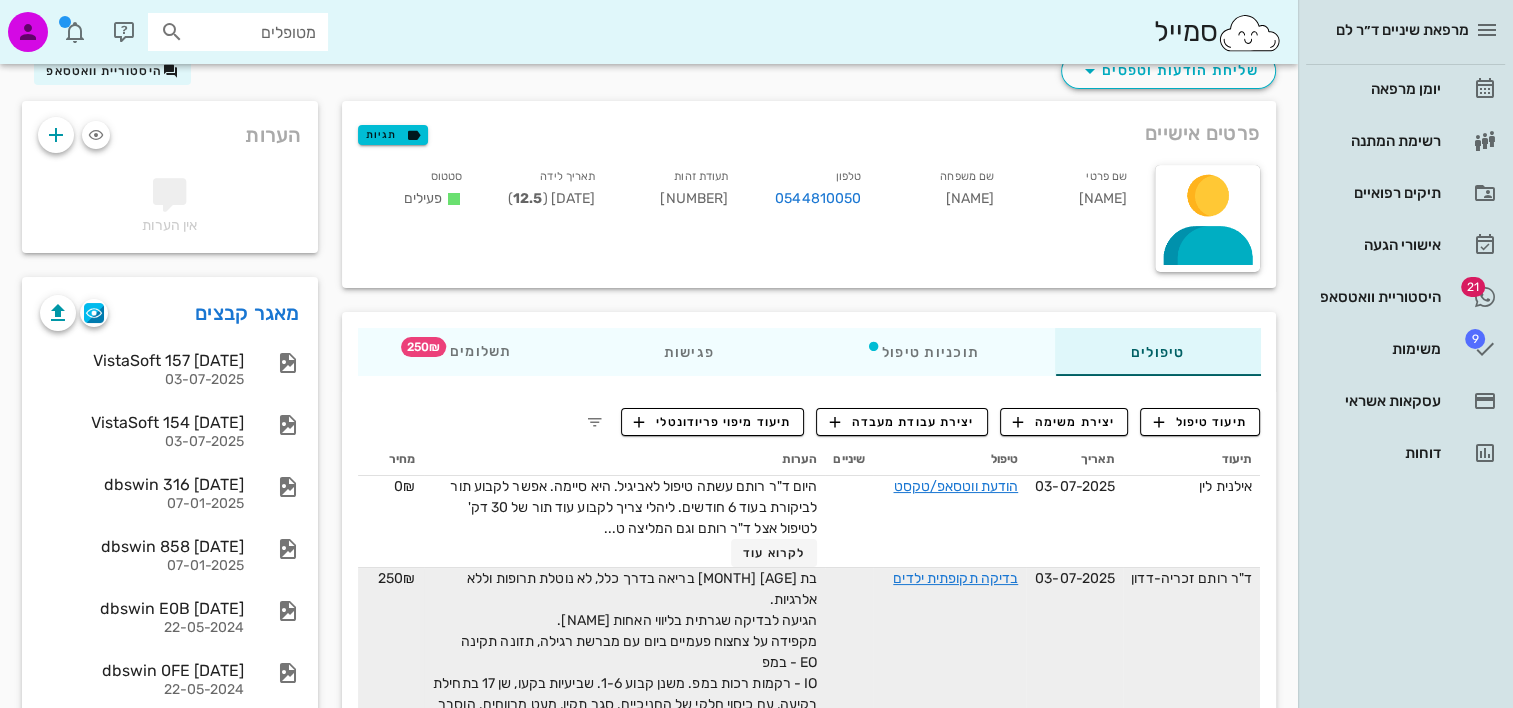 scroll, scrollTop: 0, scrollLeft: 0, axis: both 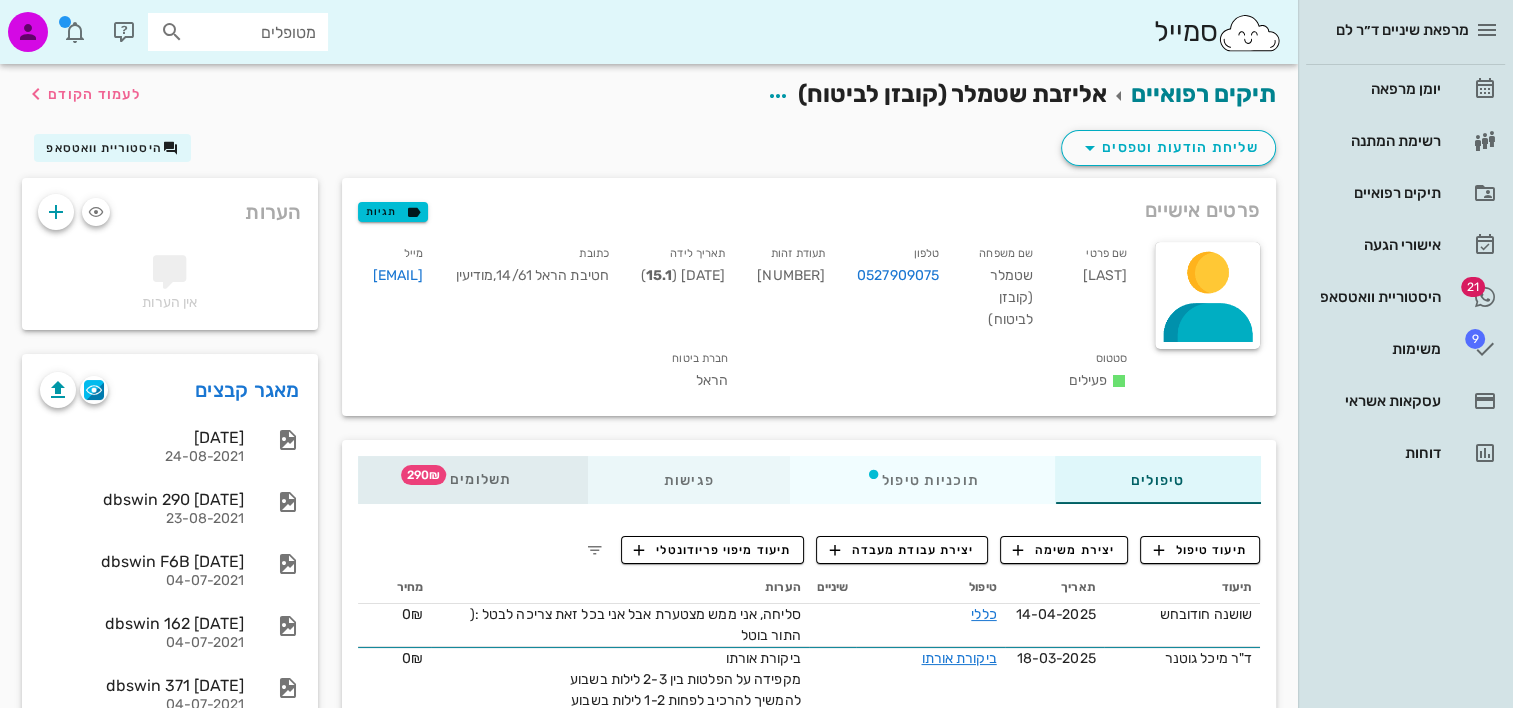 drag, startPoint x: 457, startPoint y: 452, endPoint x: 624, endPoint y: 456, distance: 167.0479 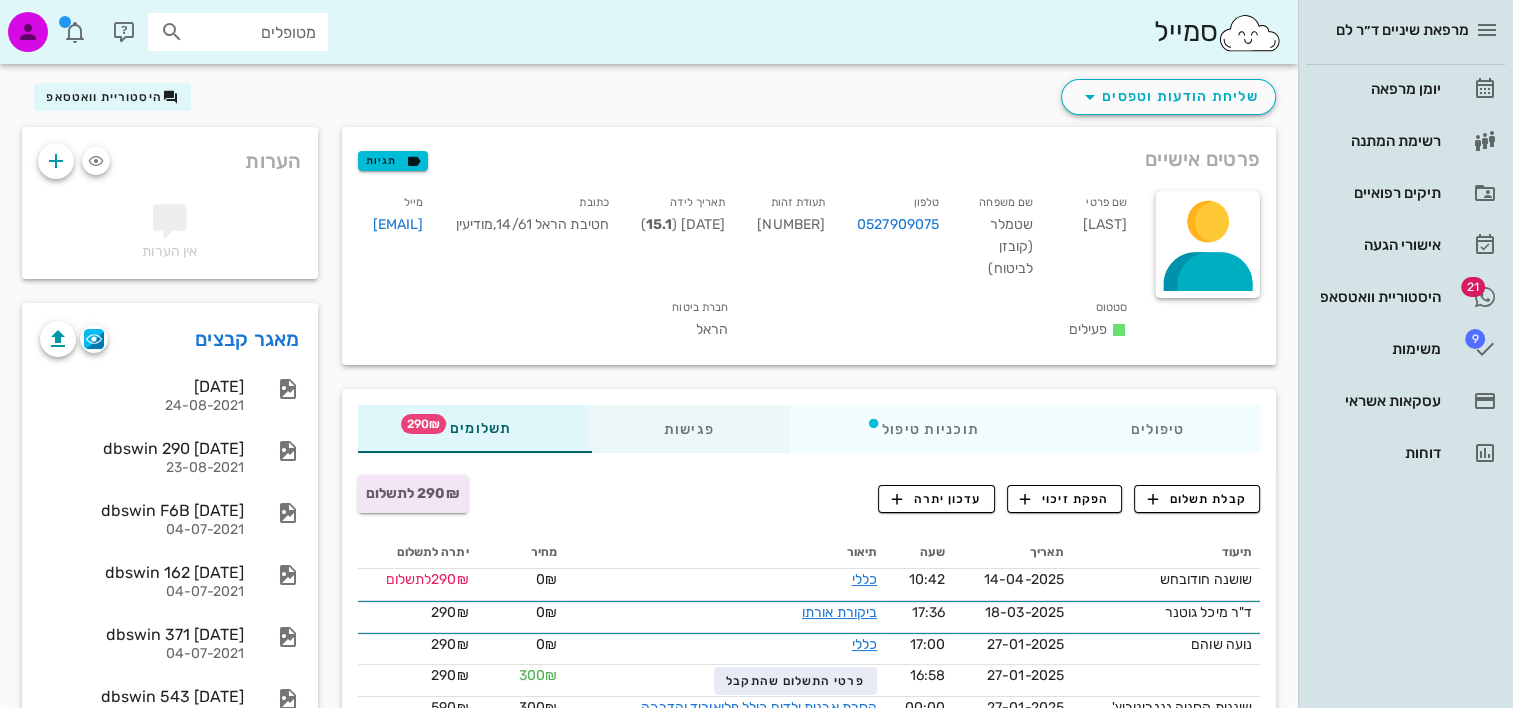 scroll, scrollTop: 100, scrollLeft: 0, axis: vertical 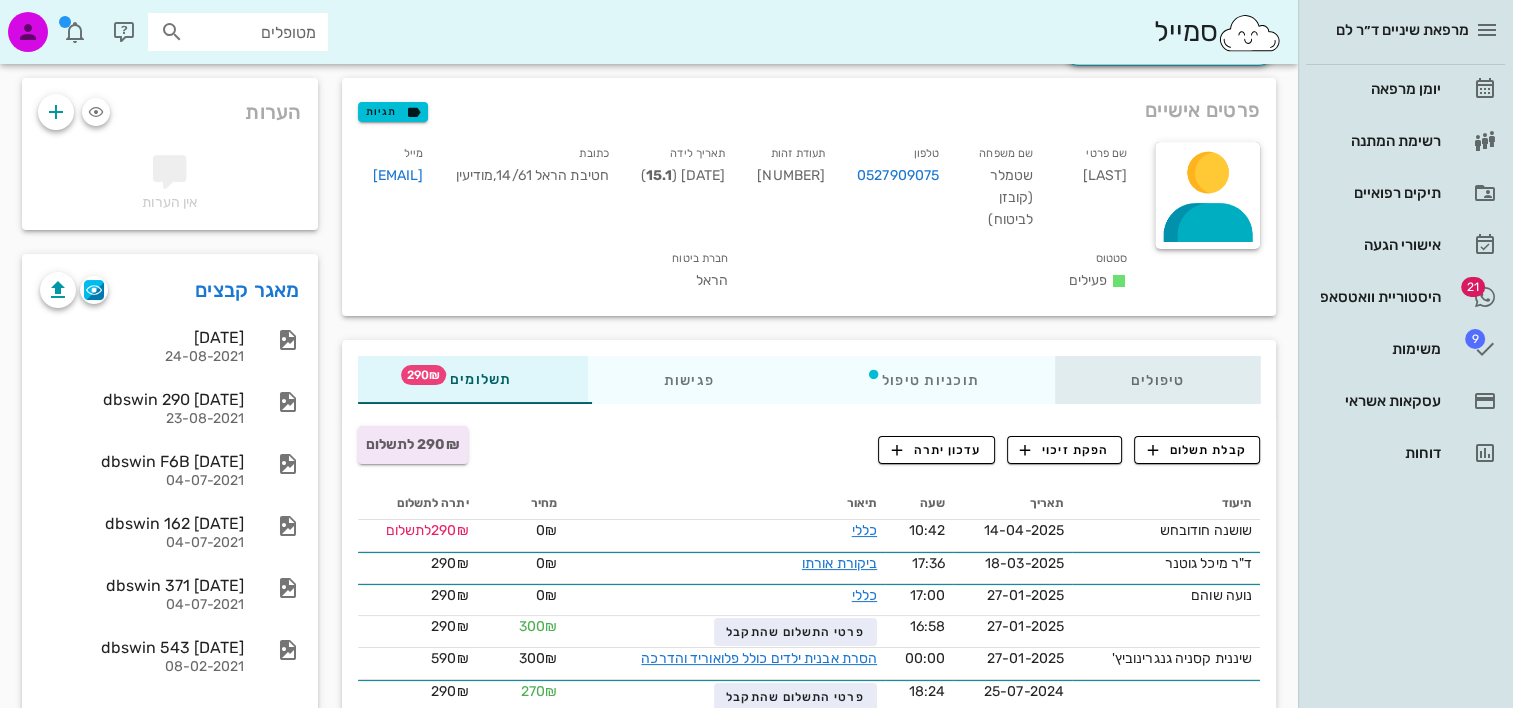click on "טיפולים" at bounding box center [1157, 380] 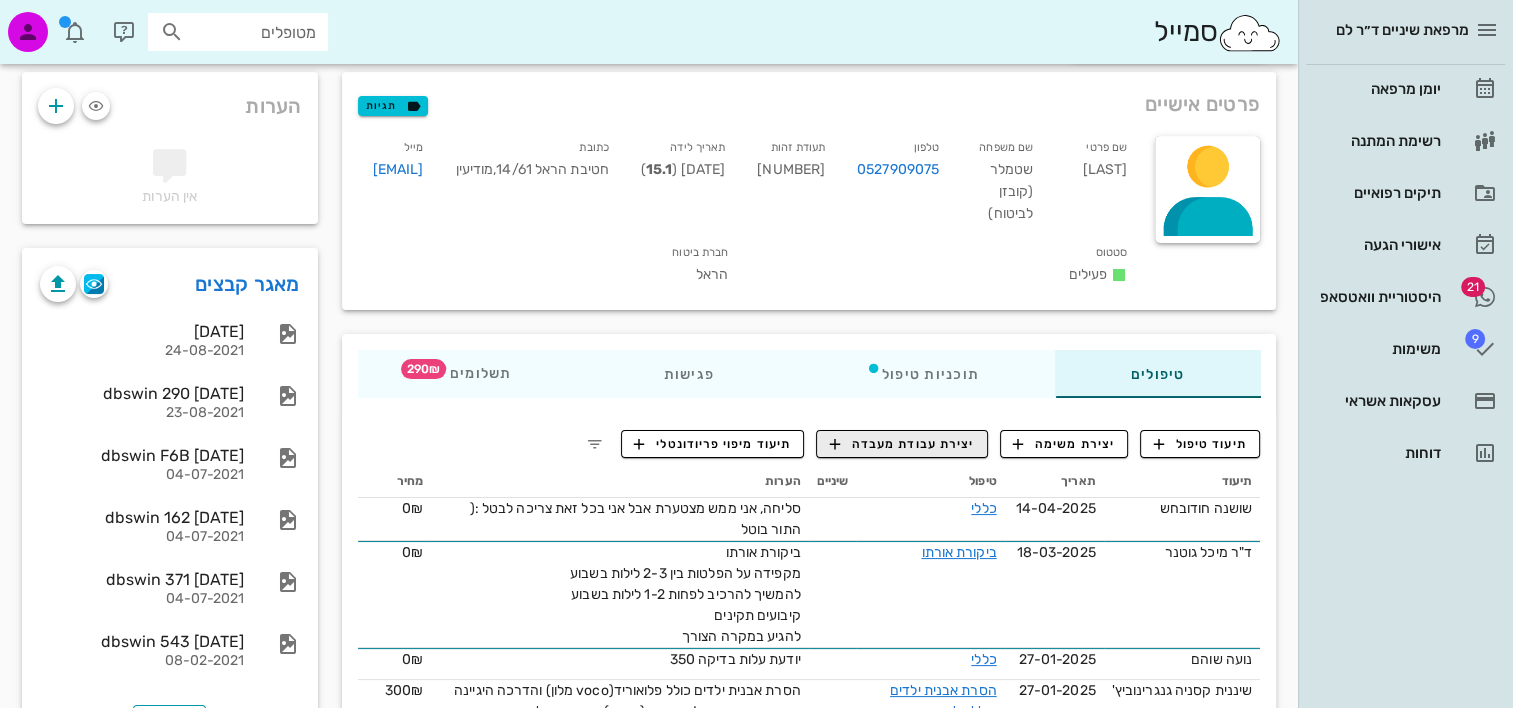 scroll, scrollTop: 100, scrollLeft: 0, axis: vertical 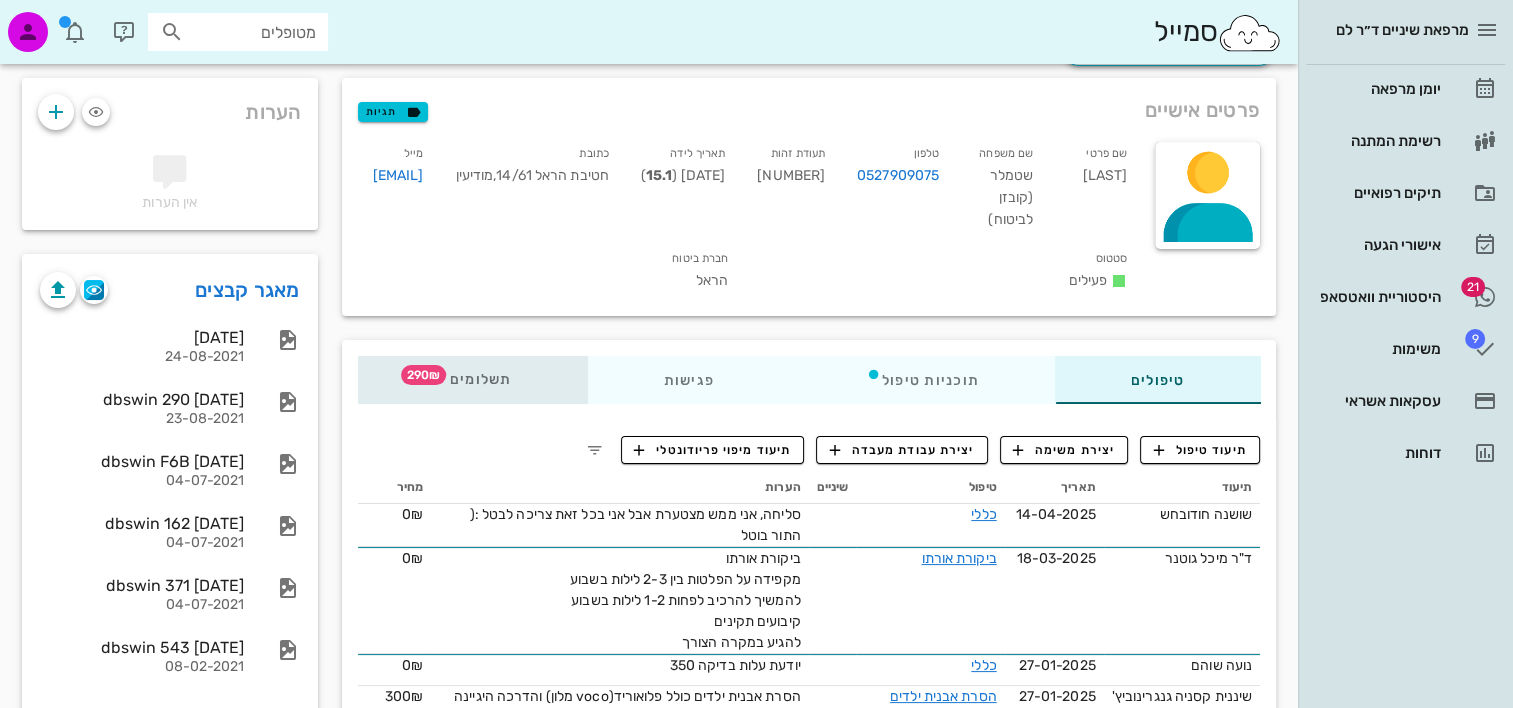 click on "תשלומים
290₪" at bounding box center (472, 380) 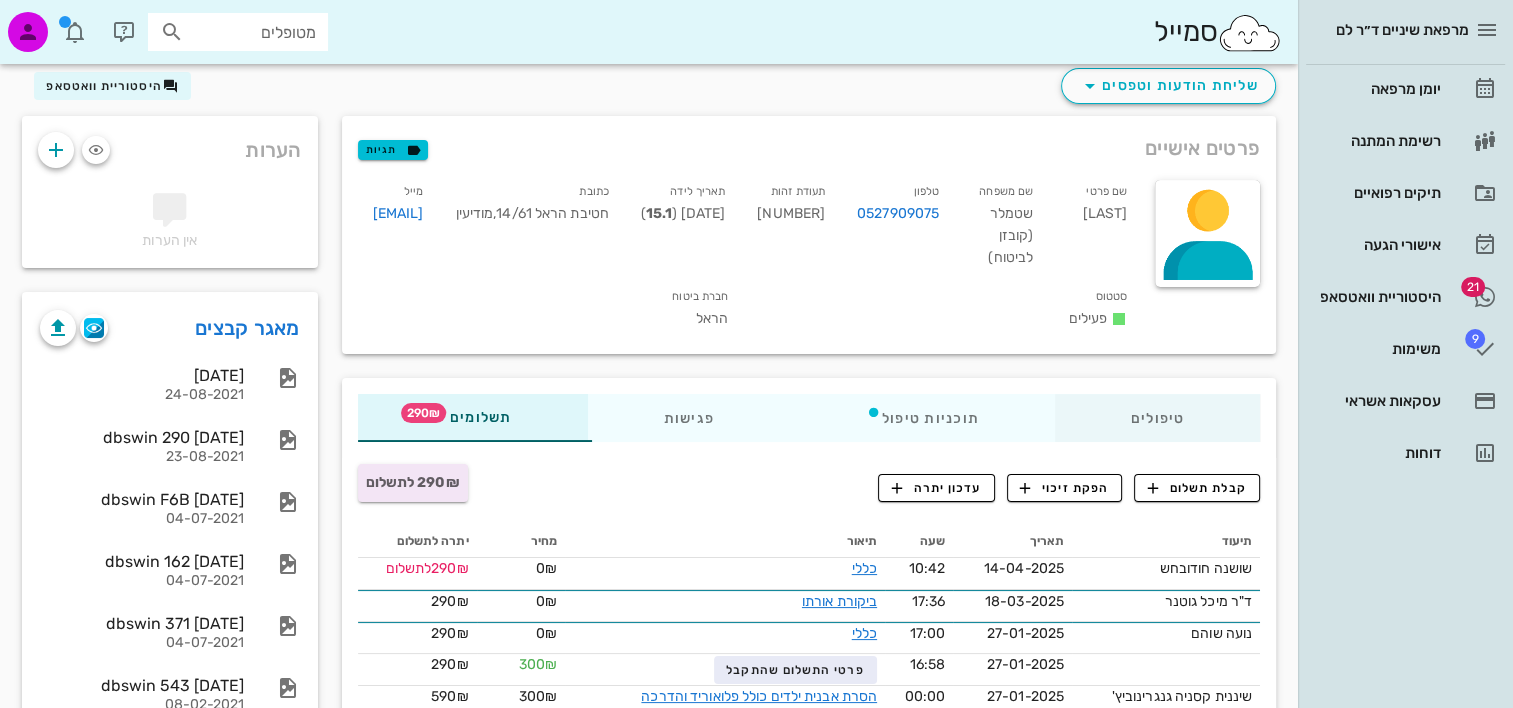 scroll, scrollTop: 0, scrollLeft: 0, axis: both 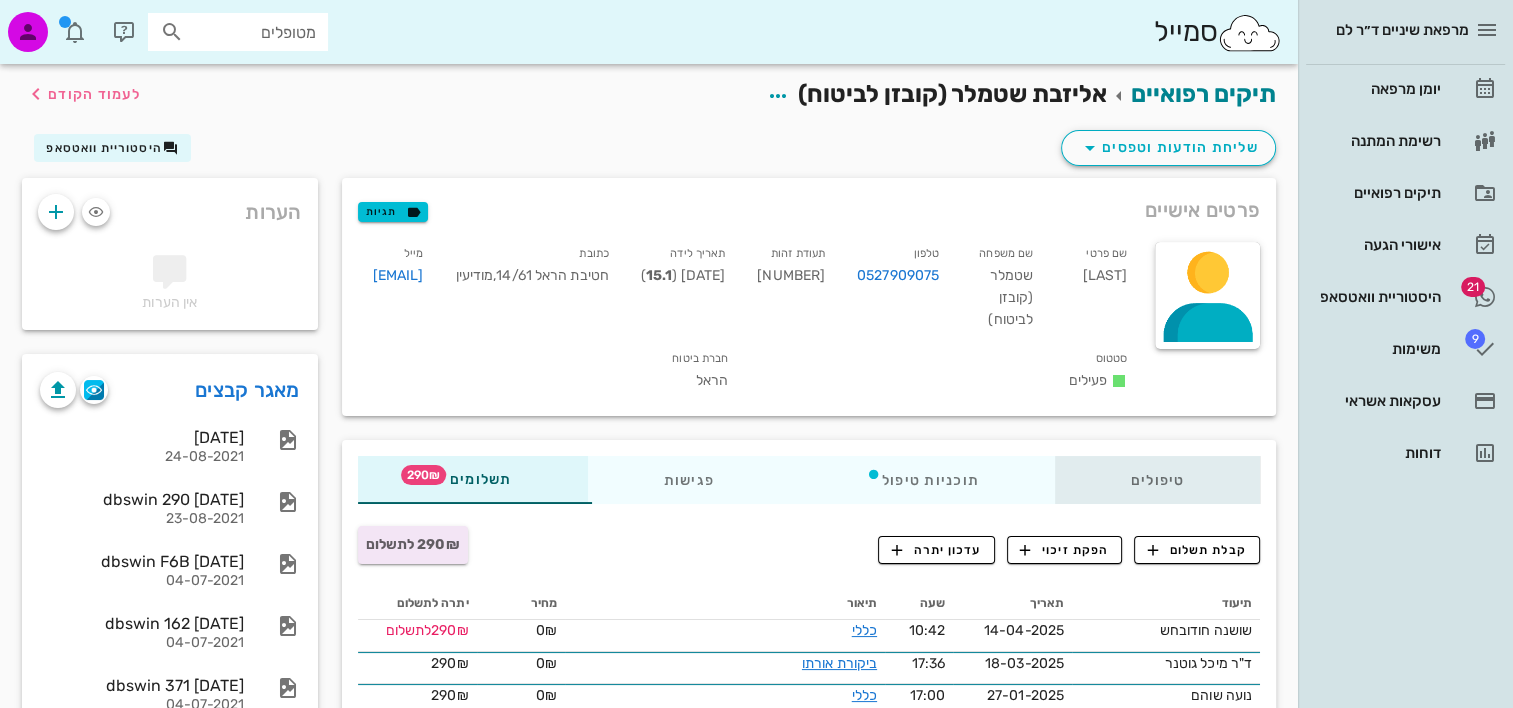 click on "טיפולים" at bounding box center [1157, 480] 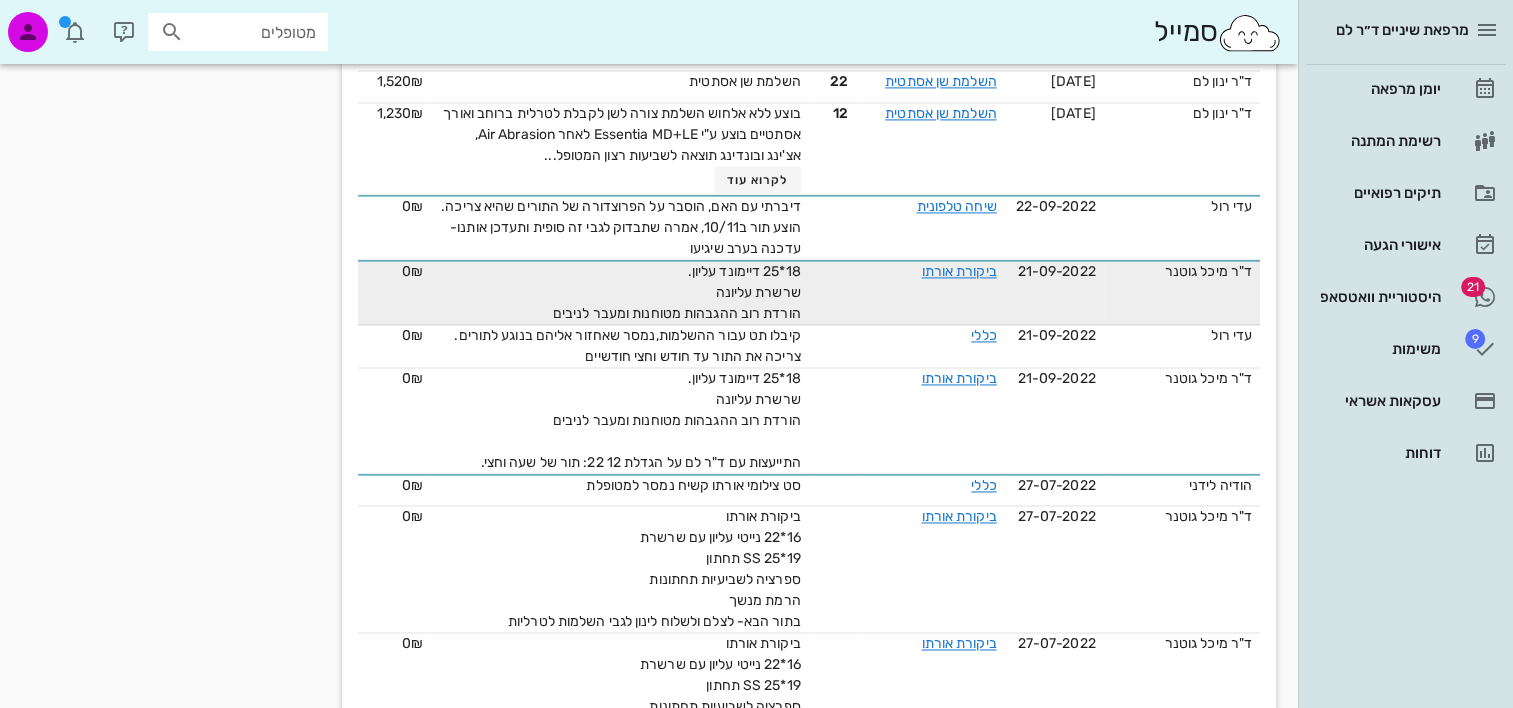 scroll, scrollTop: 2800, scrollLeft: 0, axis: vertical 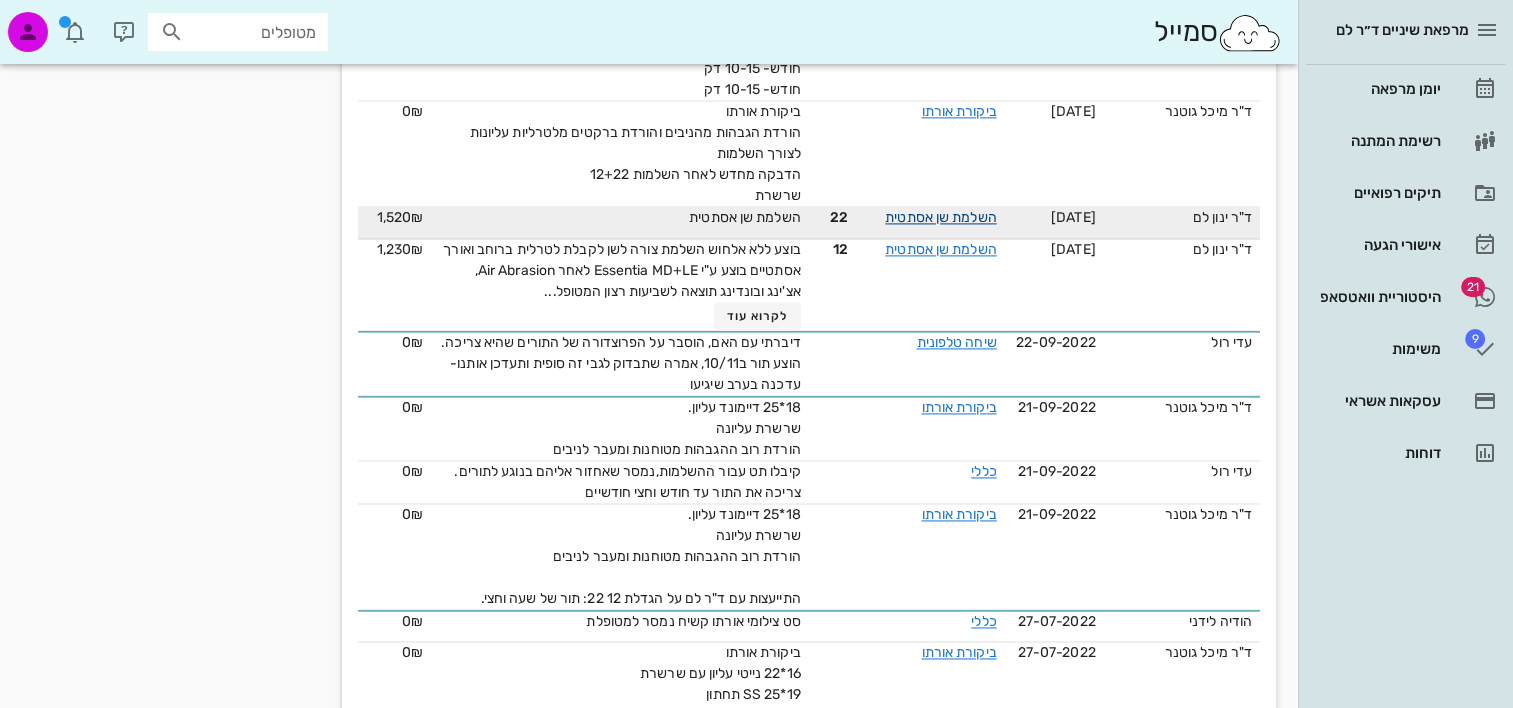 click on "השלמת שן אסתטית" at bounding box center (941, 217) 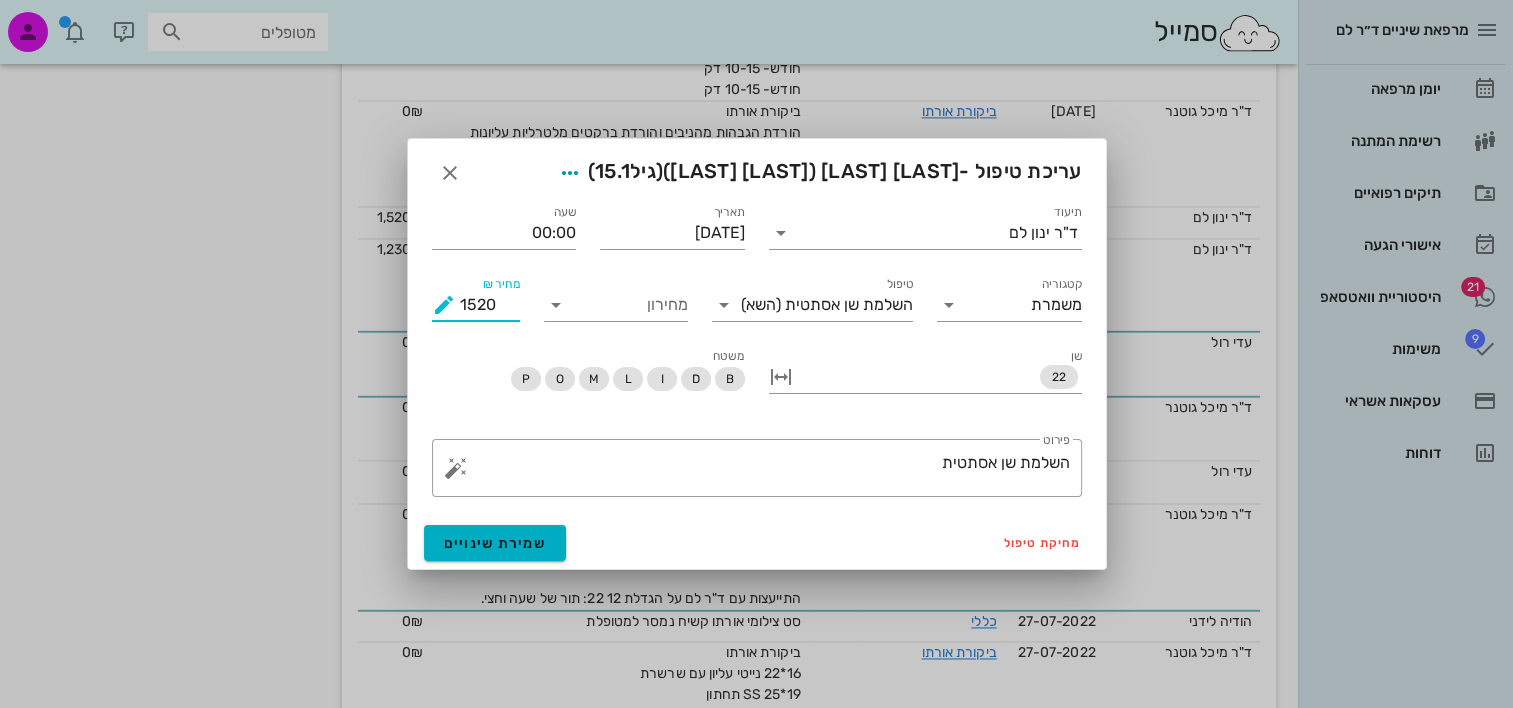 click on "1520" at bounding box center (490, 305) 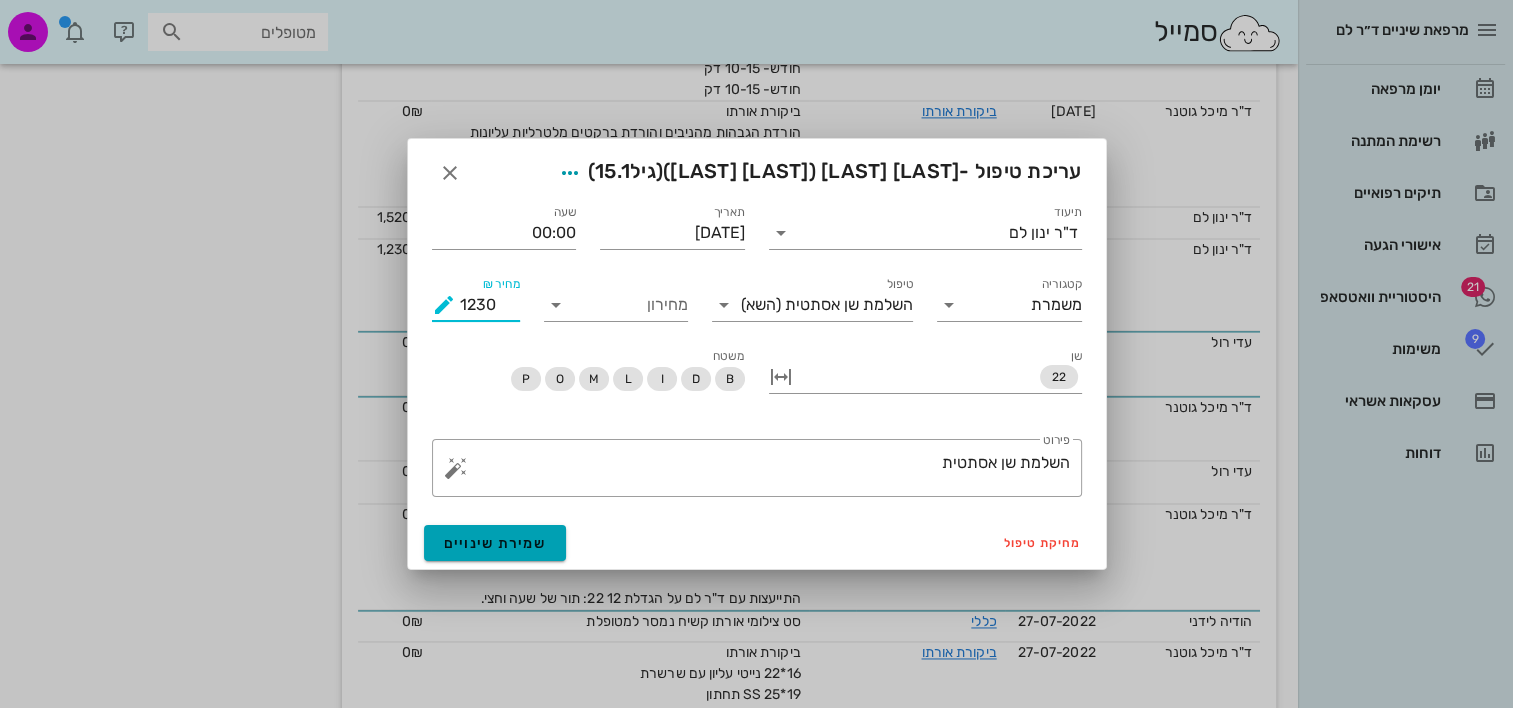 type on "1230" 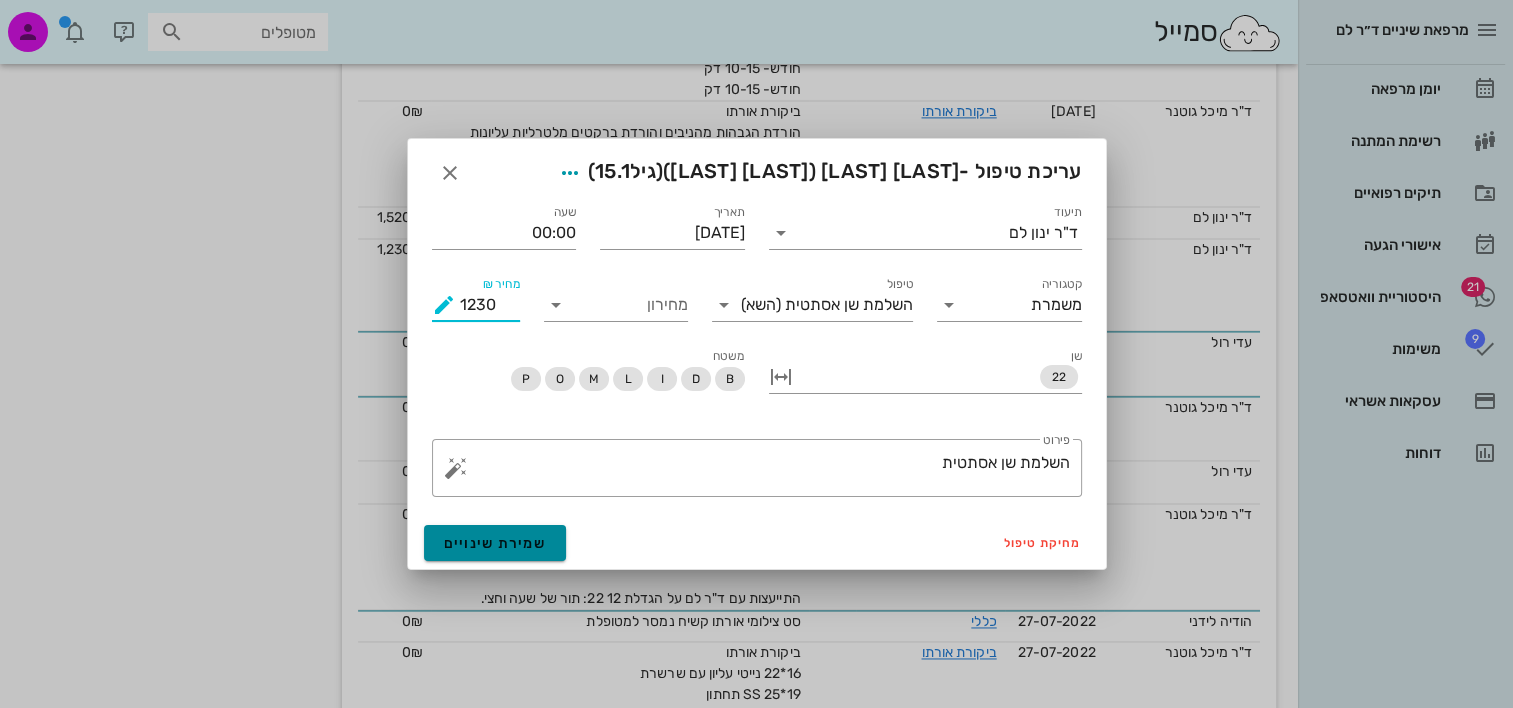 click on "שמירת שינויים" at bounding box center (495, 543) 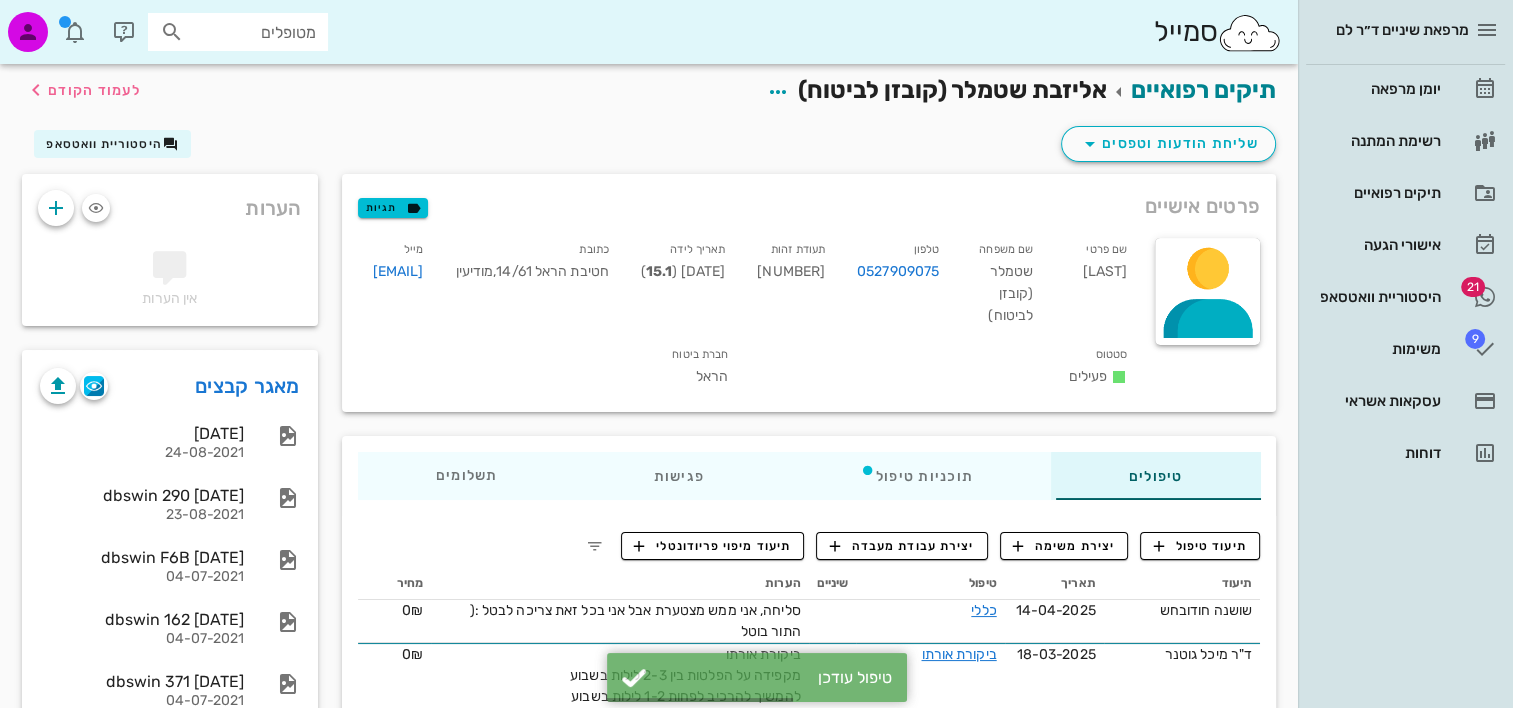 scroll, scrollTop: 0, scrollLeft: 0, axis: both 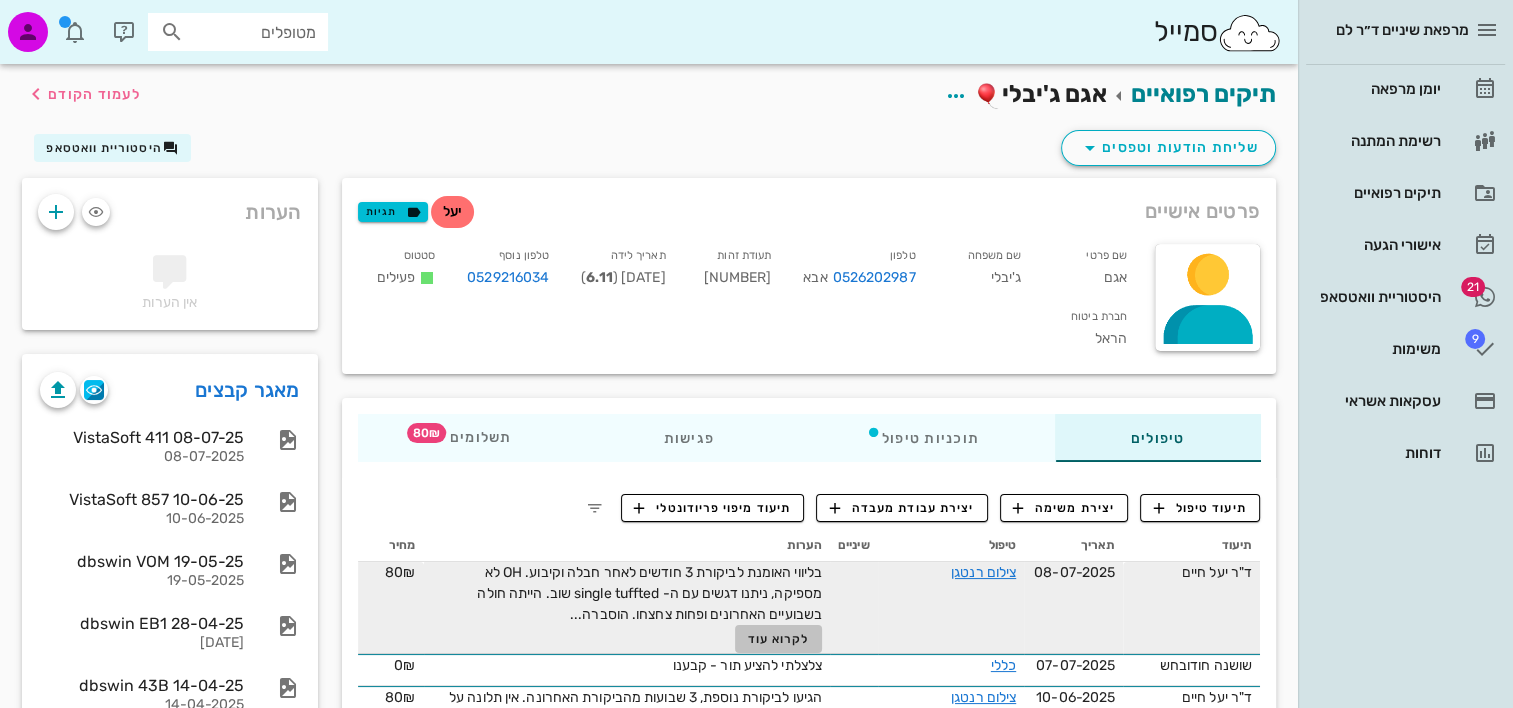 click on "לקרוא עוד" at bounding box center [779, 639] 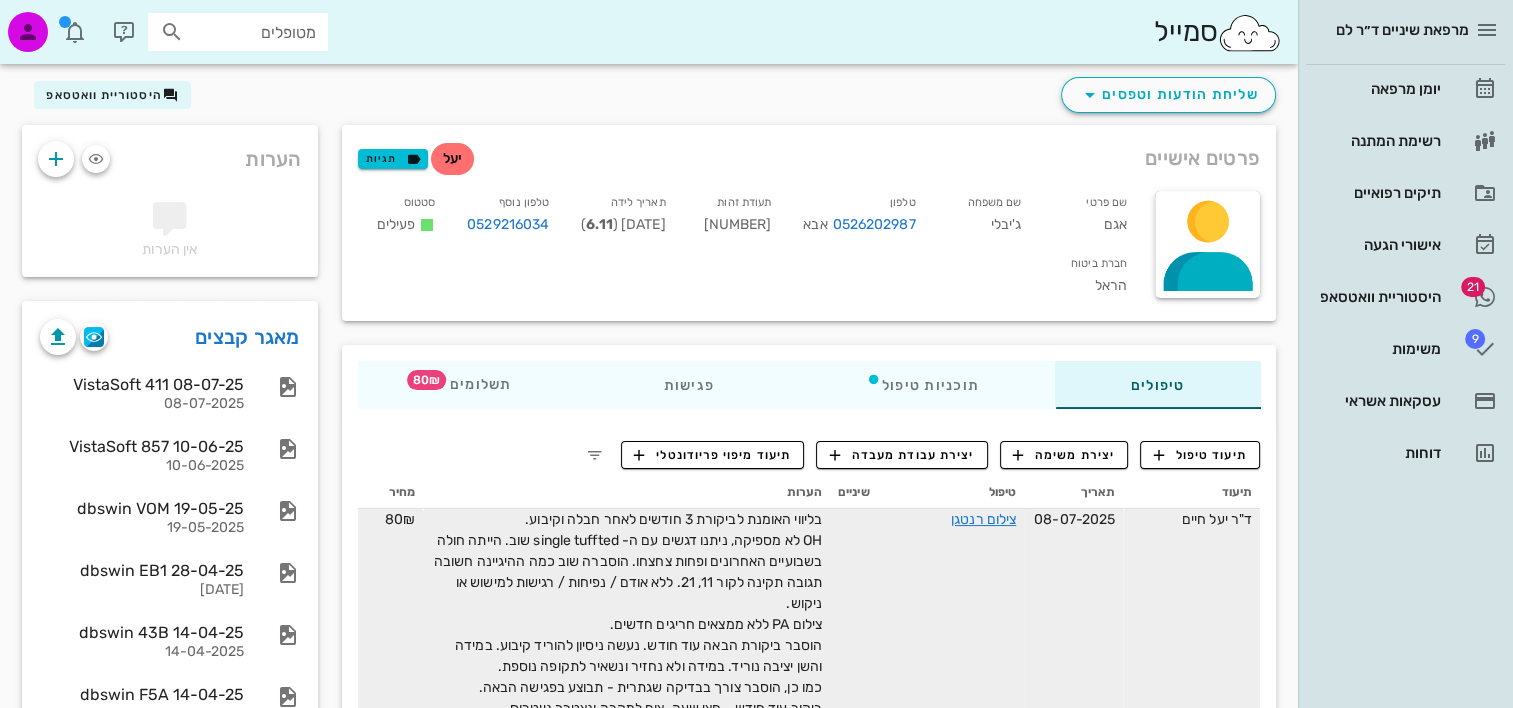 scroll, scrollTop: 200, scrollLeft: 0, axis: vertical 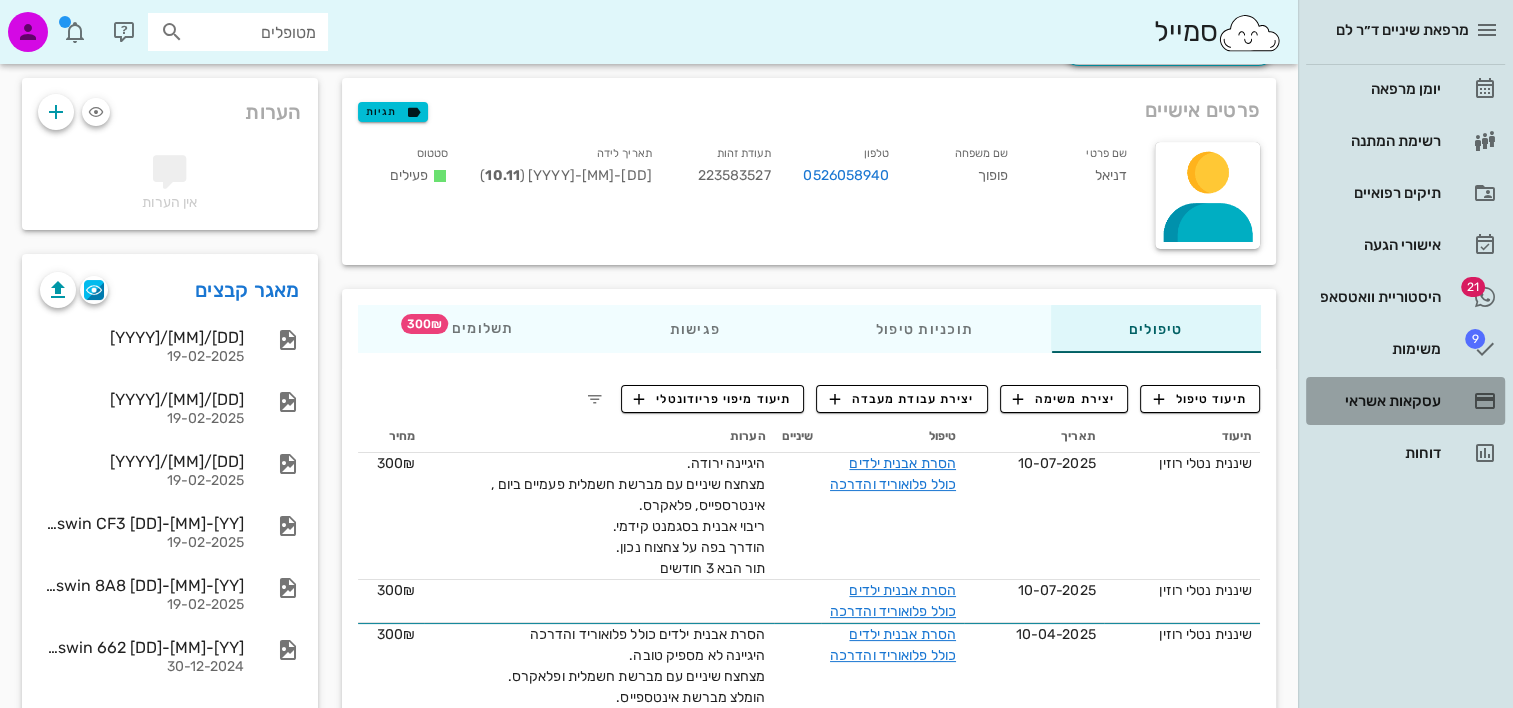 click on "עסקאות אשראי" at bounding box center [1377, 401] 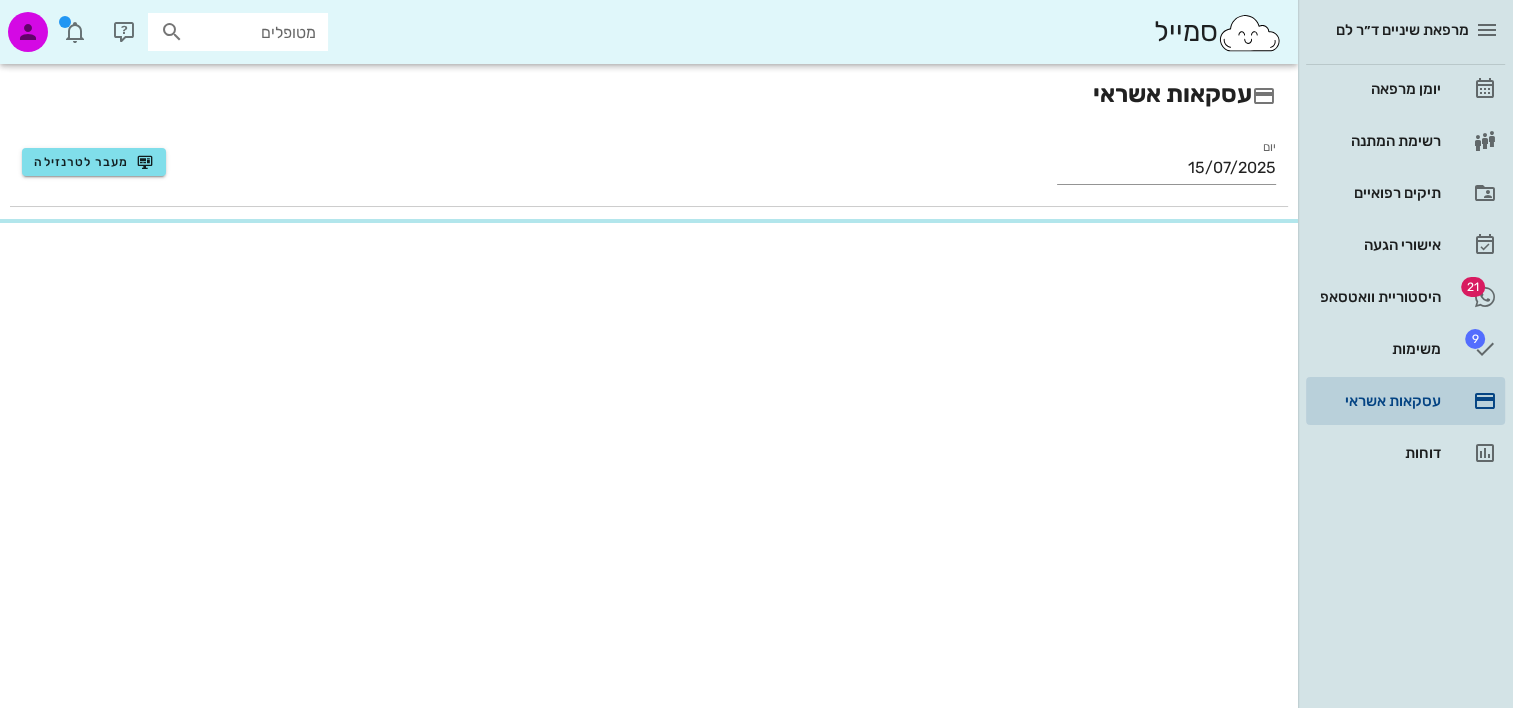 scroll, scrollTop: 0, scrollLeft: 0, axis: both 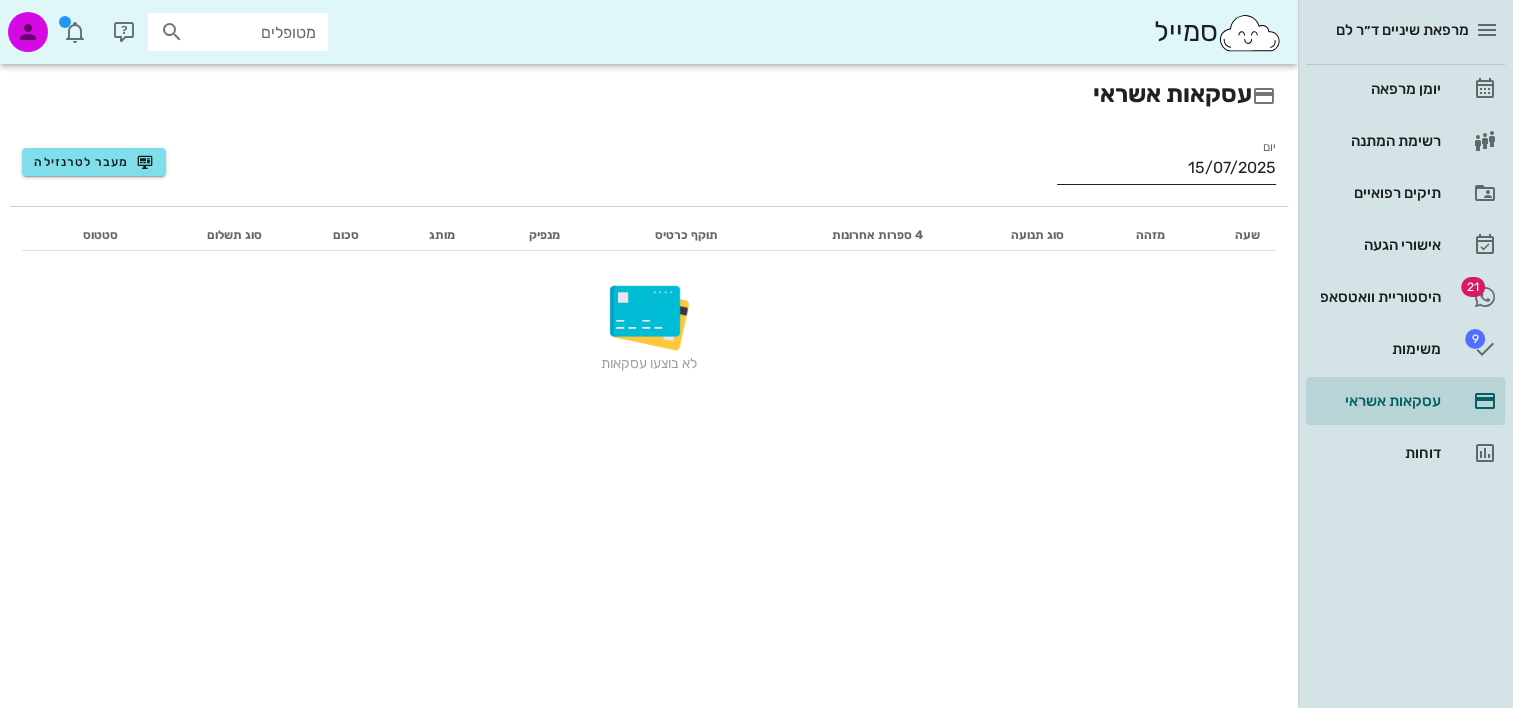 click on "15/07/2025" at bounding box center (1166, 168) 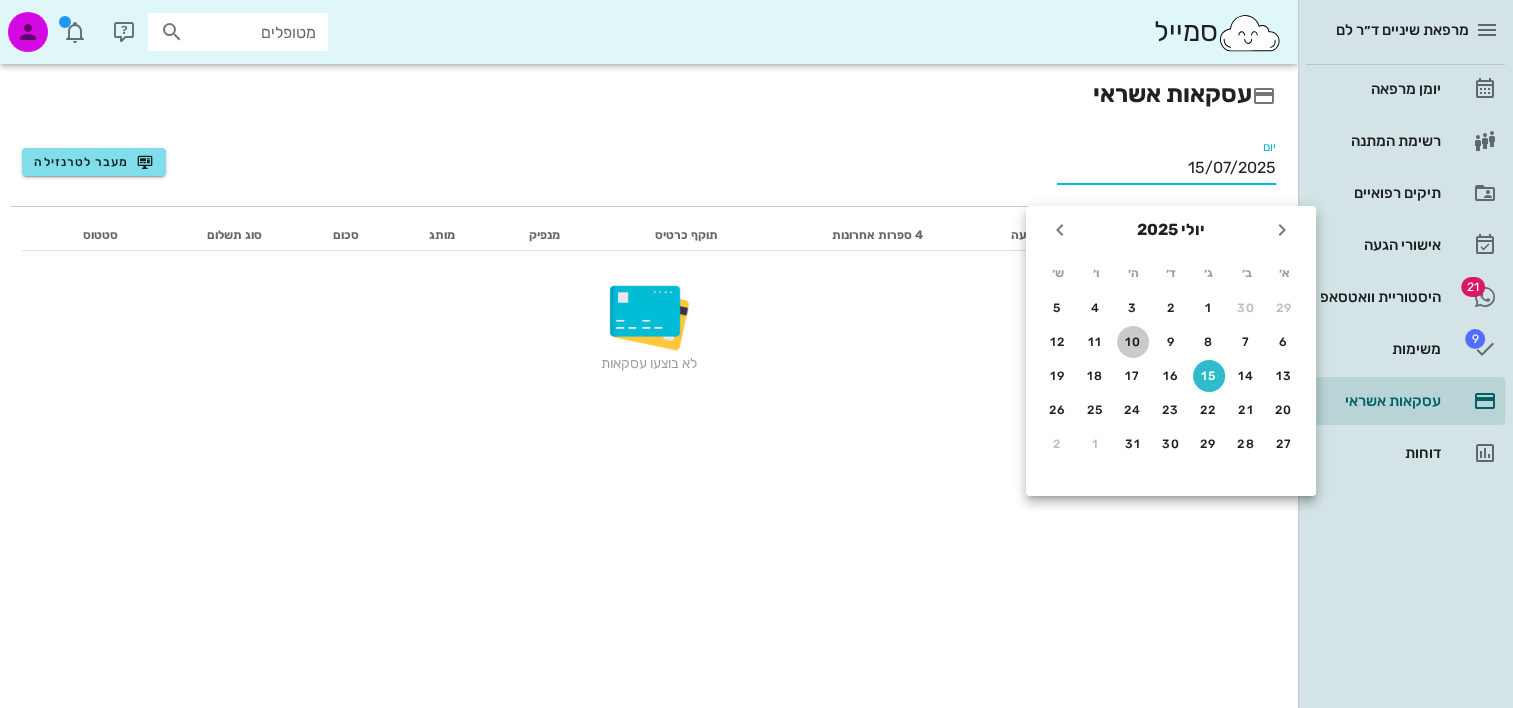 click on "10" at bounding box center [1133, 342] 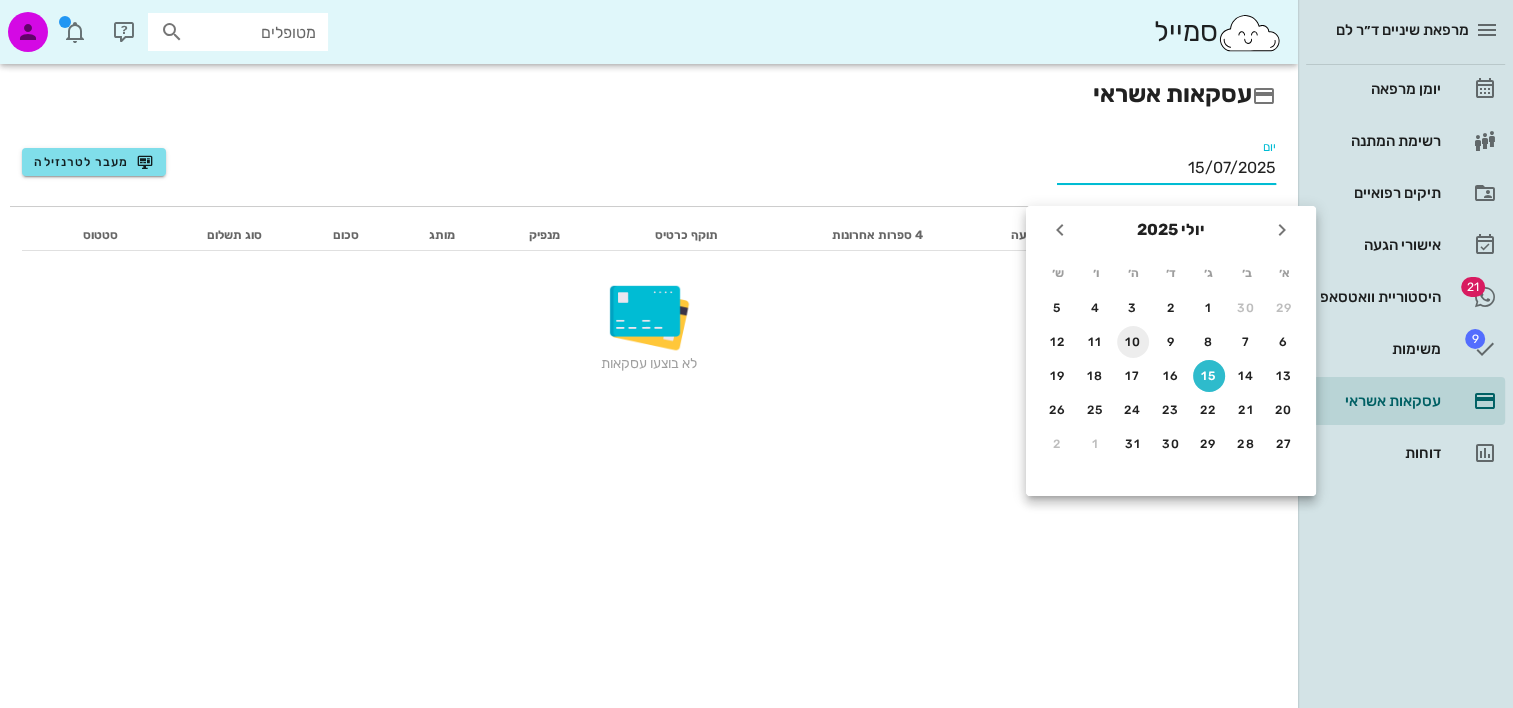 type on "[MM]/[DD]/[YYYY]" 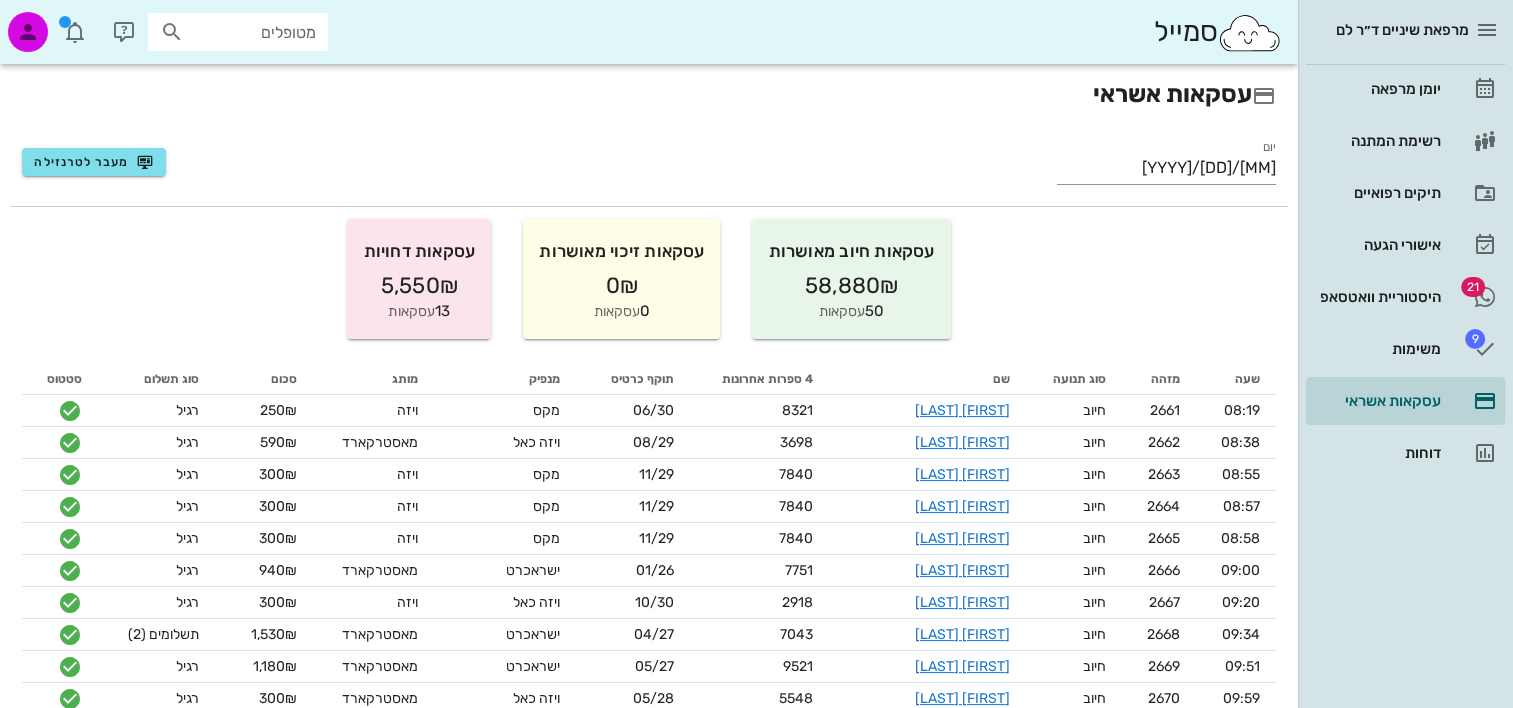 scroll, scrollTop: 1751, scrollLeft: 0, axis: vertical 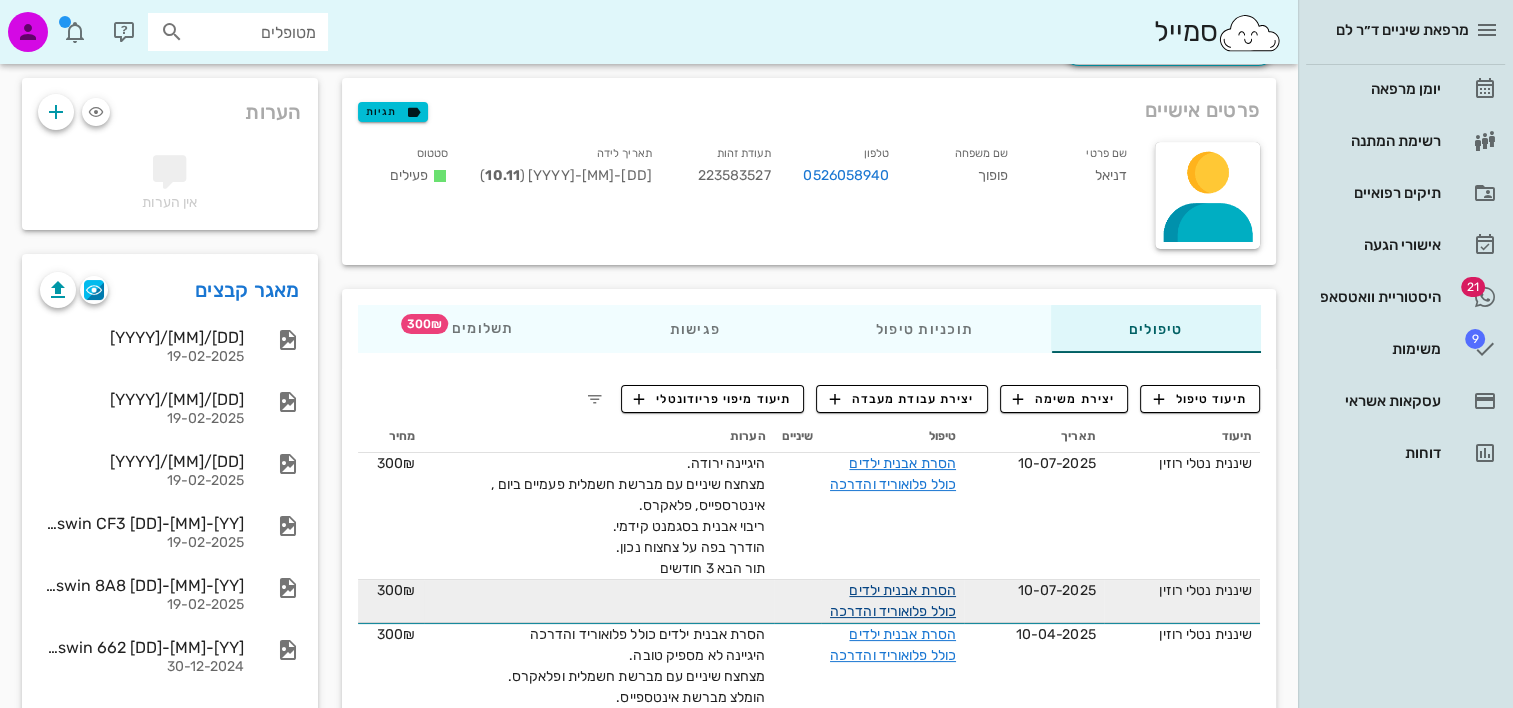 click on "הסרת אבנית ילדים כולל פלואוריד והדרכה" at bounding box center (893, 601) 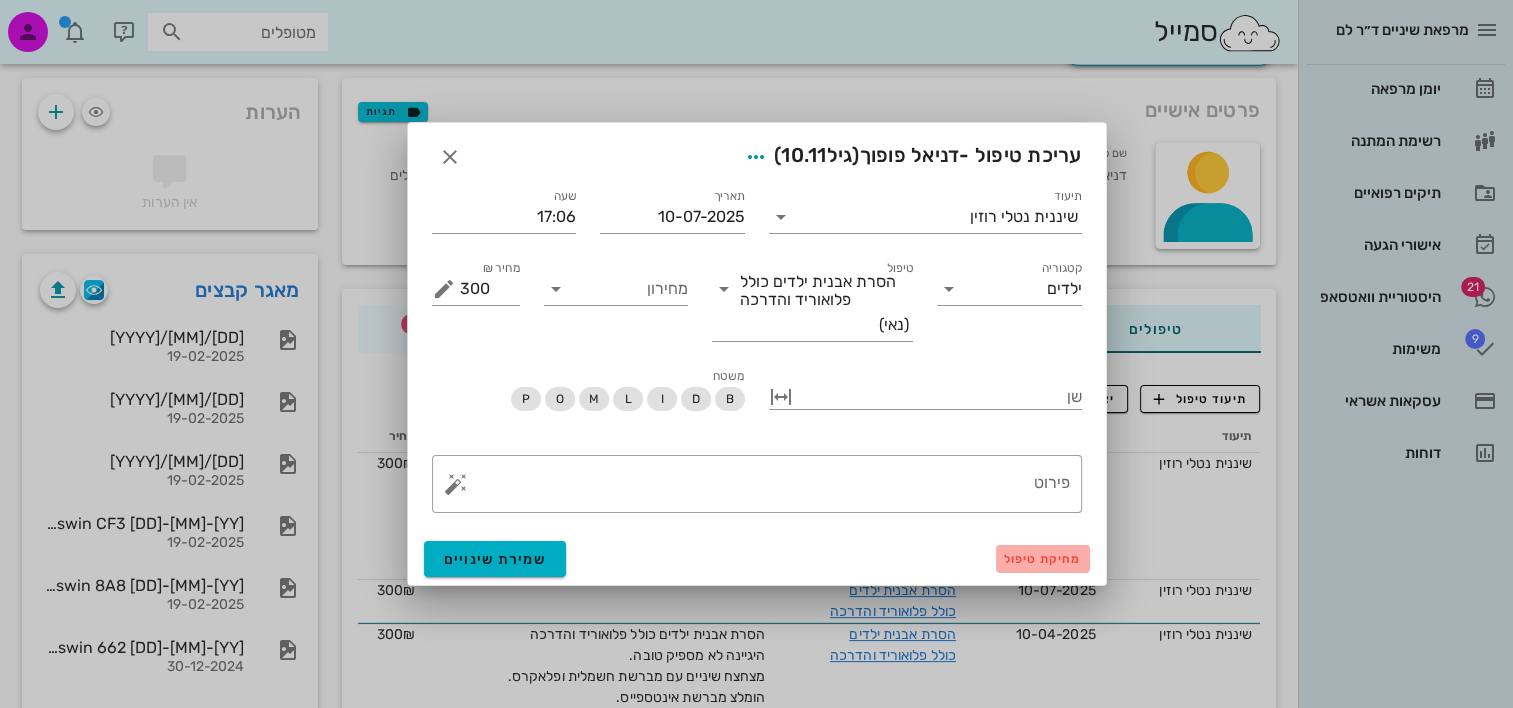 click on "מחיקת טיפול" at bounding box center [1043, 559] 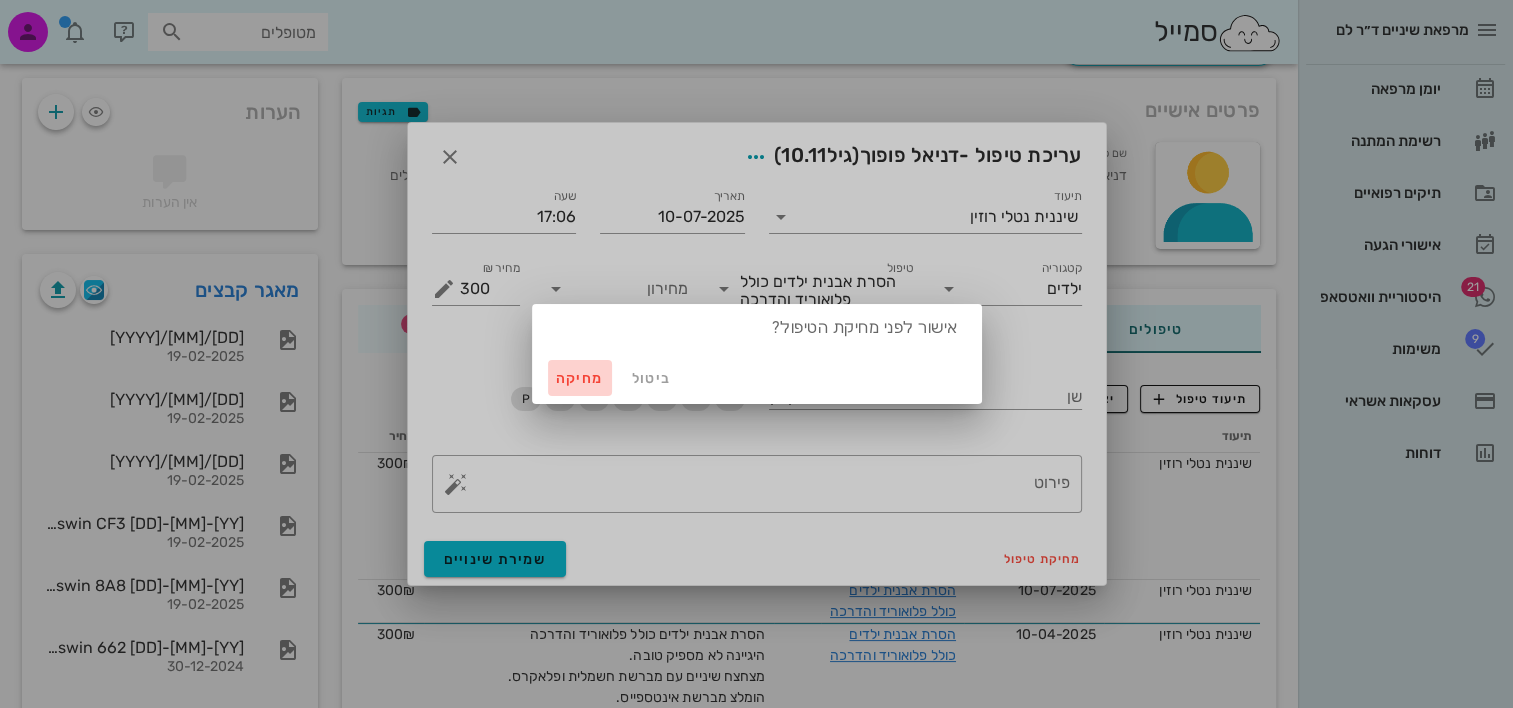 click on "מחיקה" at bounding box center (580, 378) 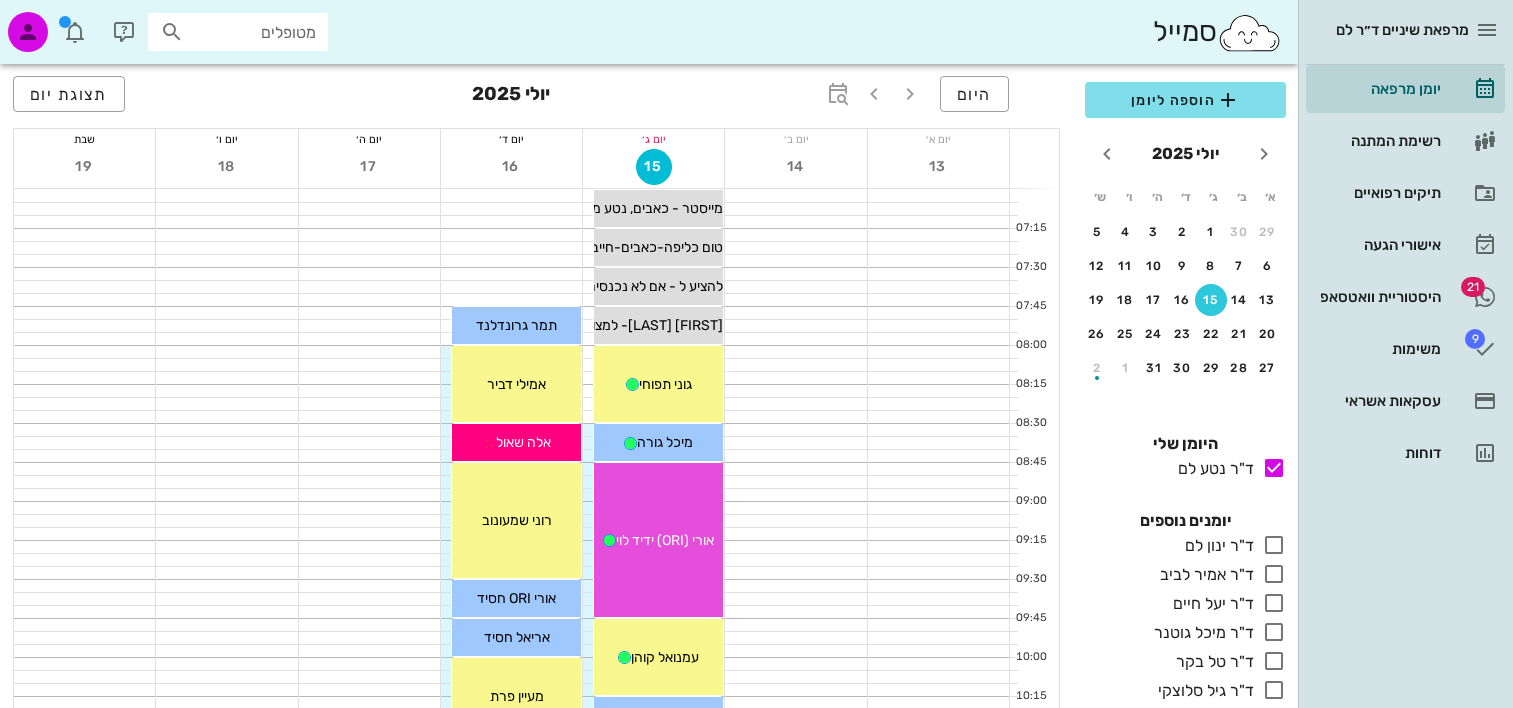 scroll, scrollTop: 0, scrollLeft: 0, axis: both 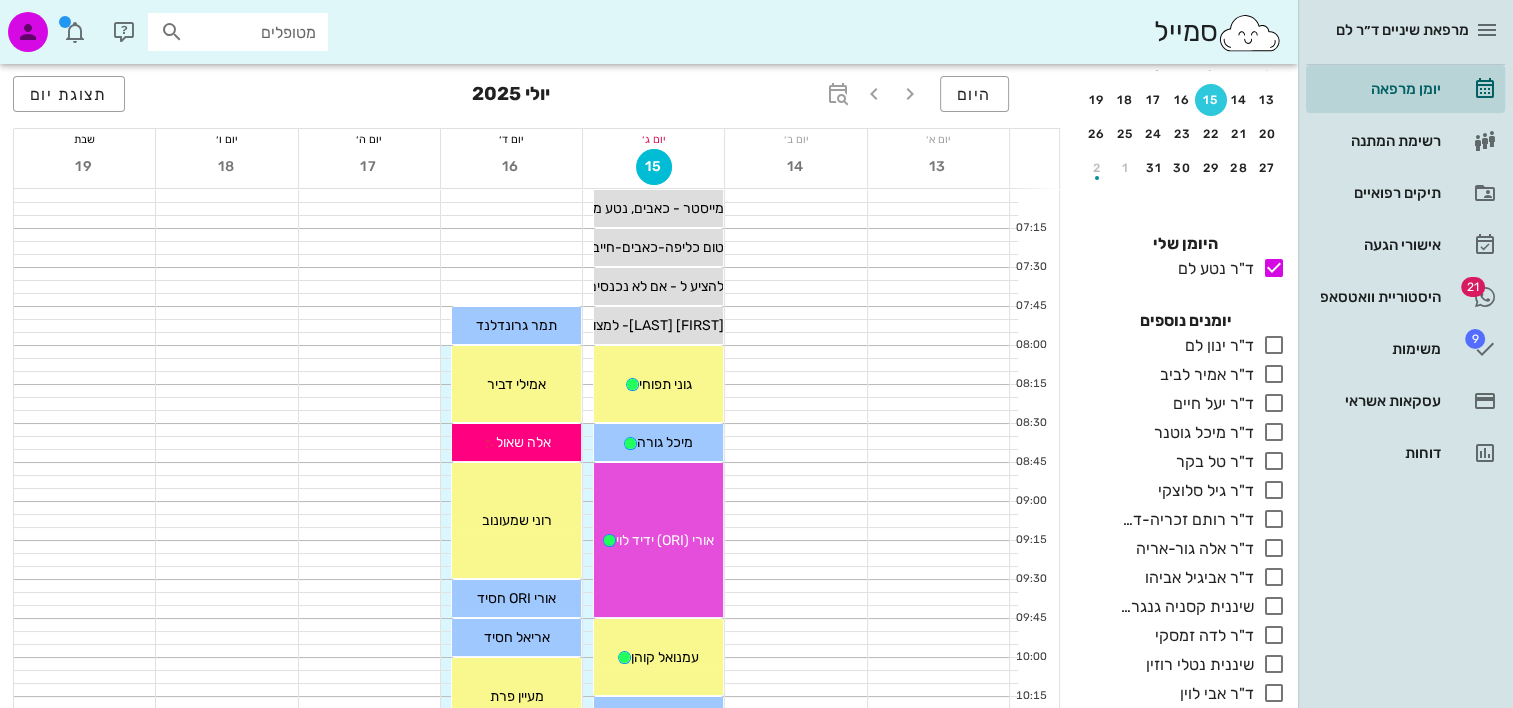 drag, startPoint x: 1109, startPoint y: 606, endPoint x: 1214, endPoint y: 207, distance: 412.58453 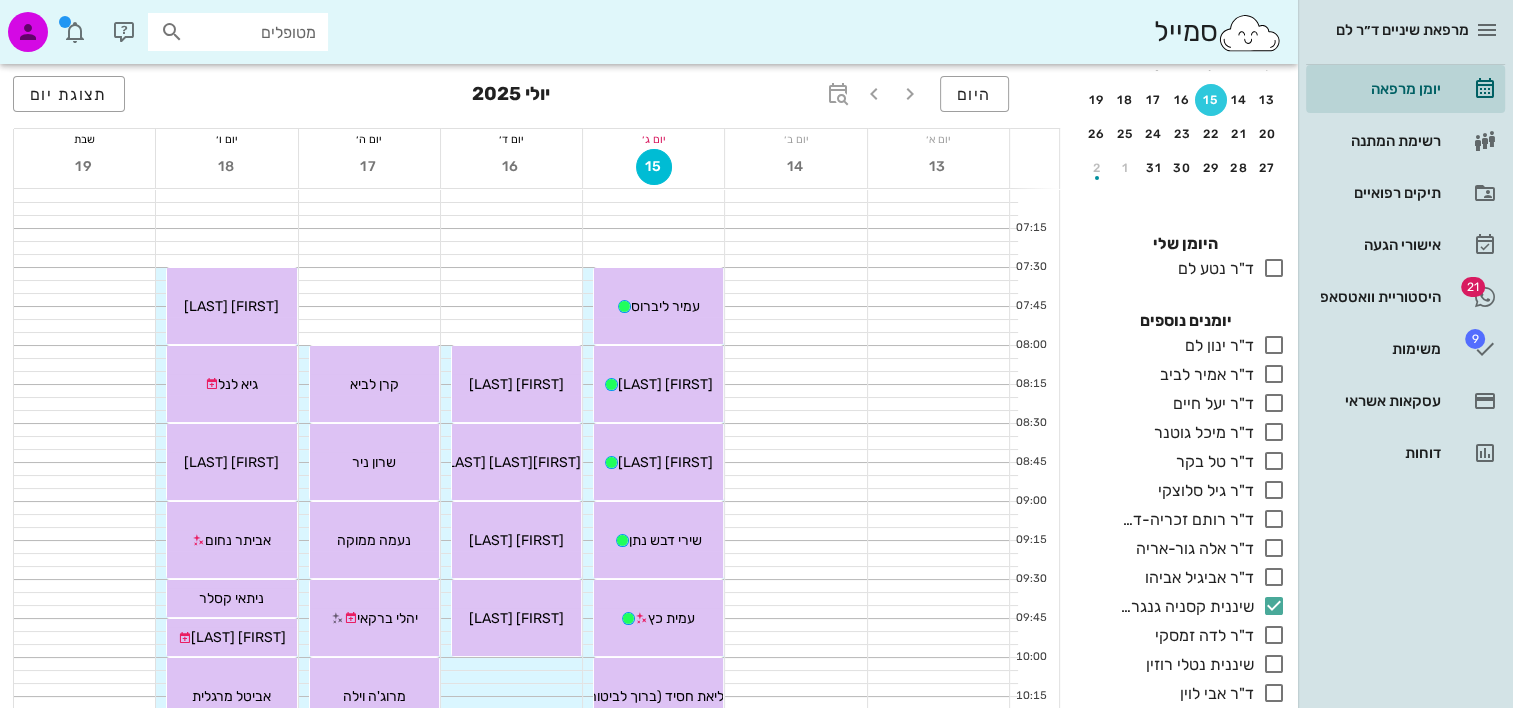 scroll, scrollTop: 0, scrollLeft: 0, axis: both 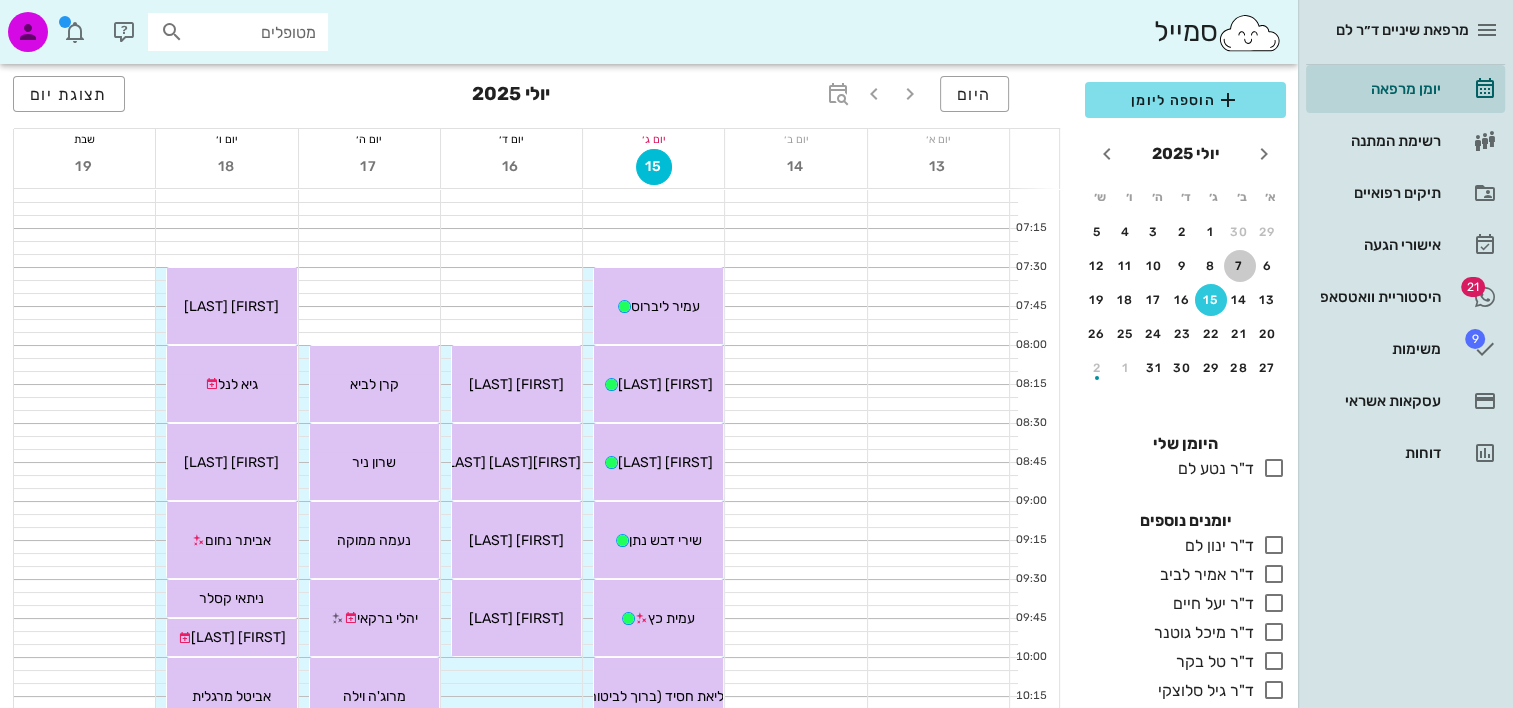 click on "7" at bounding box center [1240, 266] 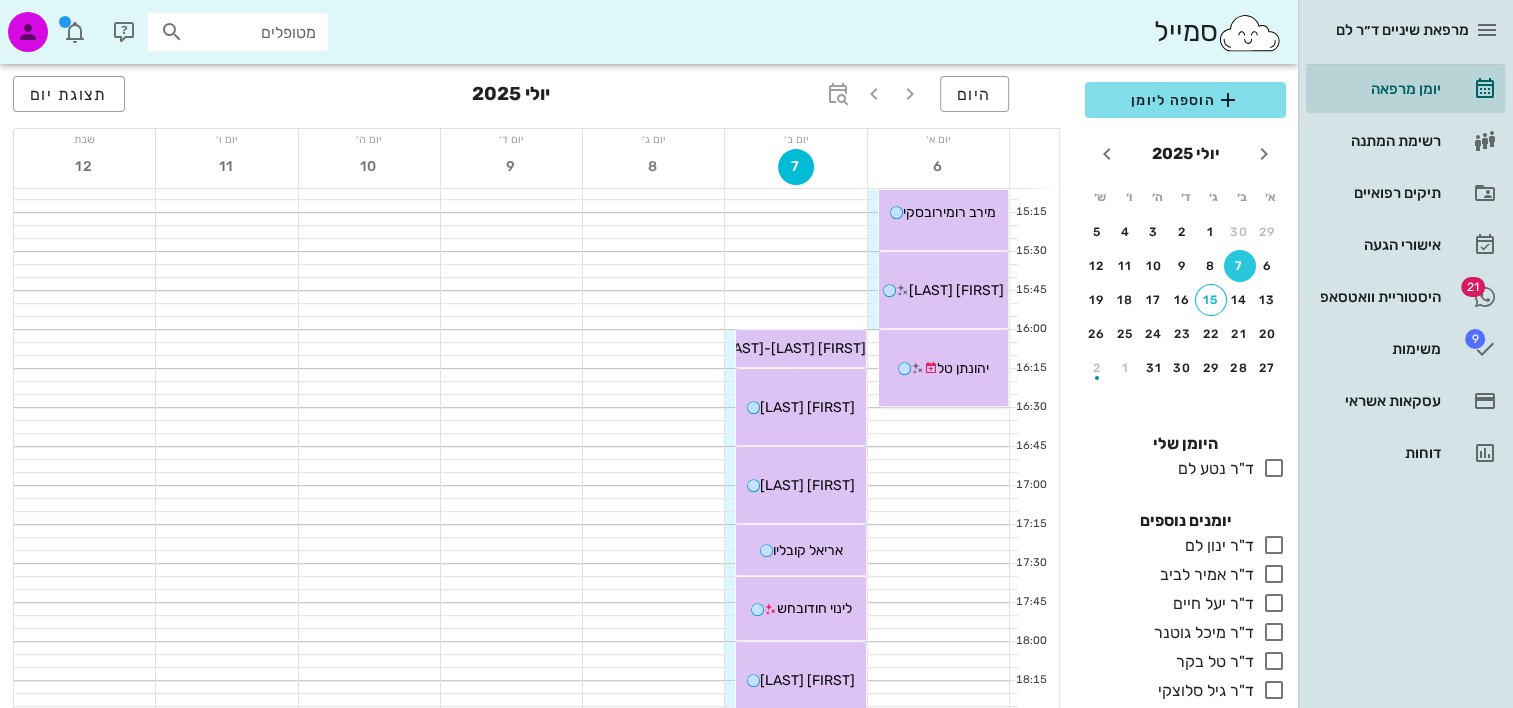 scroll, scrollTop: 1300, scrollLeft: 0, axis: vertical 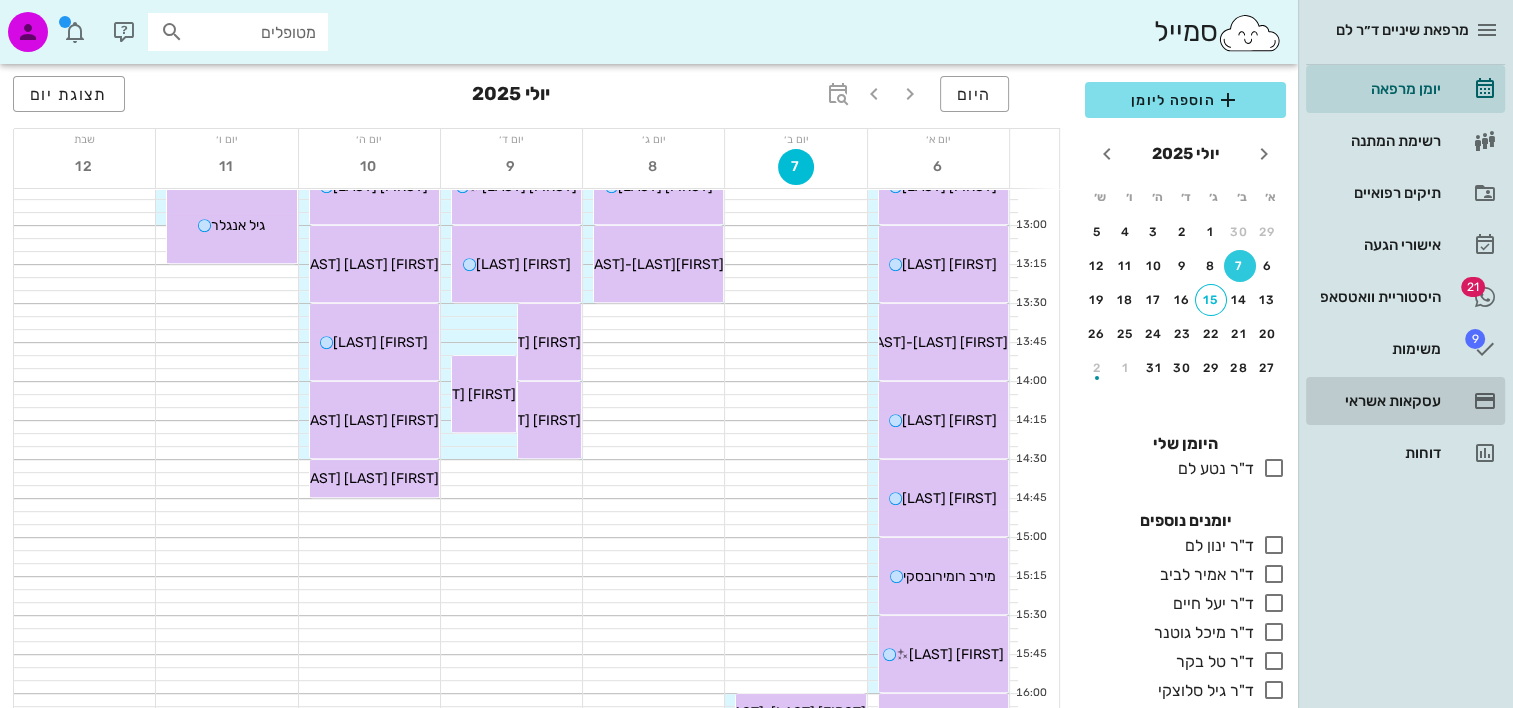 click on "עסקאות אשראי" at bounding box center [1377, 401] 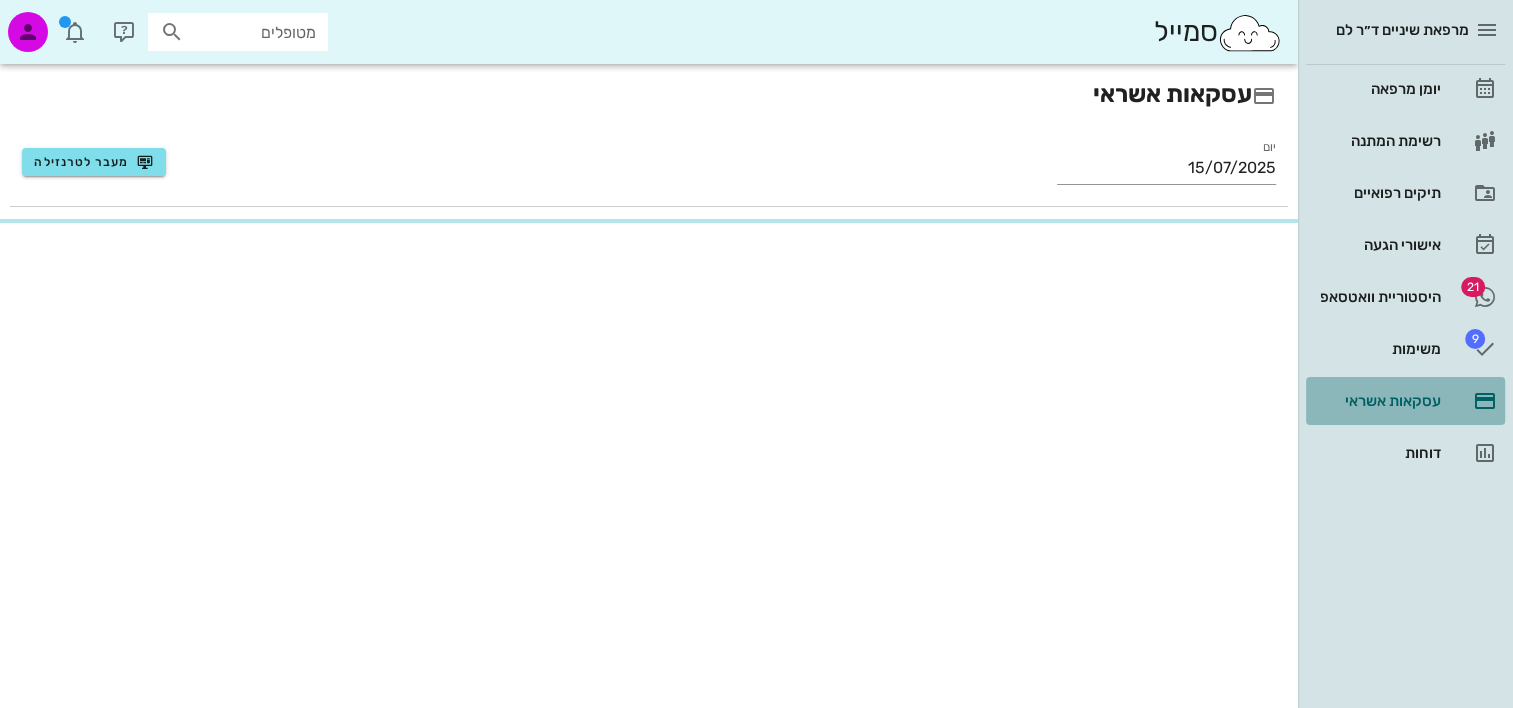 scroll, scrollTop: 0, scrollLeft: 0, axis: both 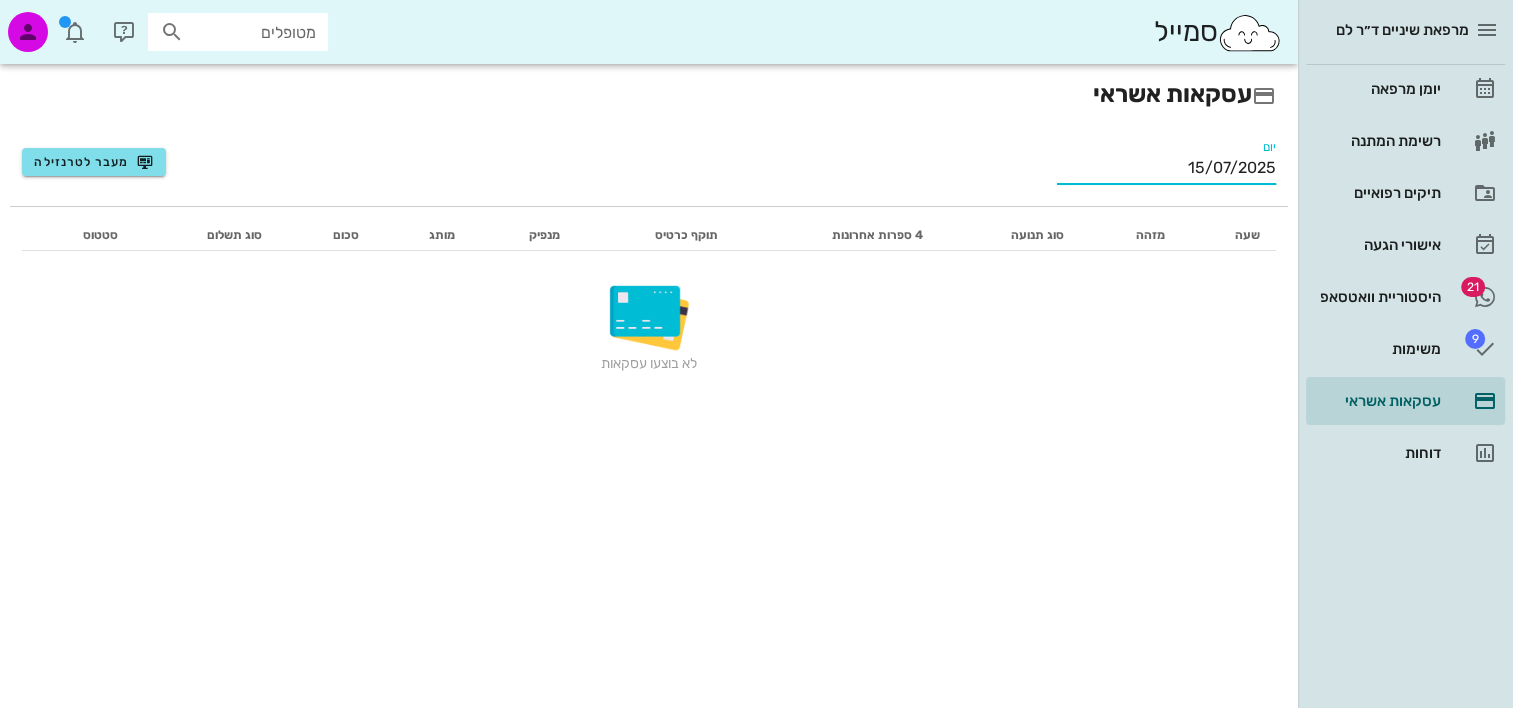 click on "15/07/2025" at bounding box center (1166, 168) 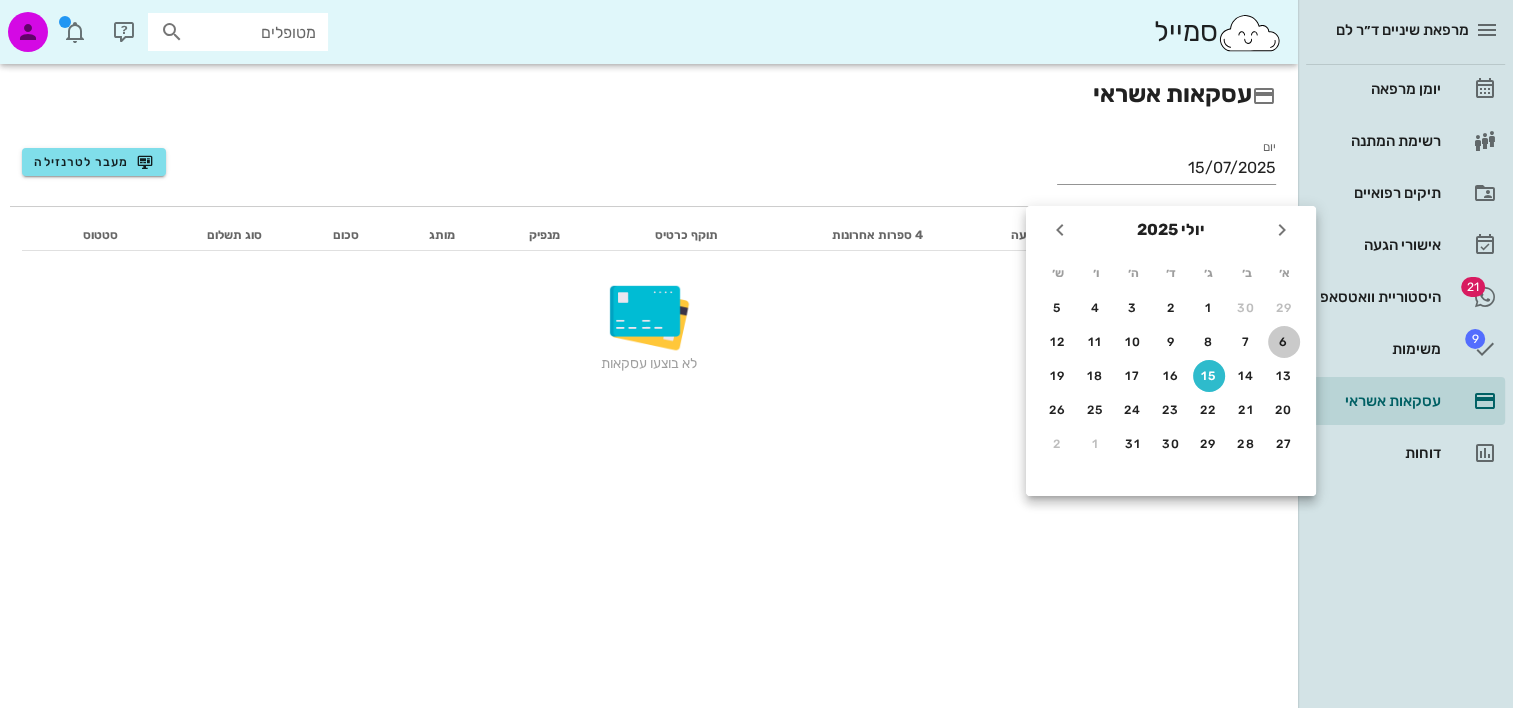 click on "6" at bounding box center (1284, 342) 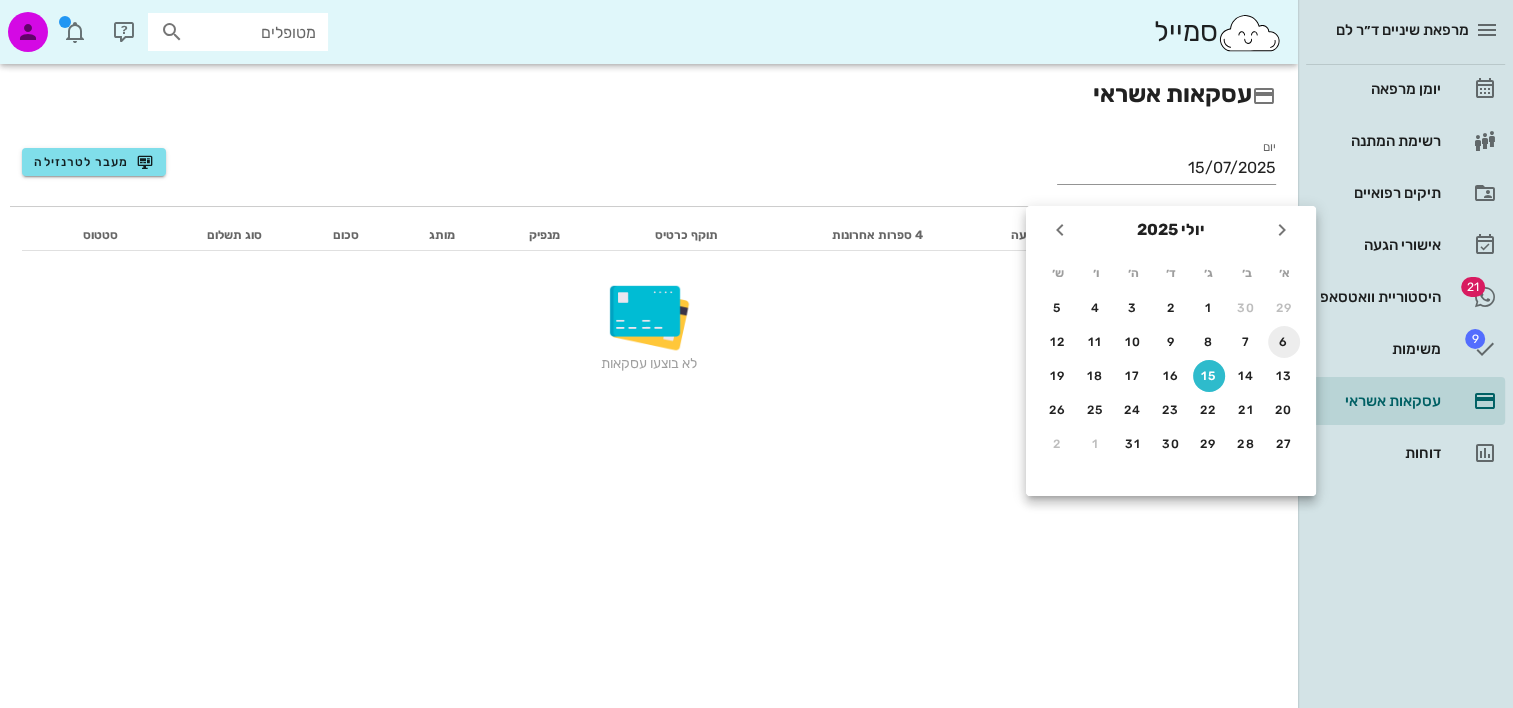 type on "06/07/2025" 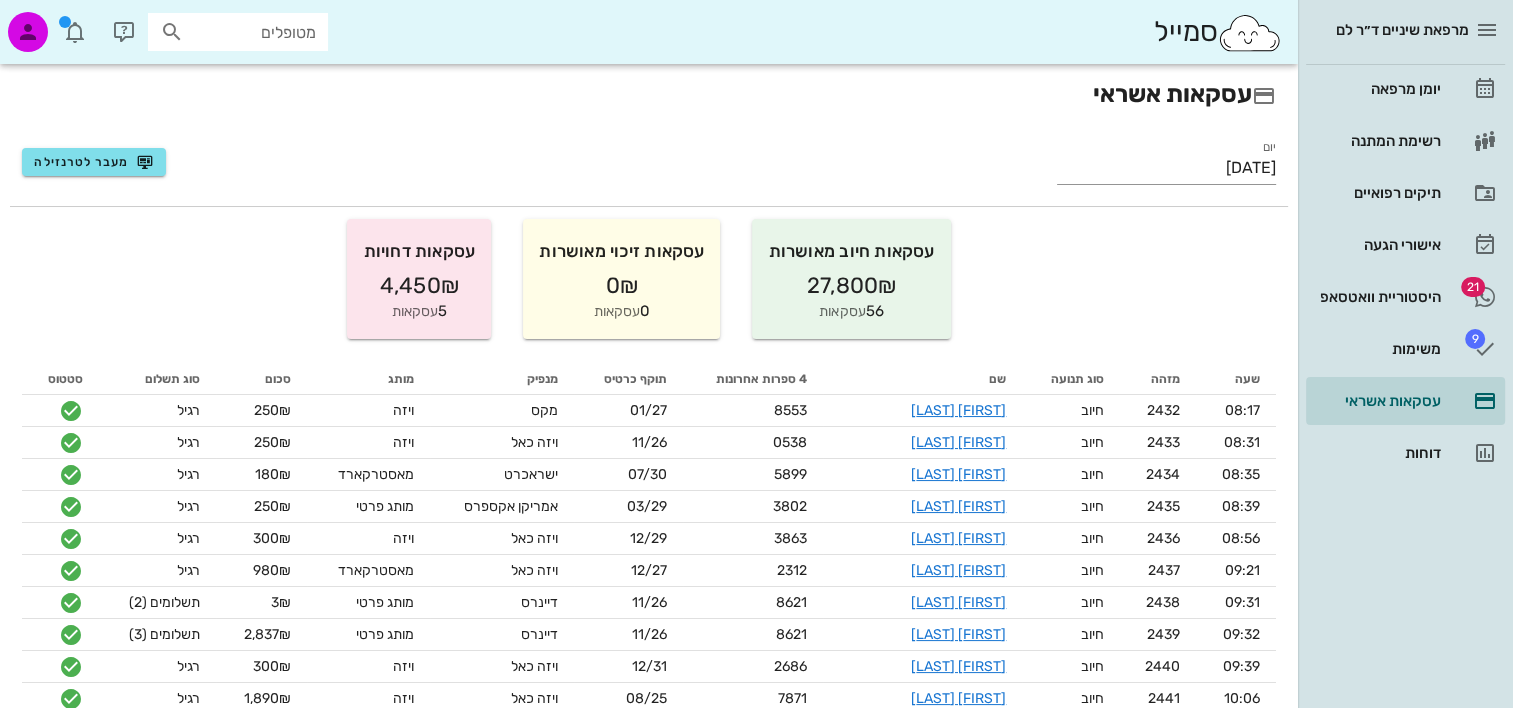 scroll, scrollTop: 632, scrollLeft: 0, axis: vertical 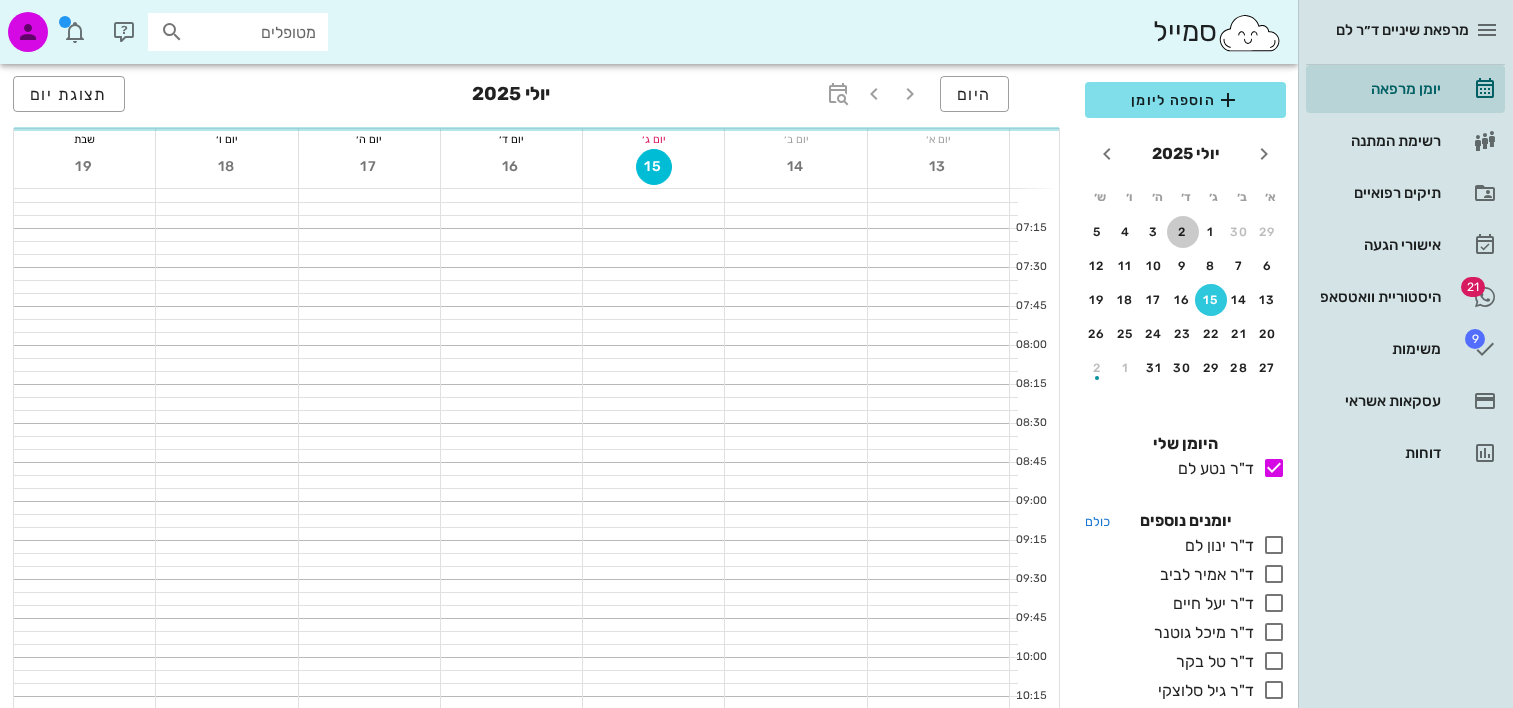 click on "2" at bounding box center (1183, 232) 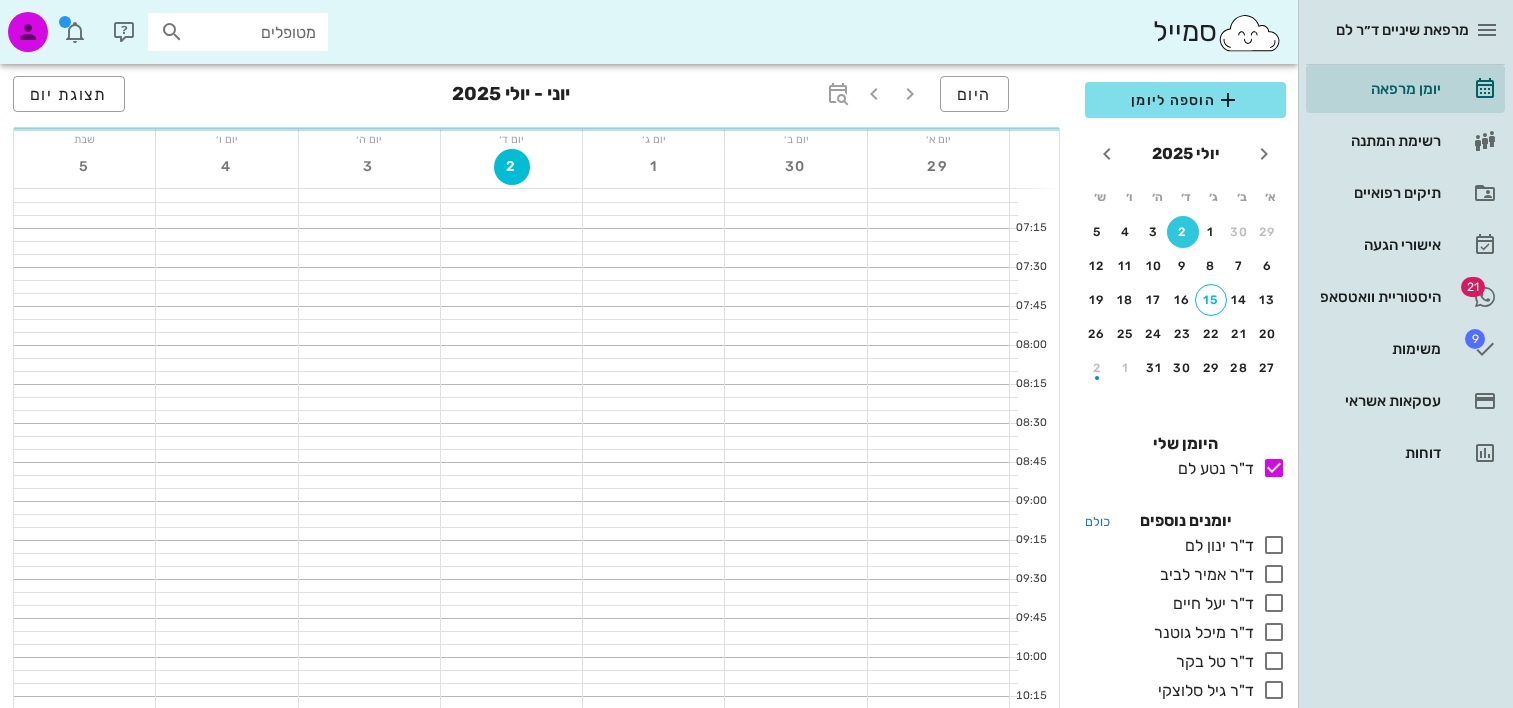 scroll, scrollTop: 0, scrollLeft: 0, axis: both 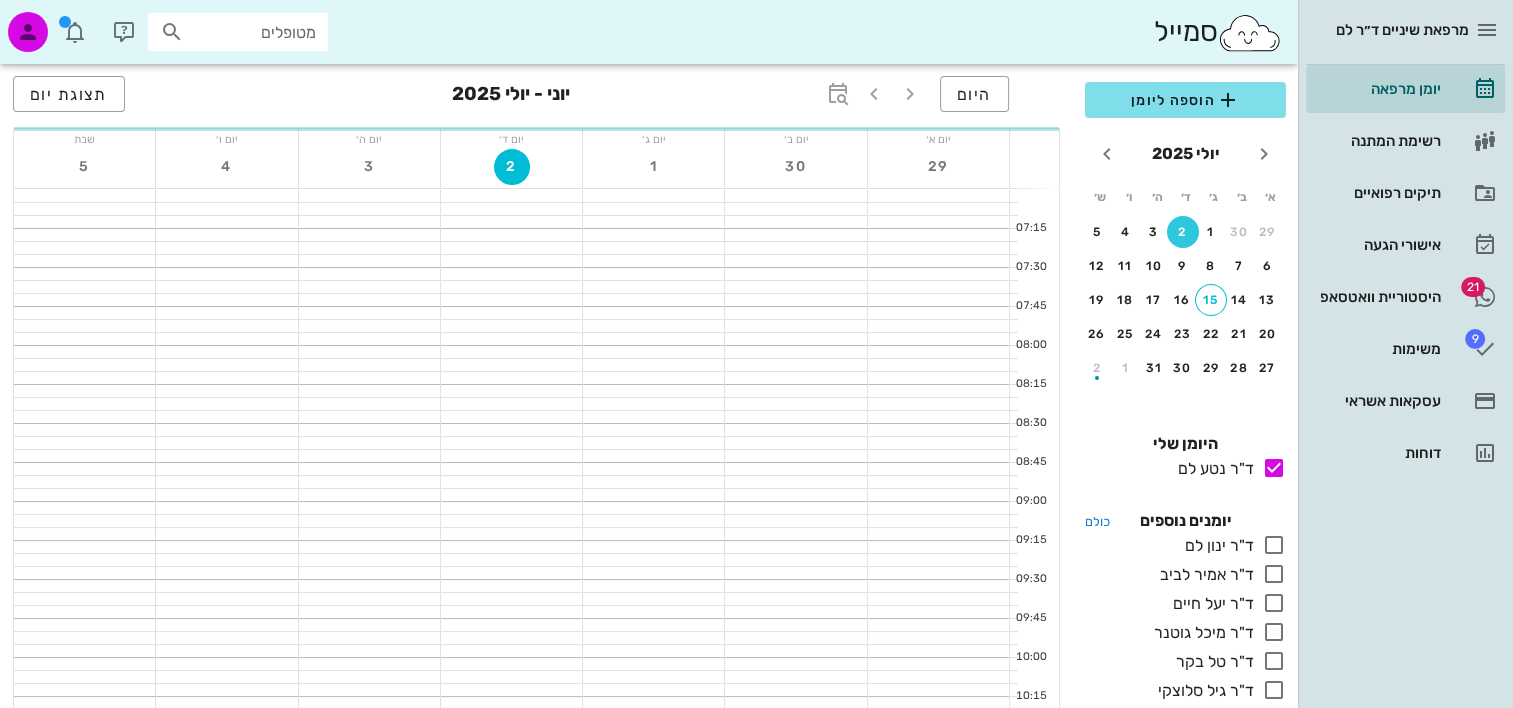 click on "כולם
יומנים נוספים
ד"ר ינון לם
בלבד
ד"ר אמיר לביב
בלבד
ד"ר יעל חיים
בלבד
ד"ר מיכל גוטנר
בלבד
ד"ר טל בקר
בלבד
ד"ר גיל סלוצקי
בלבד
ד"ר רותם זכריה-דדון
בלבד
ד"ר אלה גור-אריה
בלבד
ד"ר אביגיל אביהו
בלבד
שיננית קסניה גנגרינוביץ'
בלבד
ד"ר לדה זמסקי
בלבד
שיננית נטלי רוזין
בלבד
ד"ר אבי לוין
בלבד" at bounding box center [1185, 709] 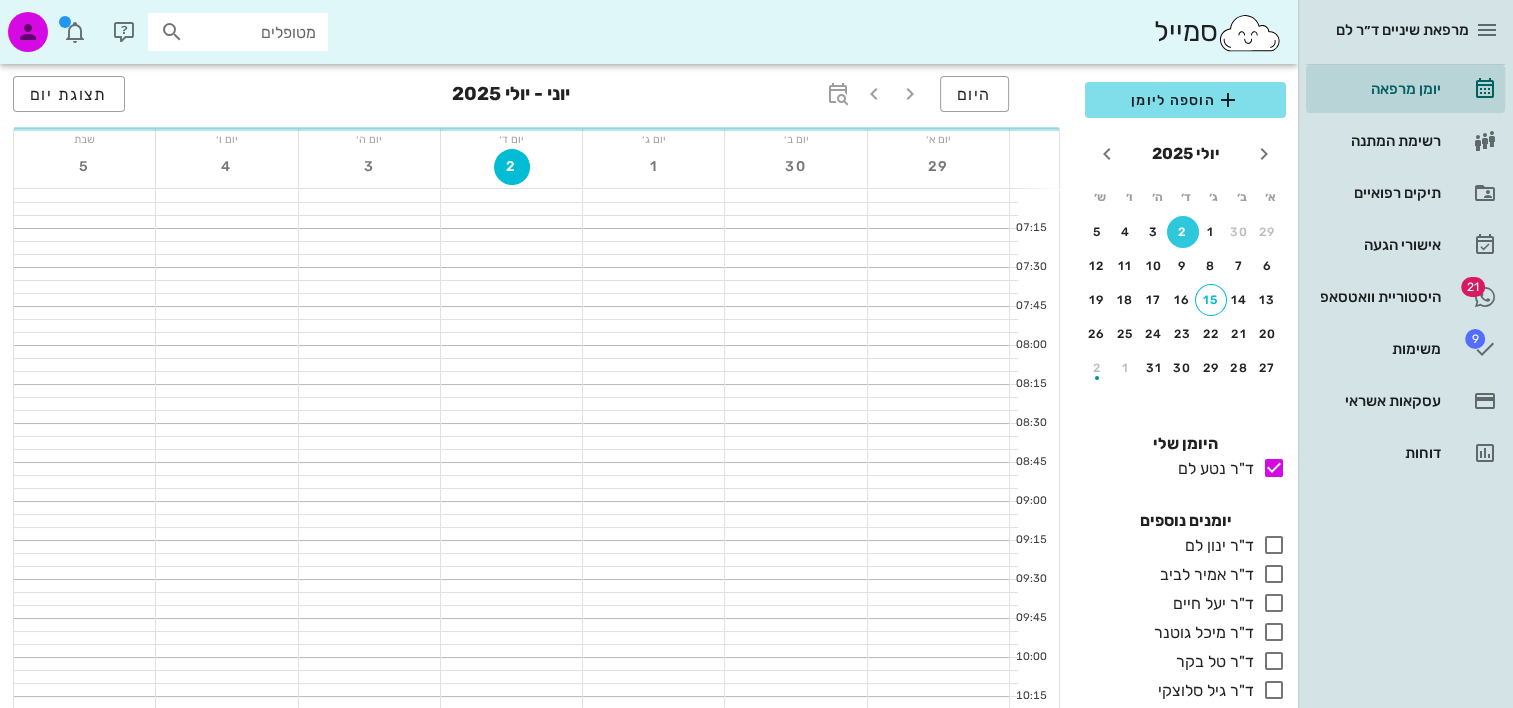 scroll, scrollTop: 284, scrollLeft: 0, axis: vertical 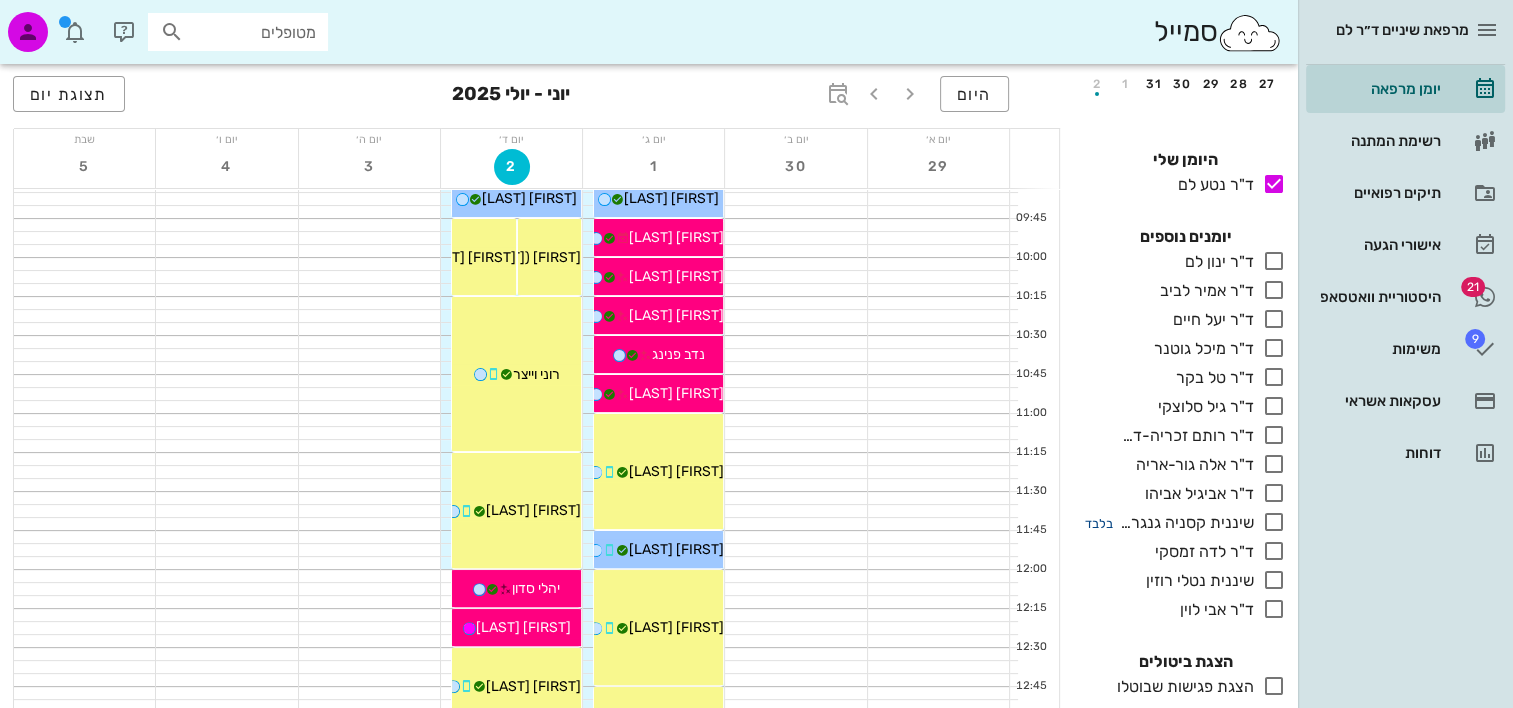 click on "בלבד" at bounding box center (1099, 523) 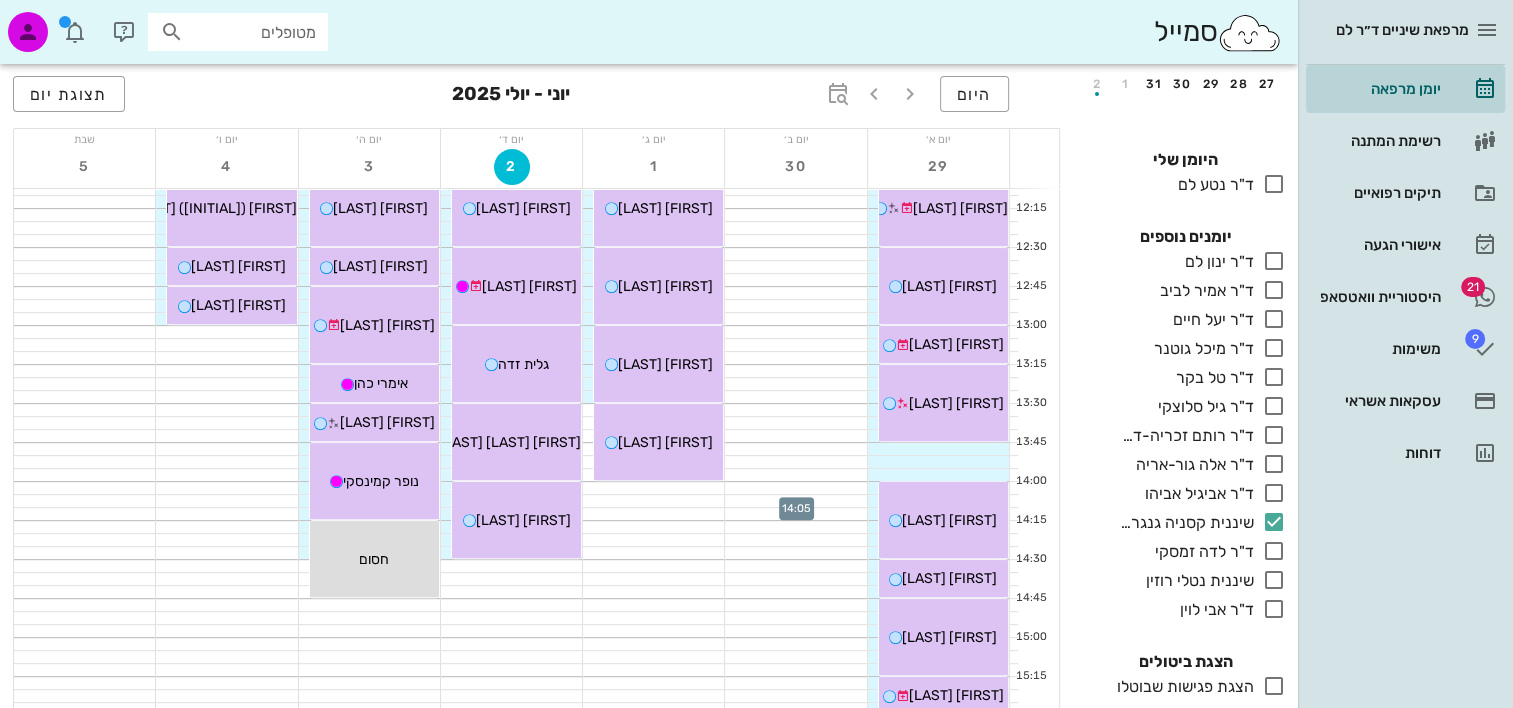 scroll, scrollTop: 400, scrollLeft: 0, axis: vertical 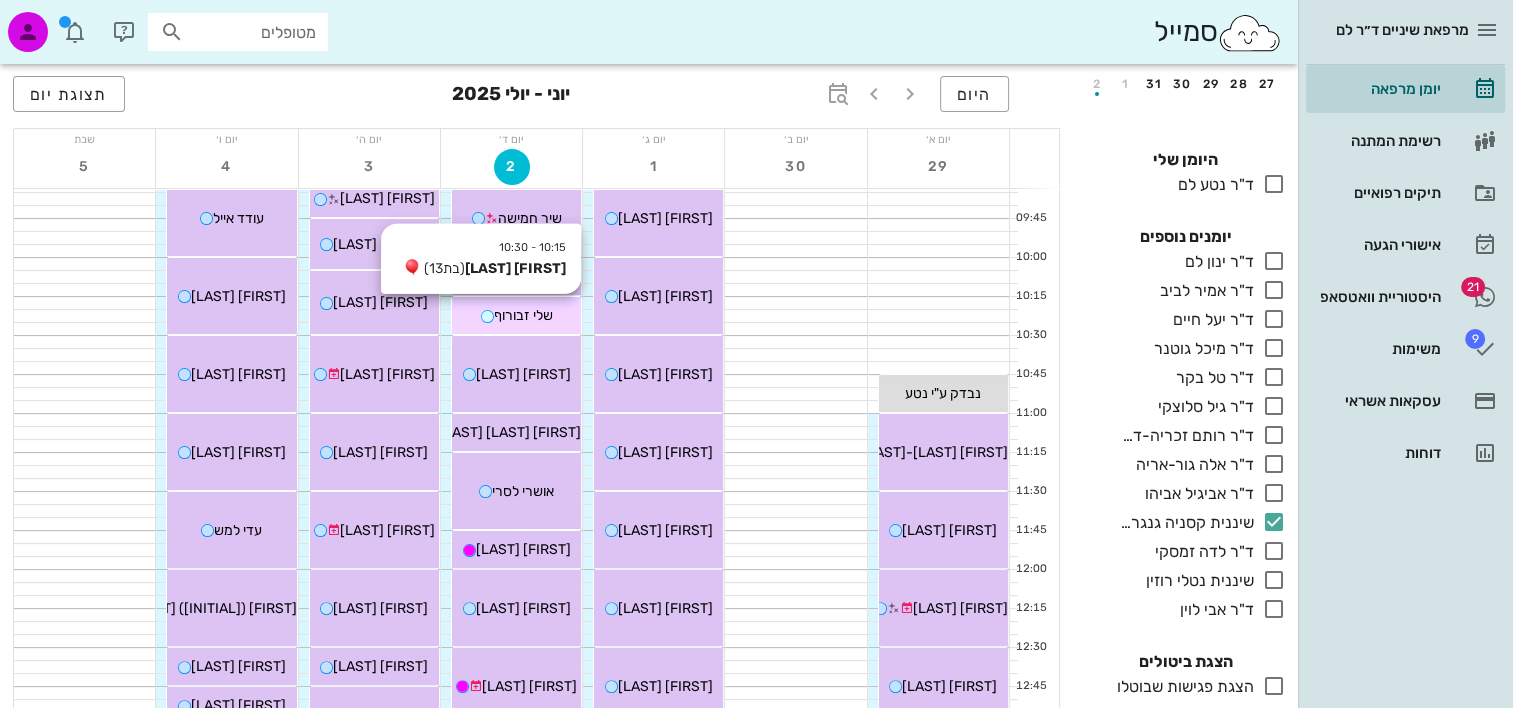 click on "שלי זבורוף" at bounding box center (516, 315) 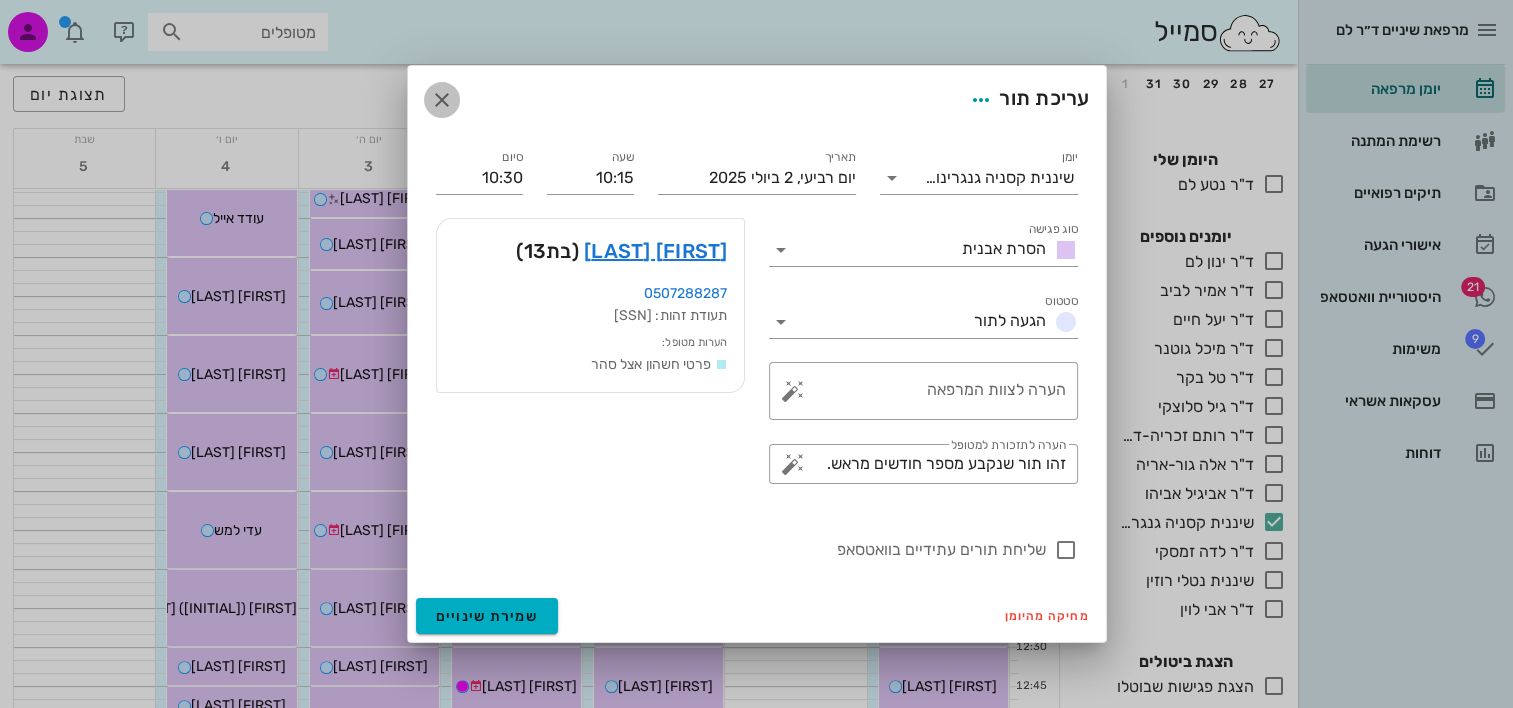 click at bounding box center [442, 100] 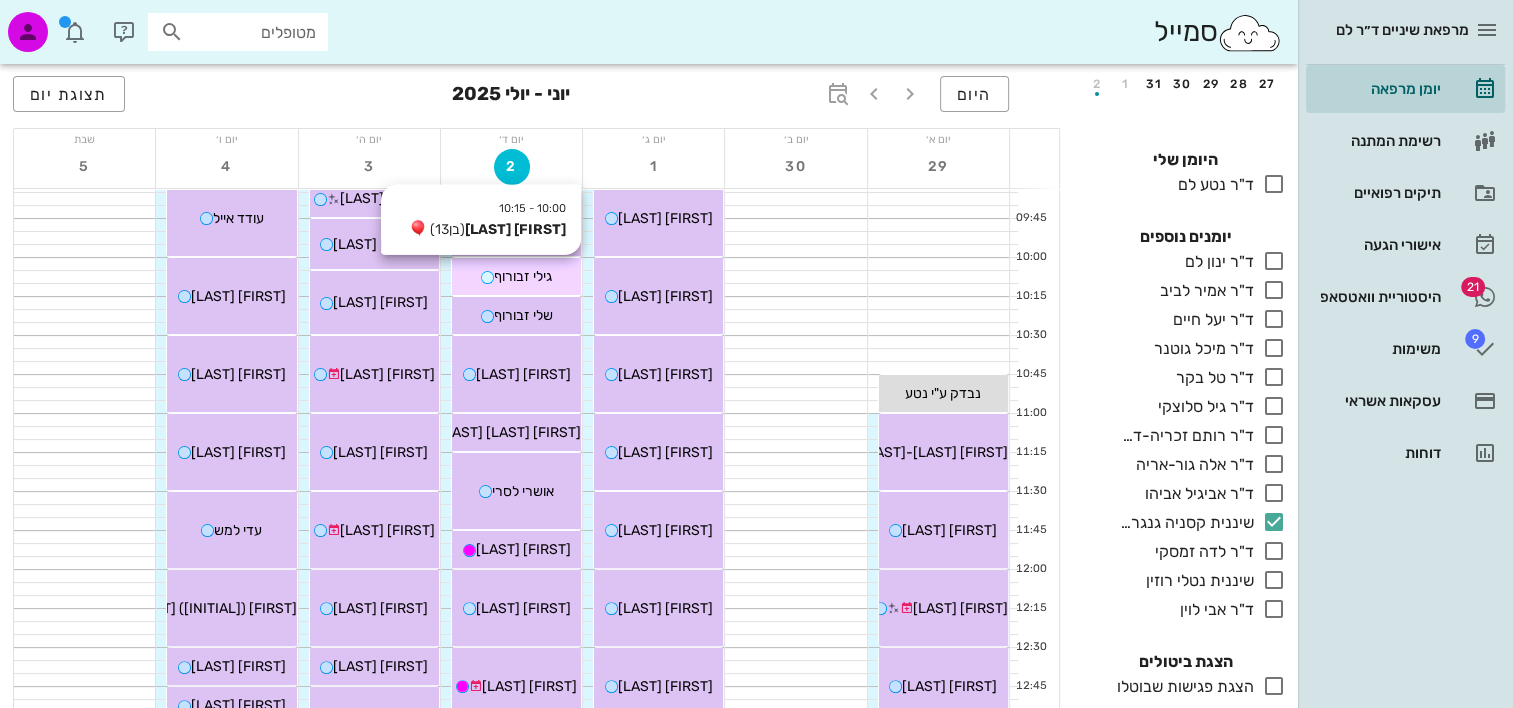 click on "10:00
- 10:15
גילי
זבורוף
(בן
13 )
גילי זבורוף" at bounding box center [516, 276] 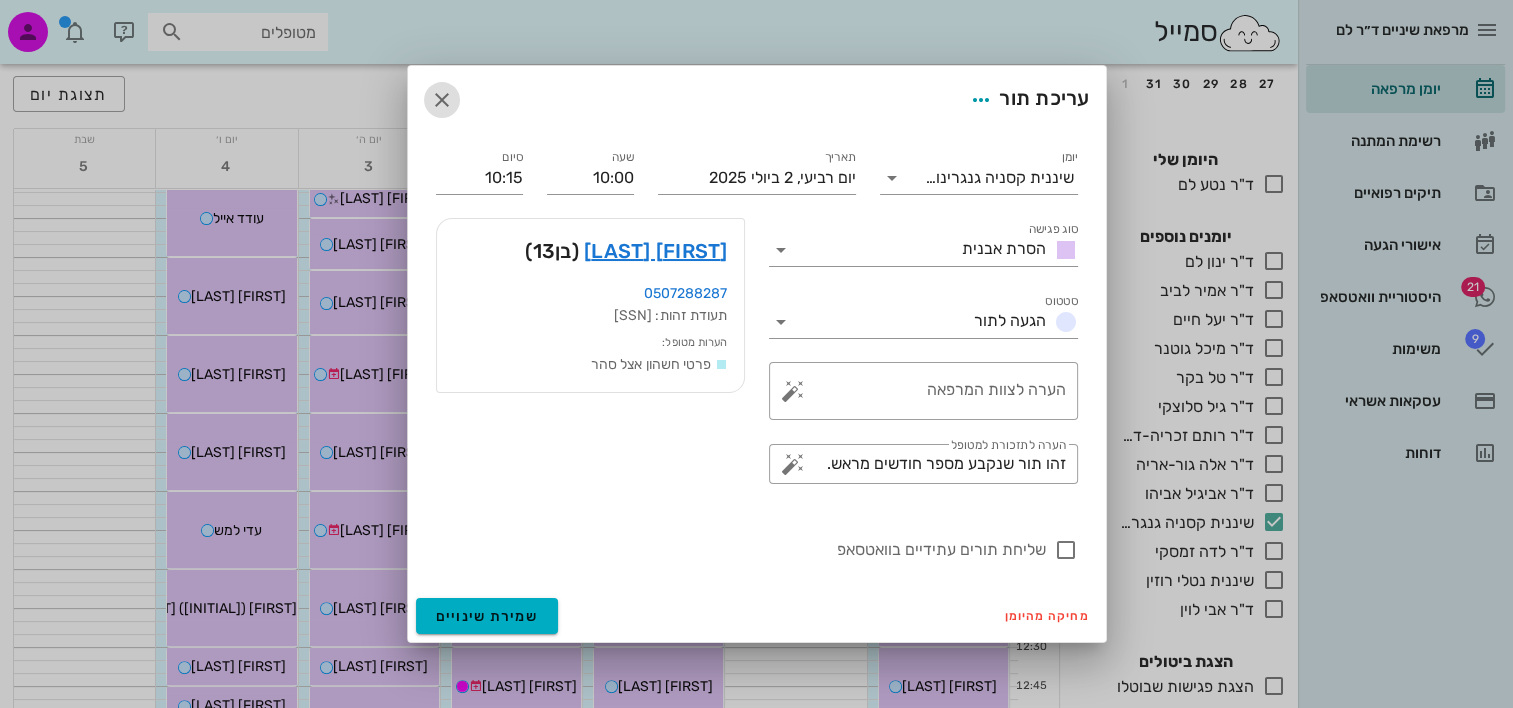 click at bounding box center (442, 100) 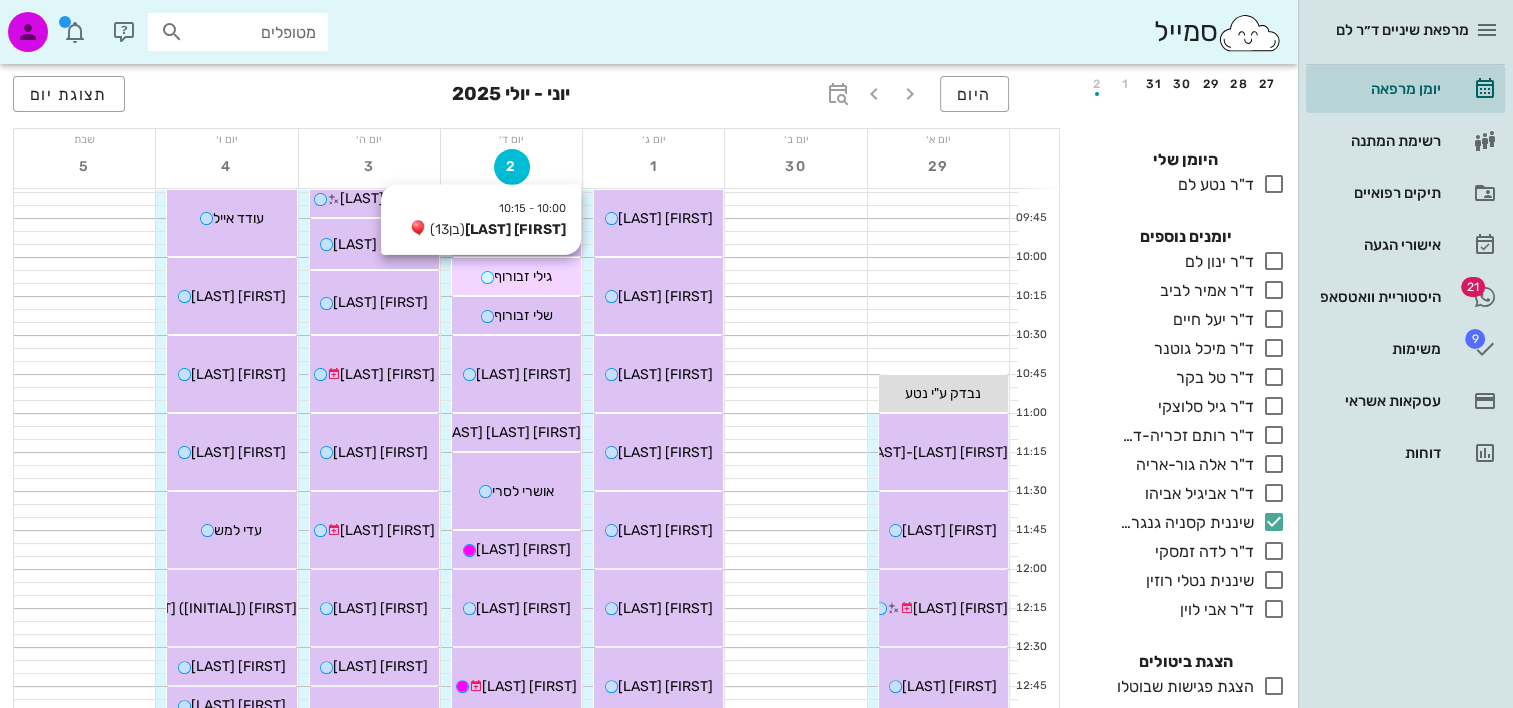 click on "גילי זבורוף" at bounding box center (523, 276) 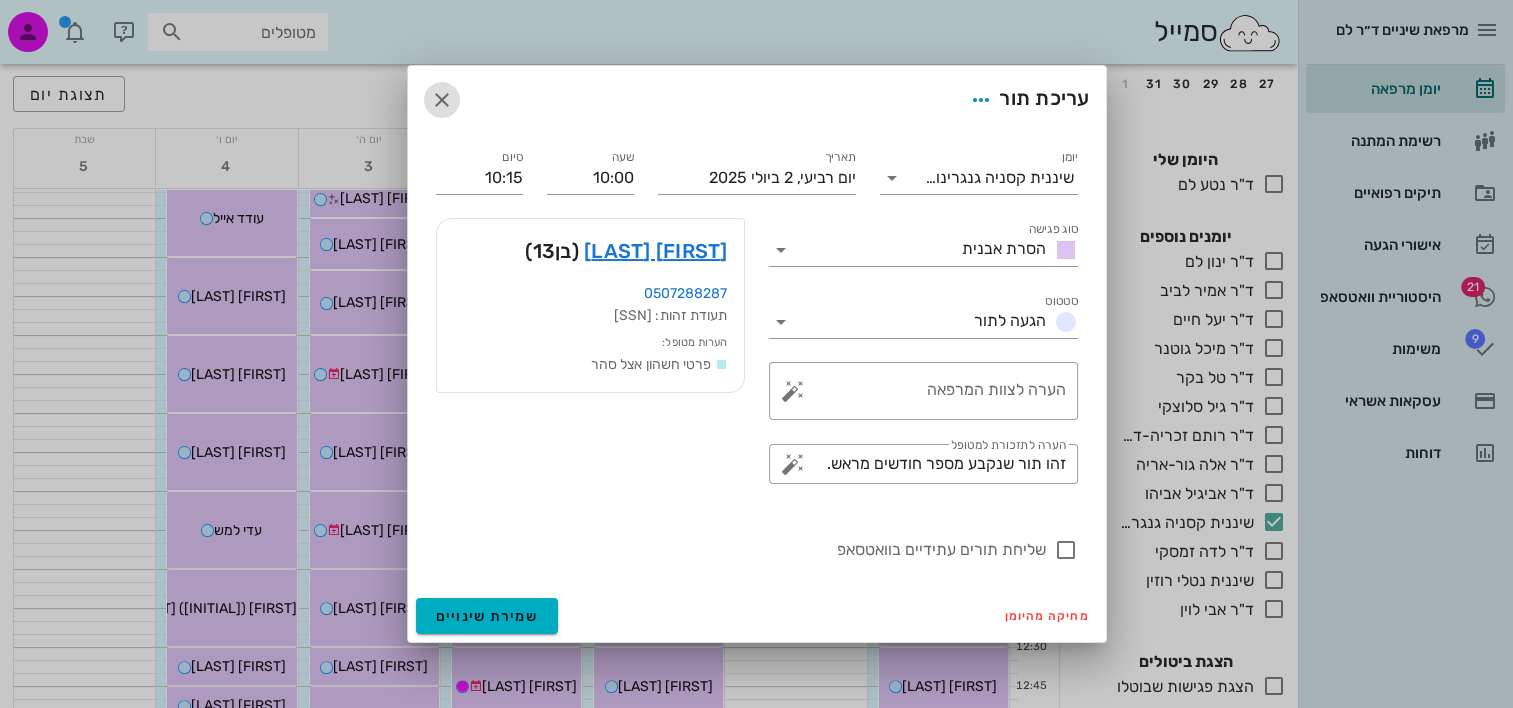 click at bounding box center [442, 100] 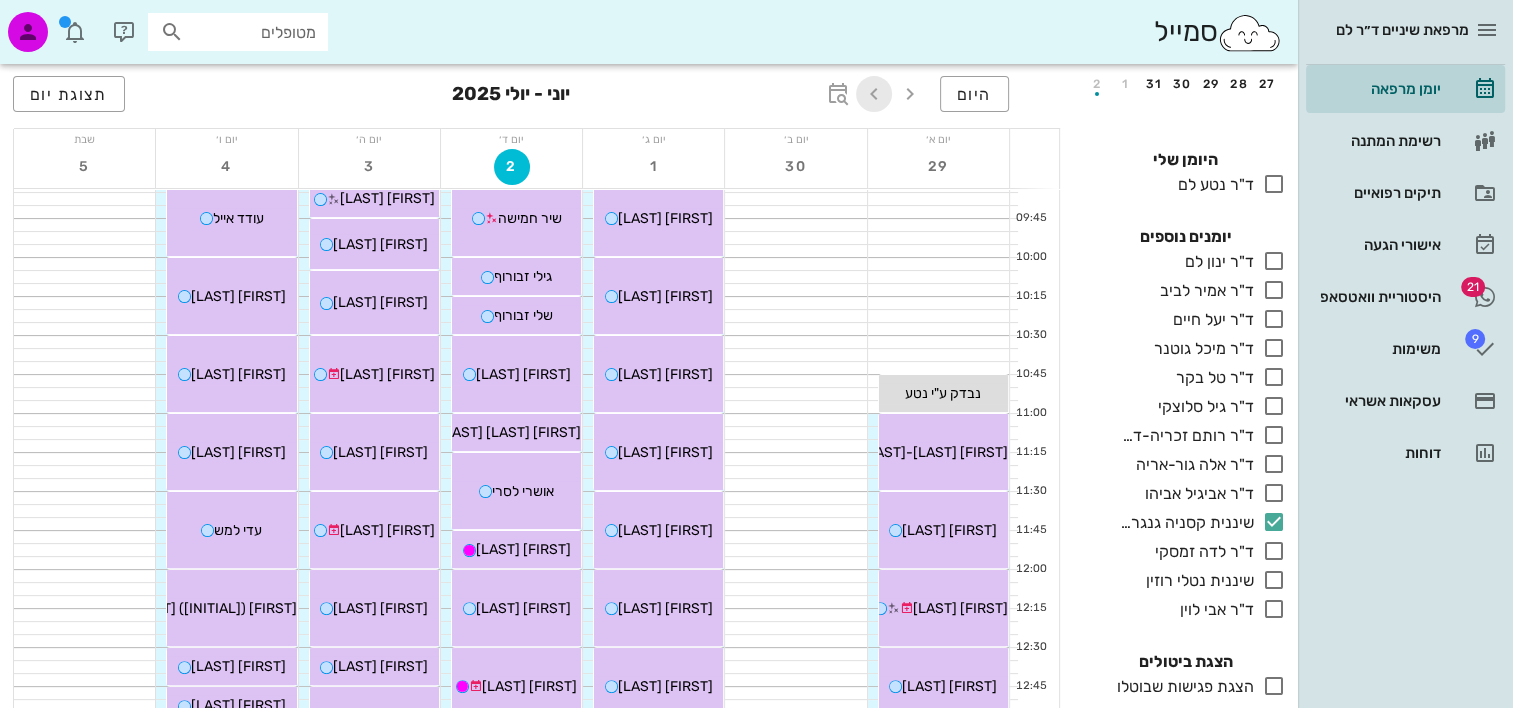 click at bounding box center [874, 94] 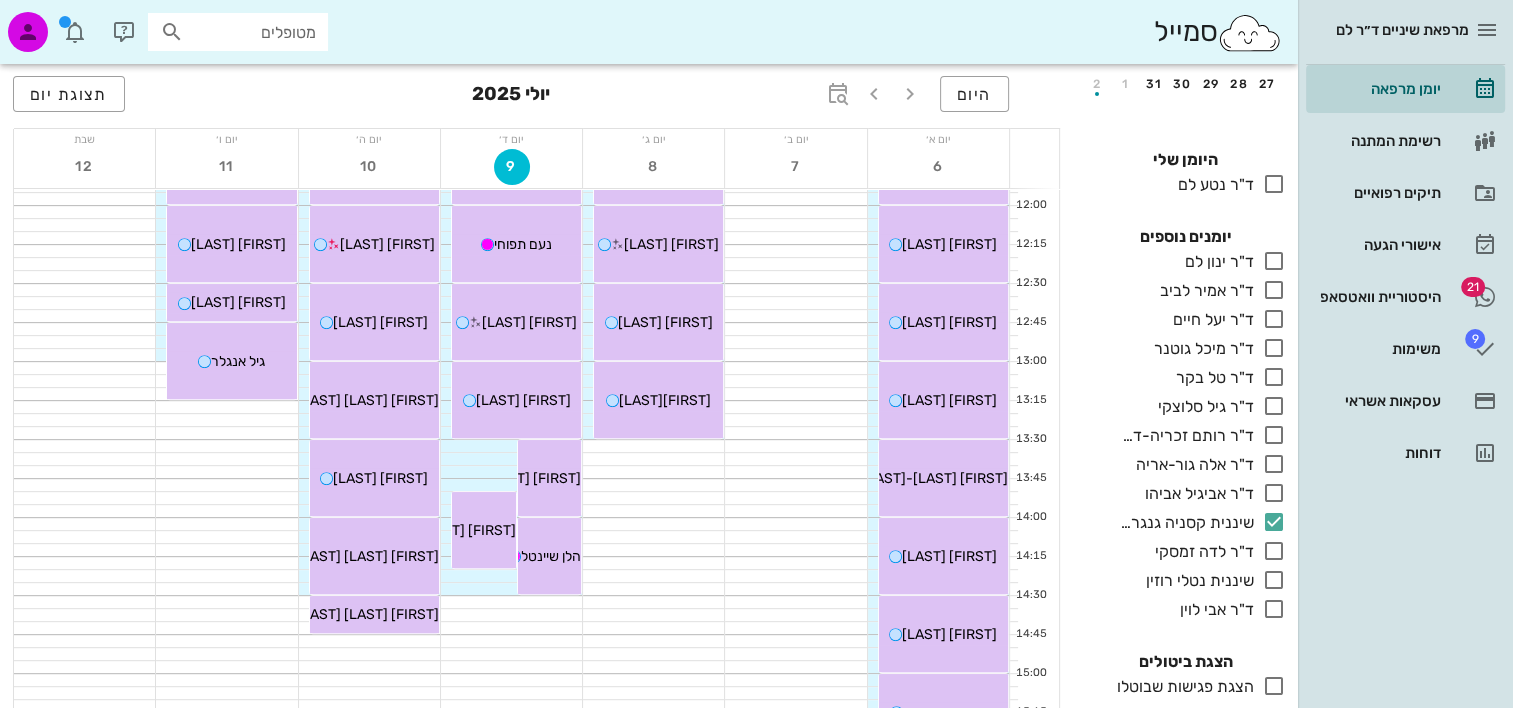 scroll, scrollTop: 800, scrollLeft: 0, axis: vertical 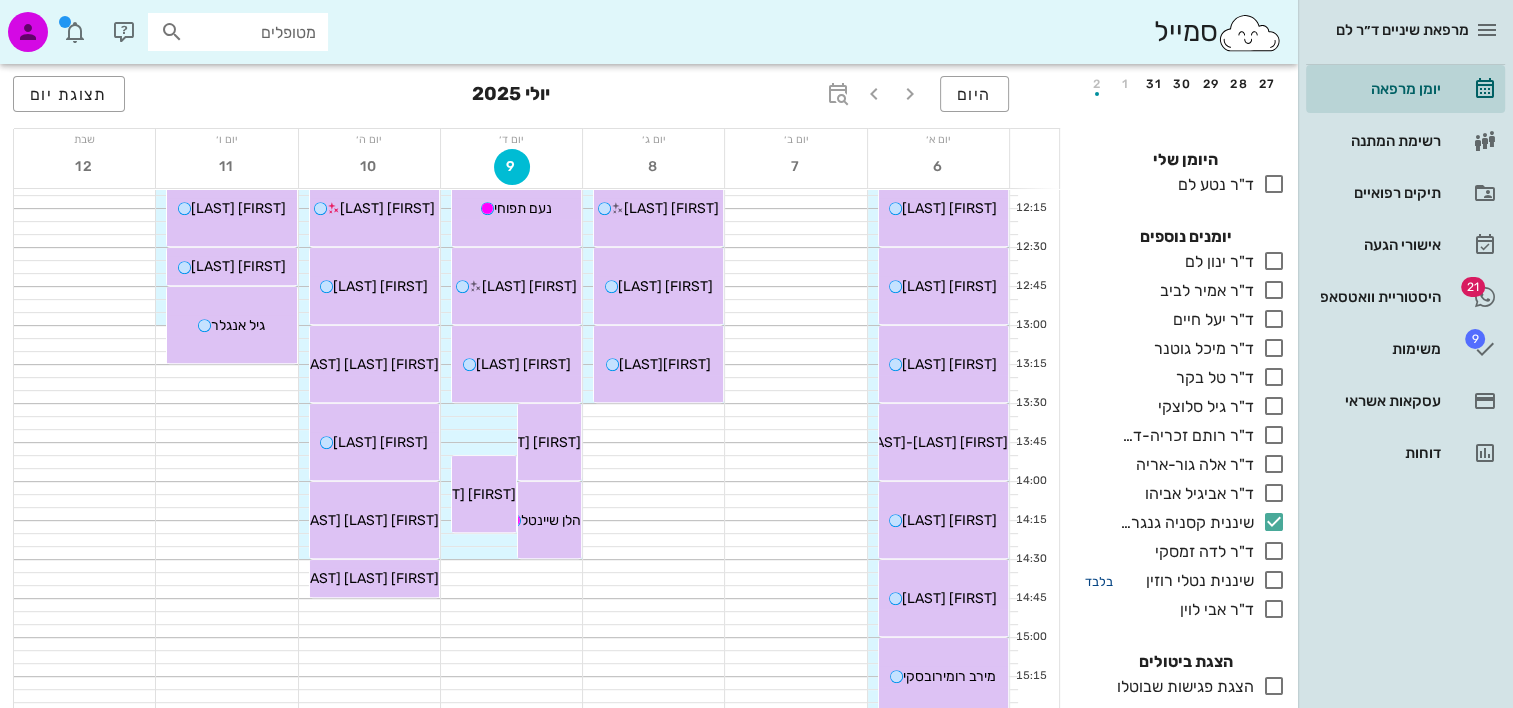 click on "בלבד" at bounding box center [1099, 581] 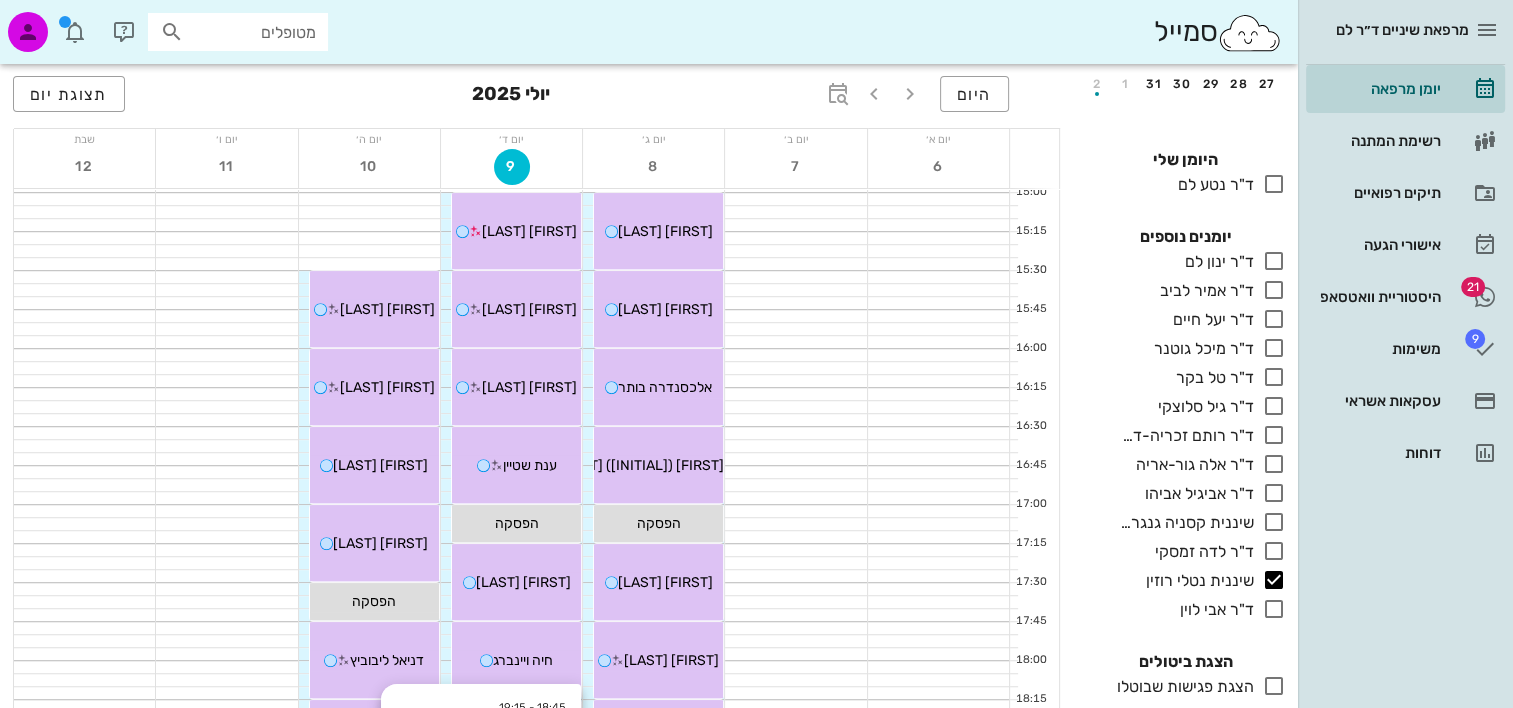 scroll, scrollTop: 1200, scrollLeft: 0, axis: vertical 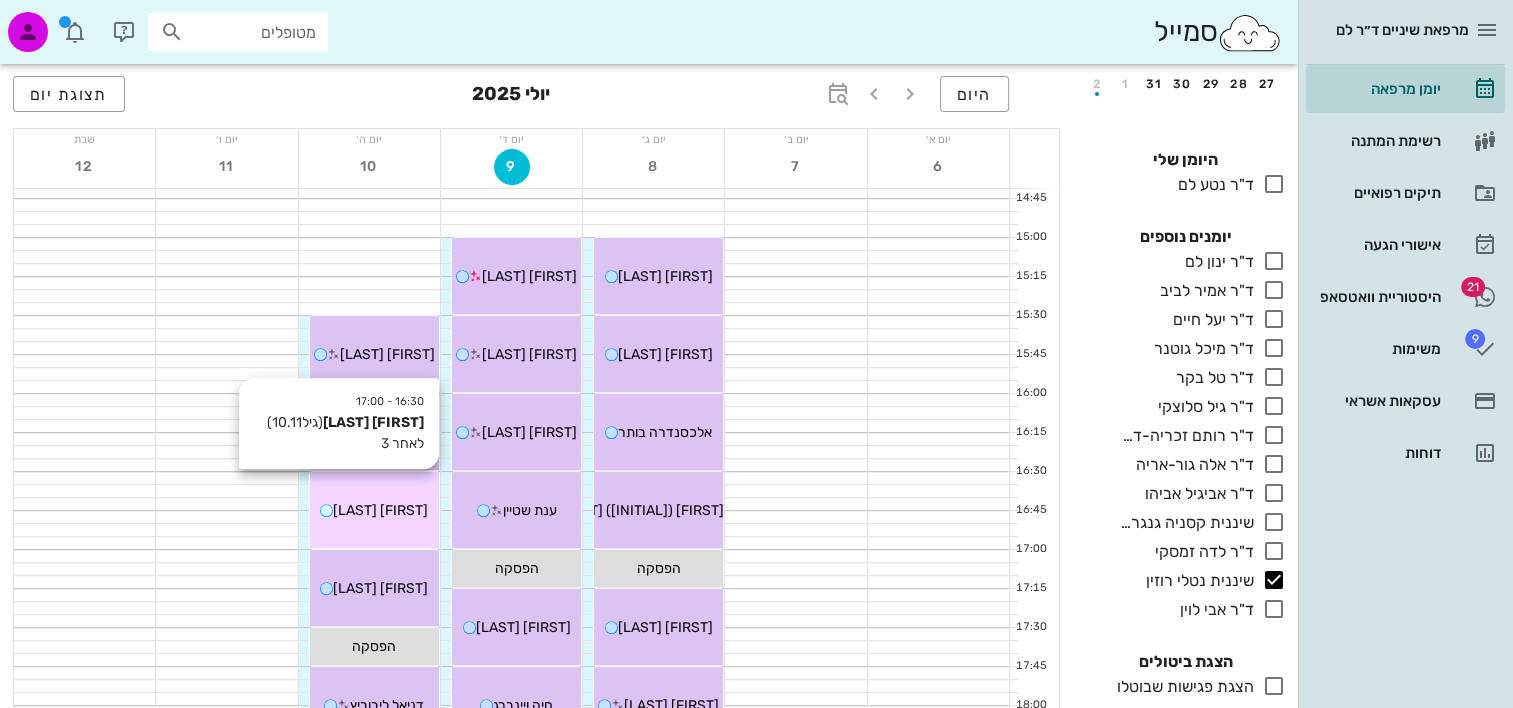 drag, startPoint x: 324, startPoint y: 507, endPoint x: 339, endPoint y: 506, distance: 15.033297 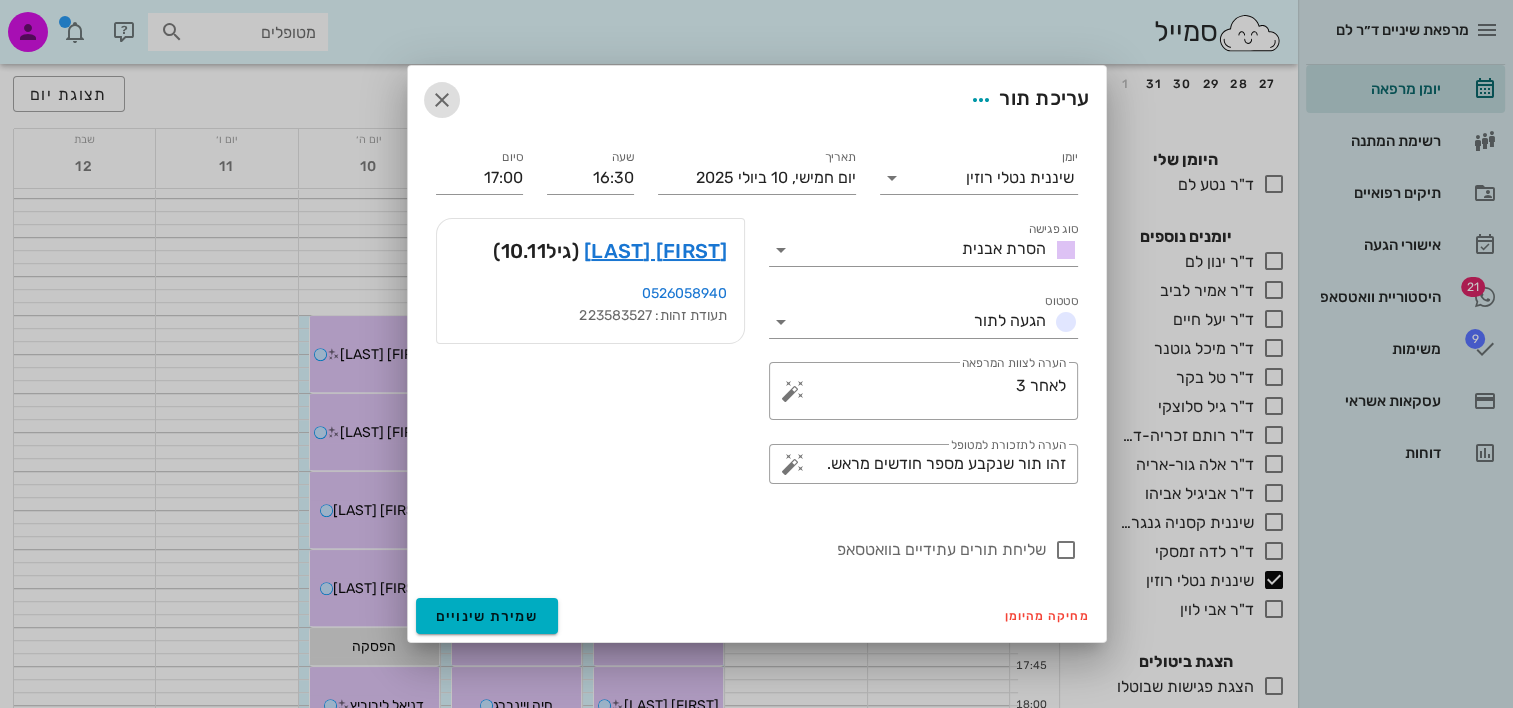 click at bounding box center (442, 100) 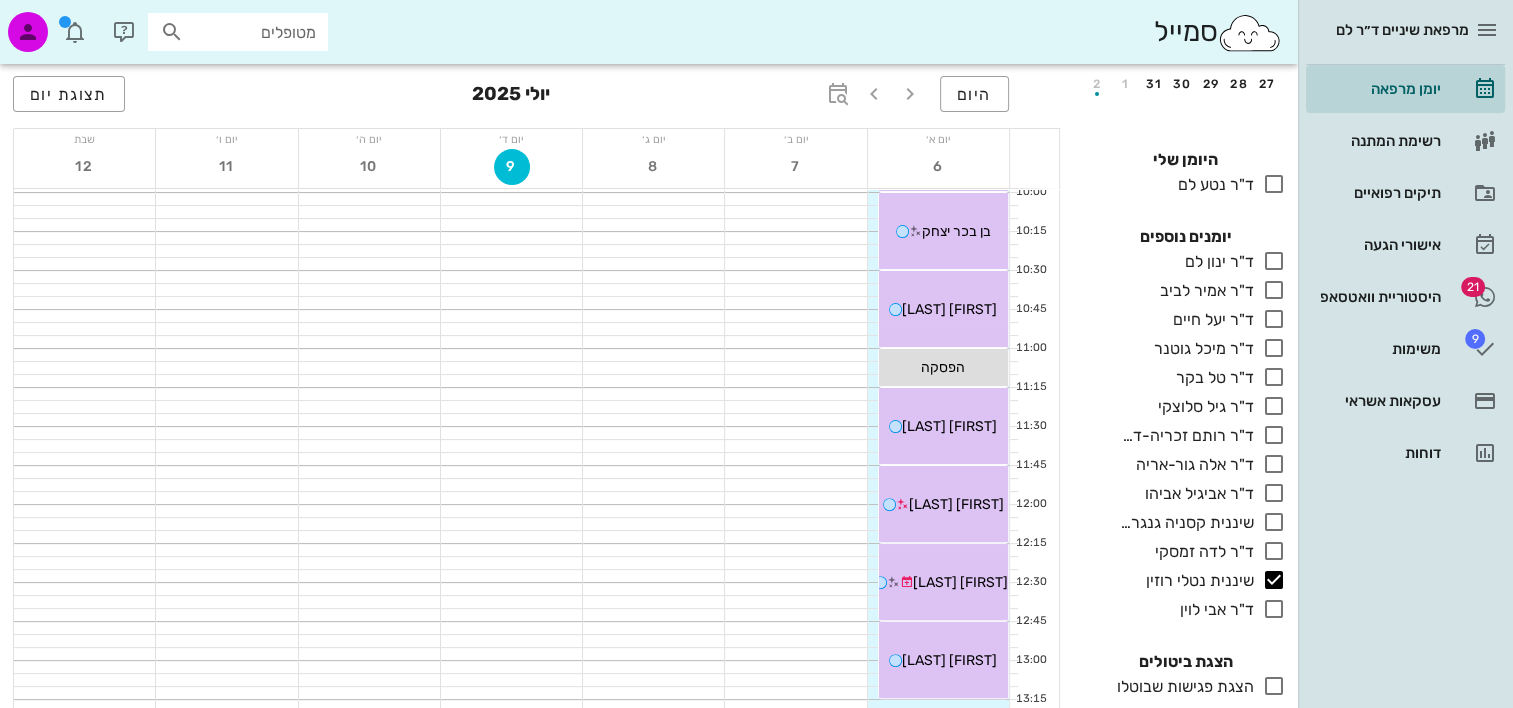 scroll, scrollTop: 464, scrollLeft: 0, axis: vertical 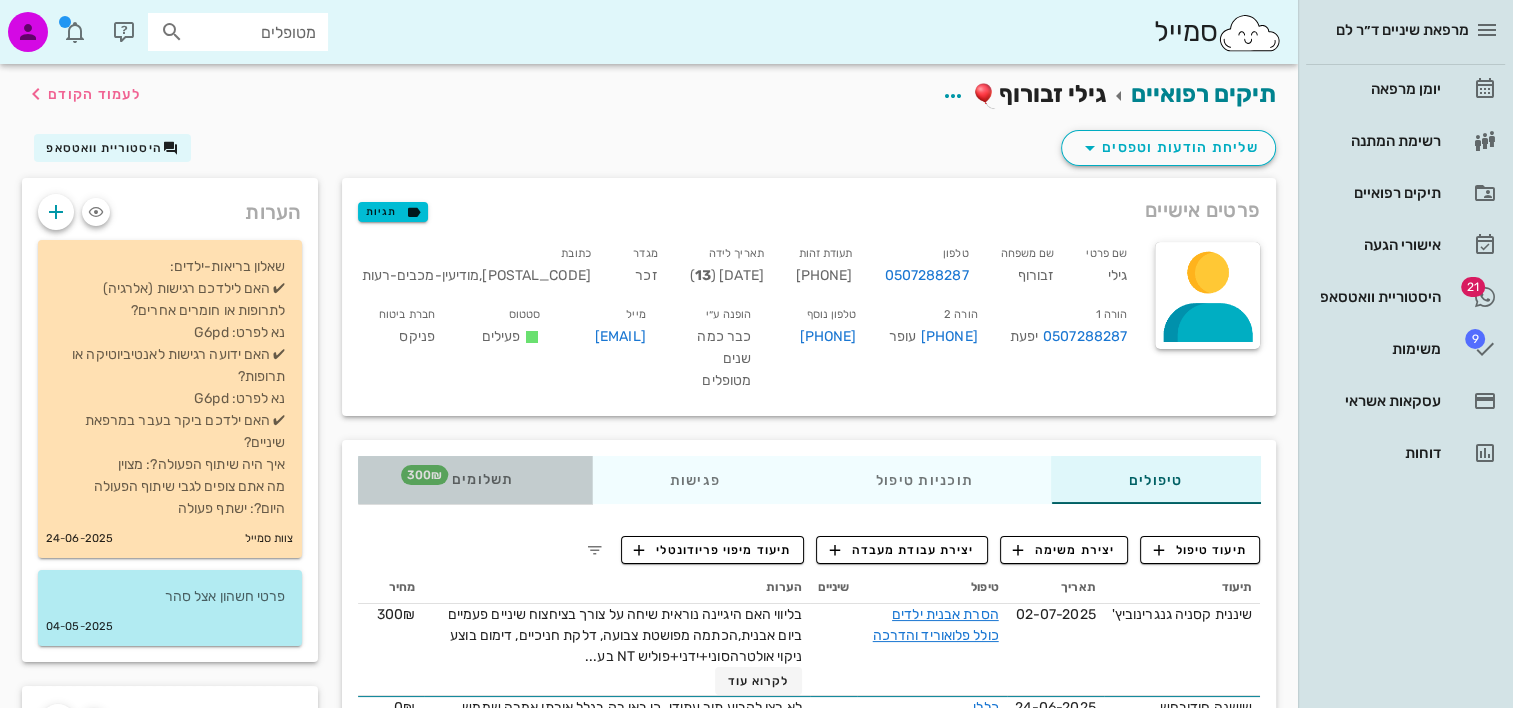click on "תשלומים
300₪" at bounding box center (474, 480) 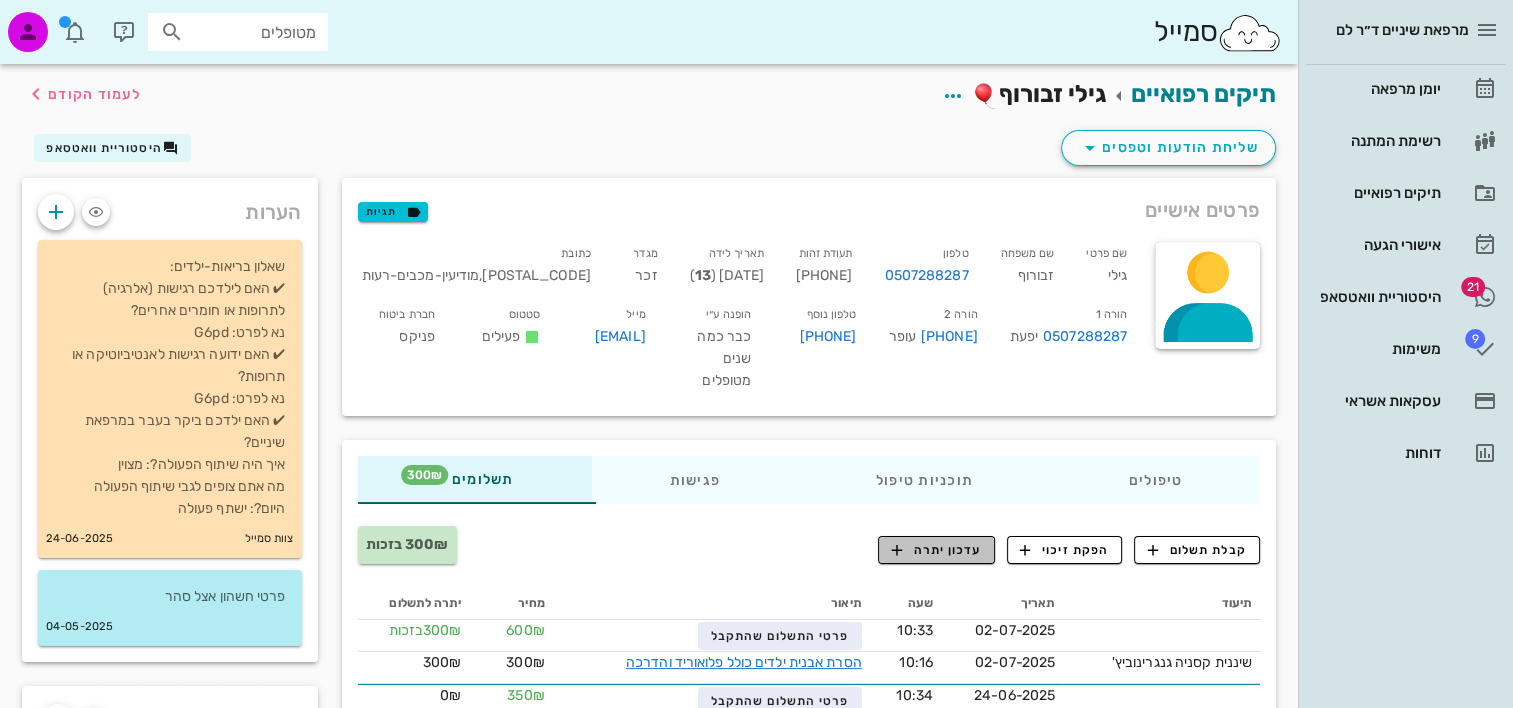 click on "עדכון יתרה" at bounding box center (936, 550) 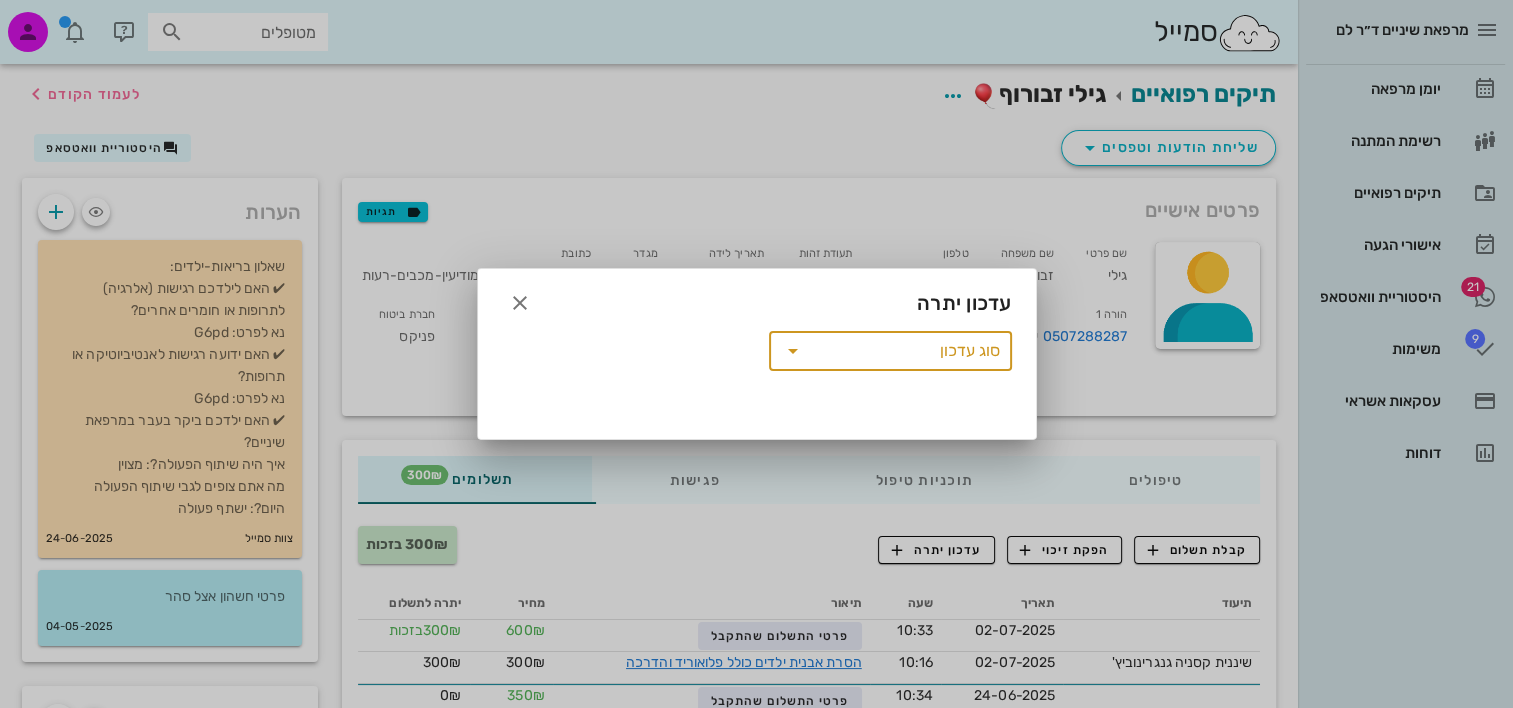 click on "סוג עדכון" at bounding box center (904, 351) 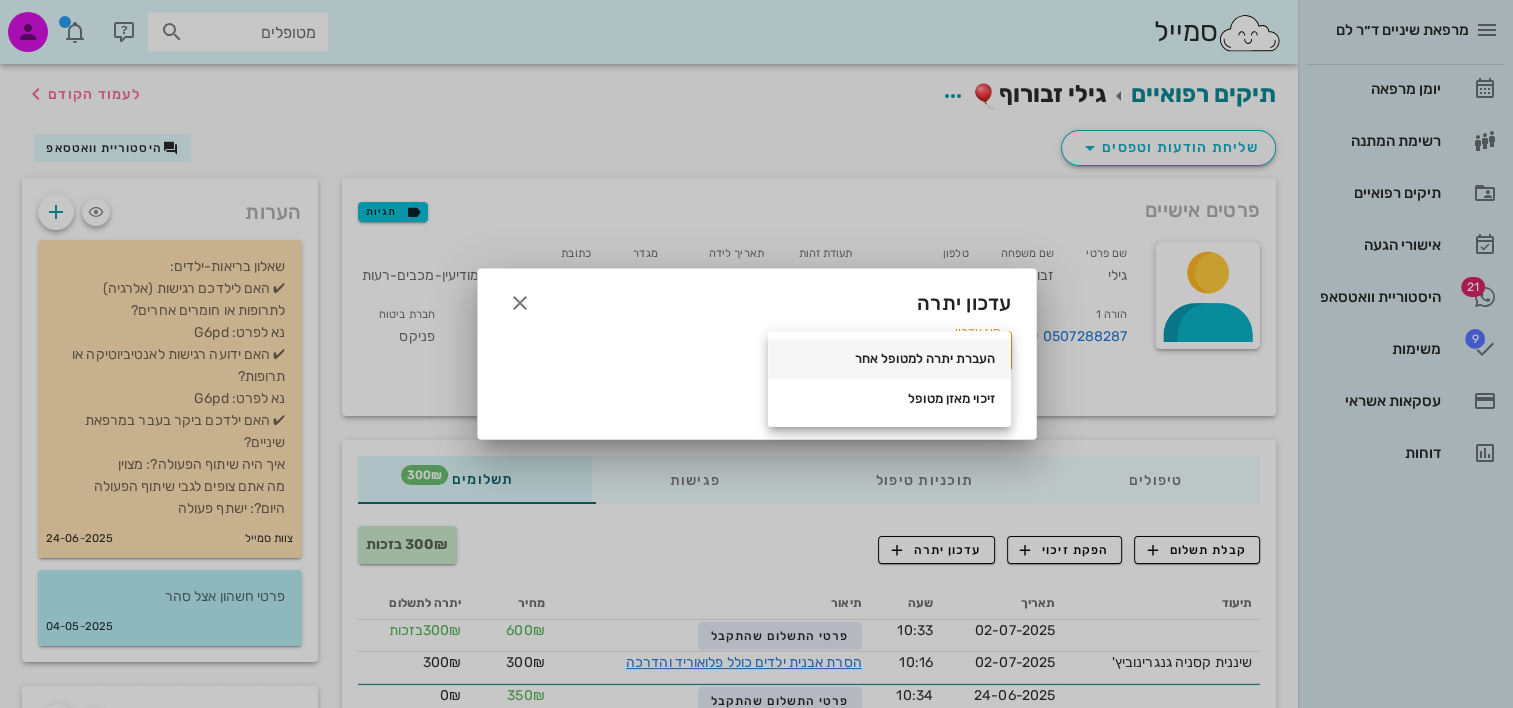 click on "העברת יתרה למטופל אחר" at bounding box center [889, 359] 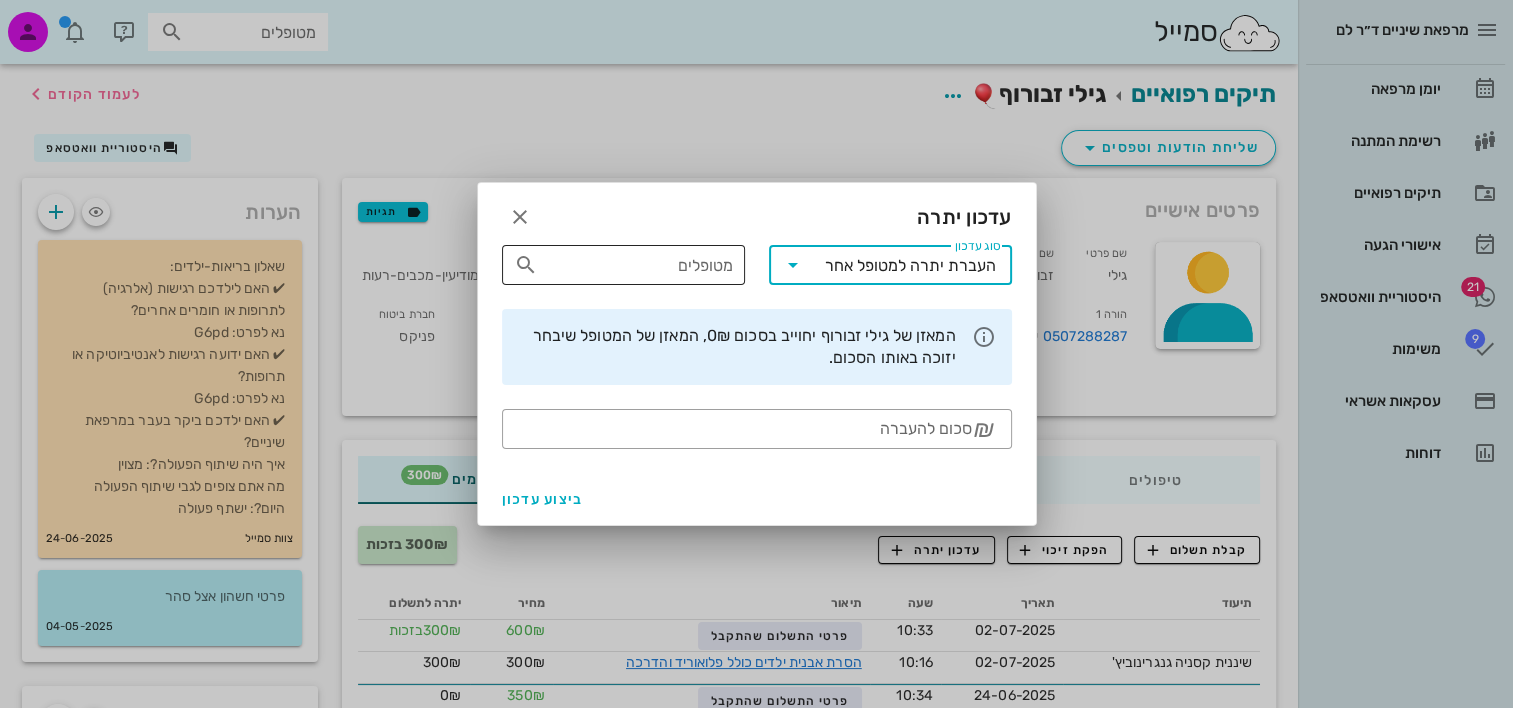 click on "מטופלים" at bounding box center [637, 265] 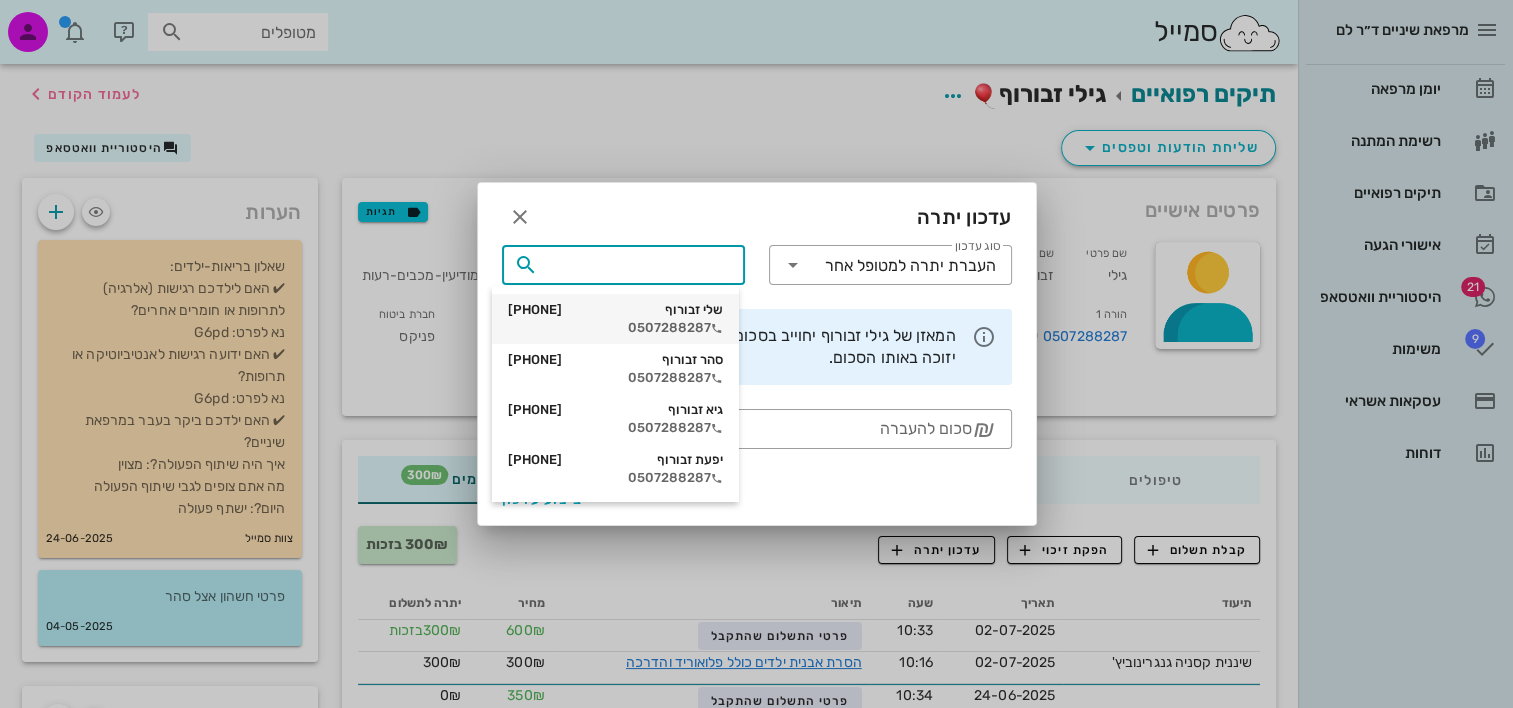 click on "שלי זבורוף  335249116" at bounding box center (615, 310) 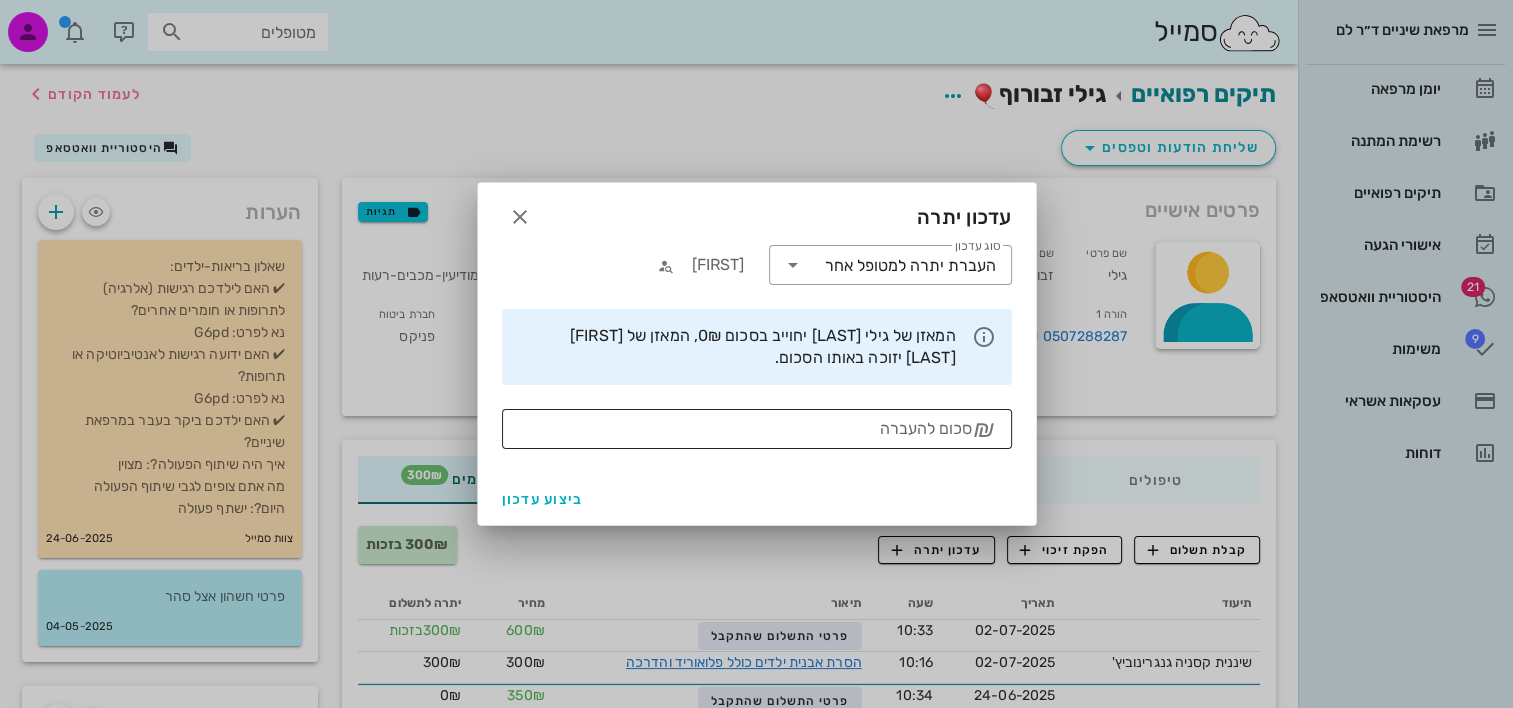 click on "סכום להעברה" at bounding box center (743, 429) 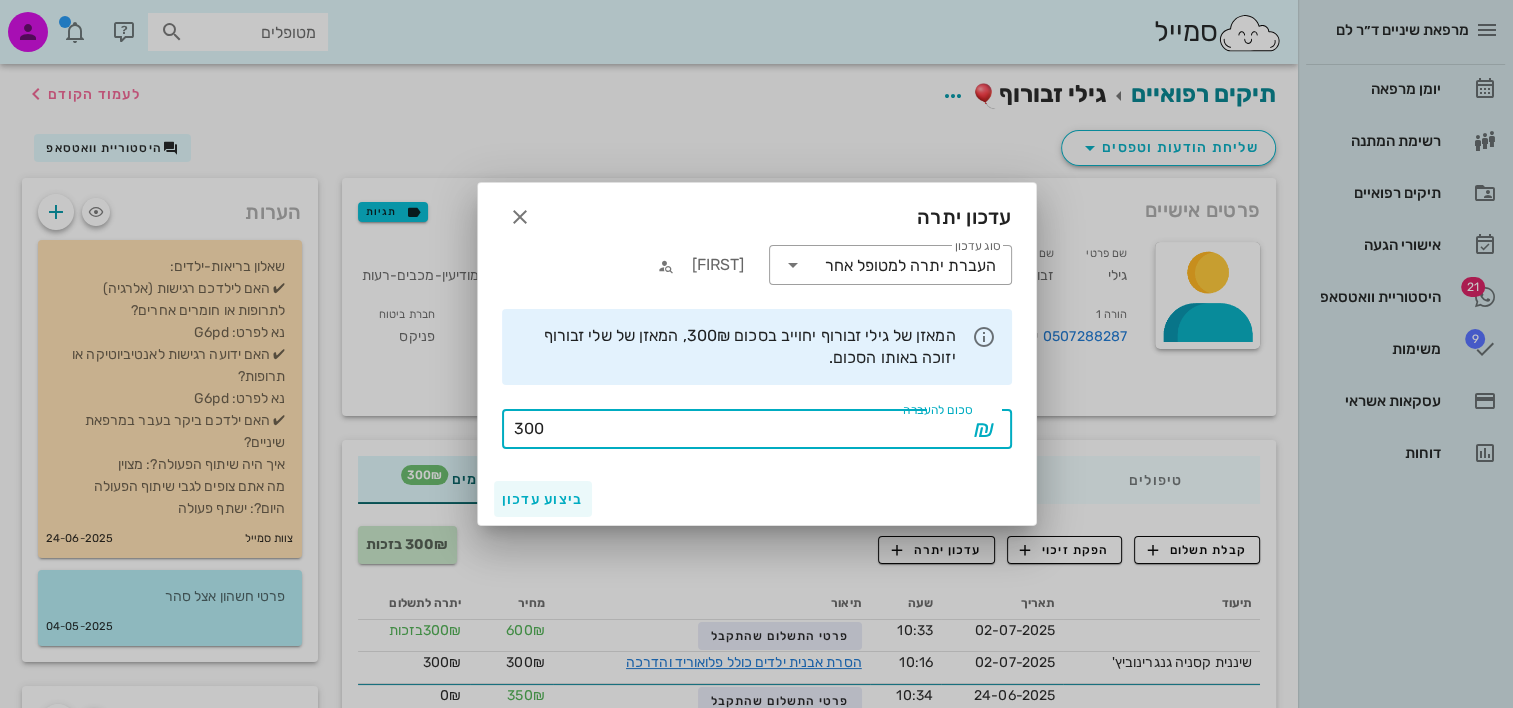 type on "300" 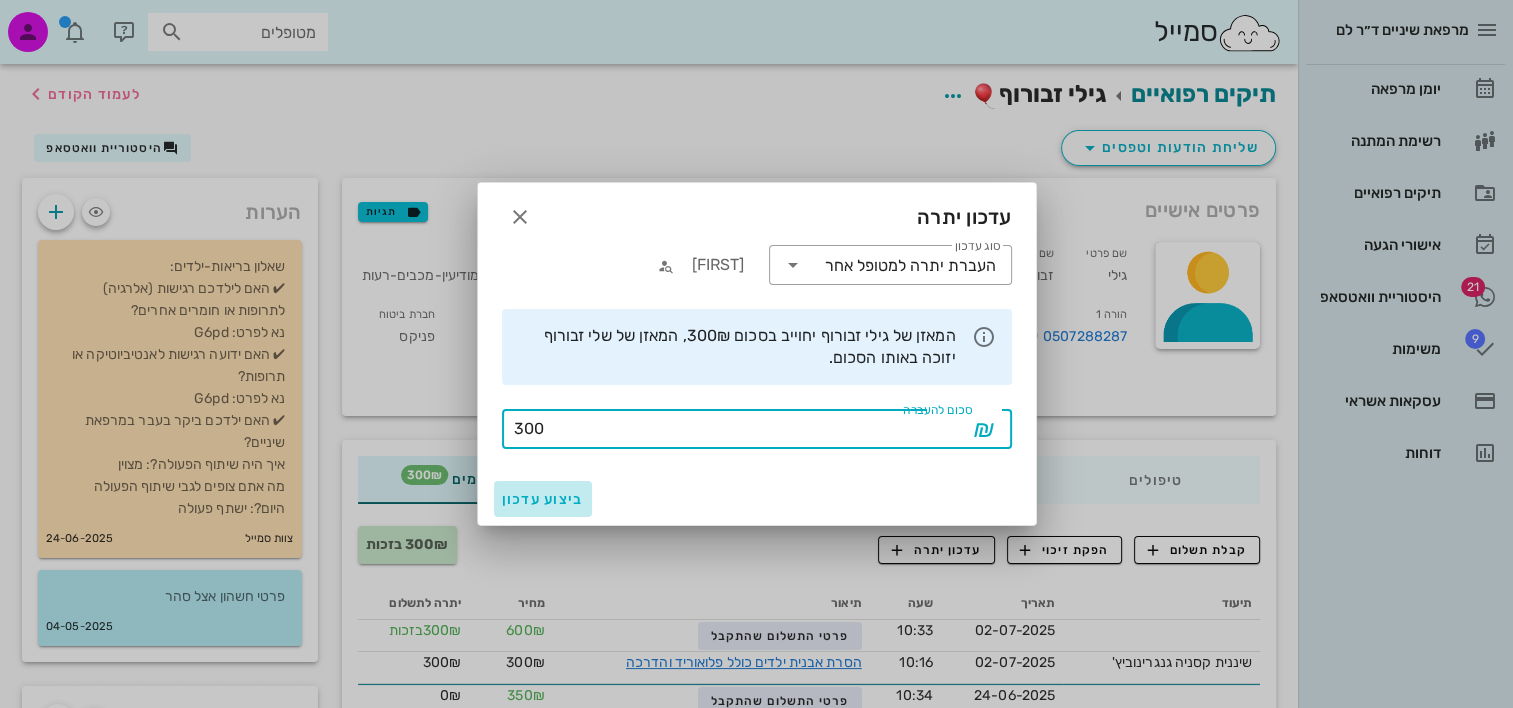 click on "ביצוע עדכון" at bounding box center (543, 499) 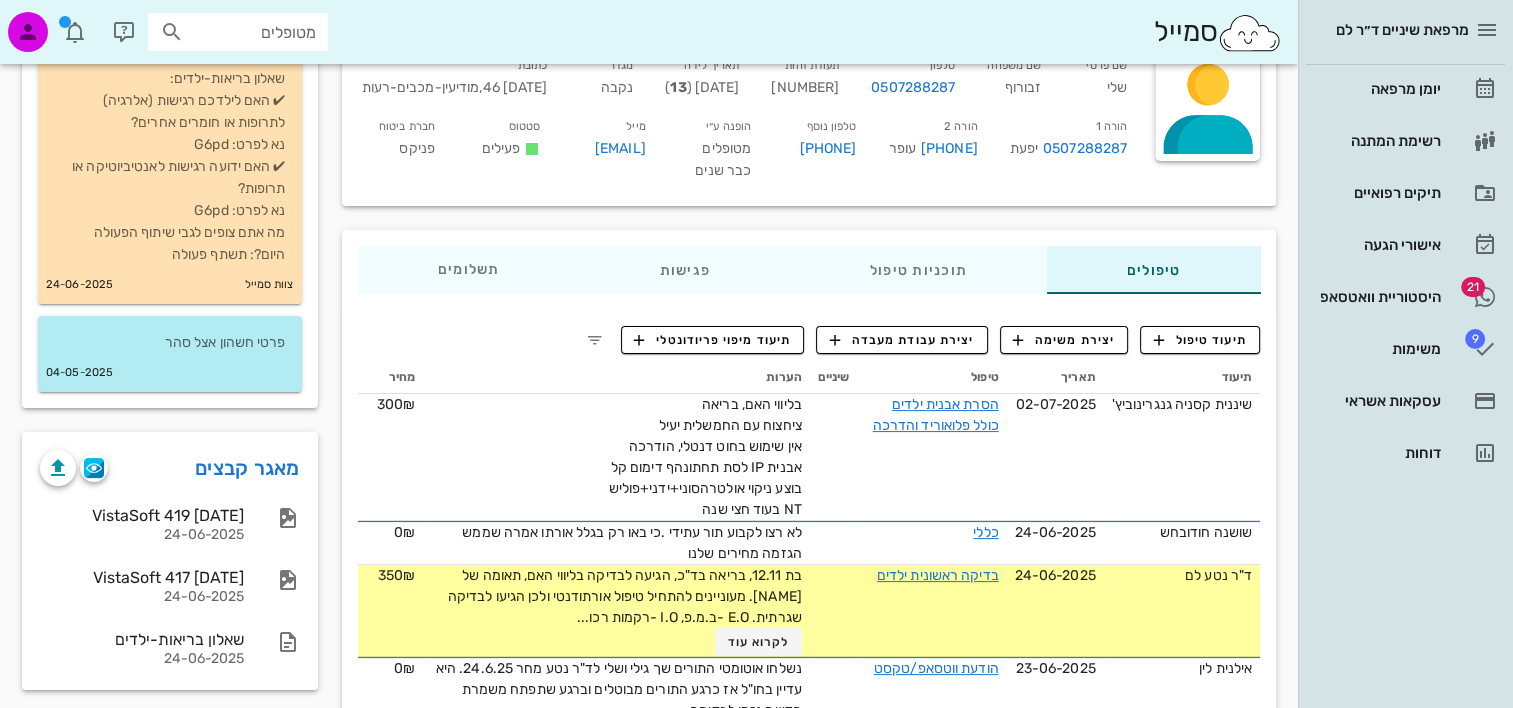 scroll, scrollTop: 0, scrollLeft: 0, axis: both 